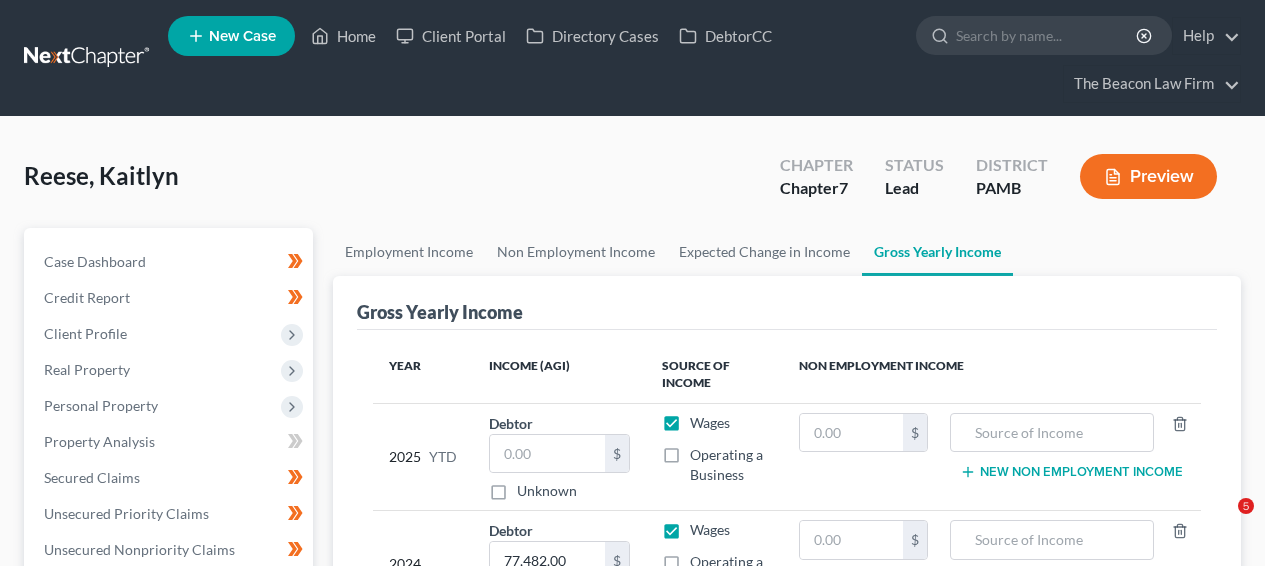 scroll, scrollTop: 179, scrollLeft: 0, axis: vertical 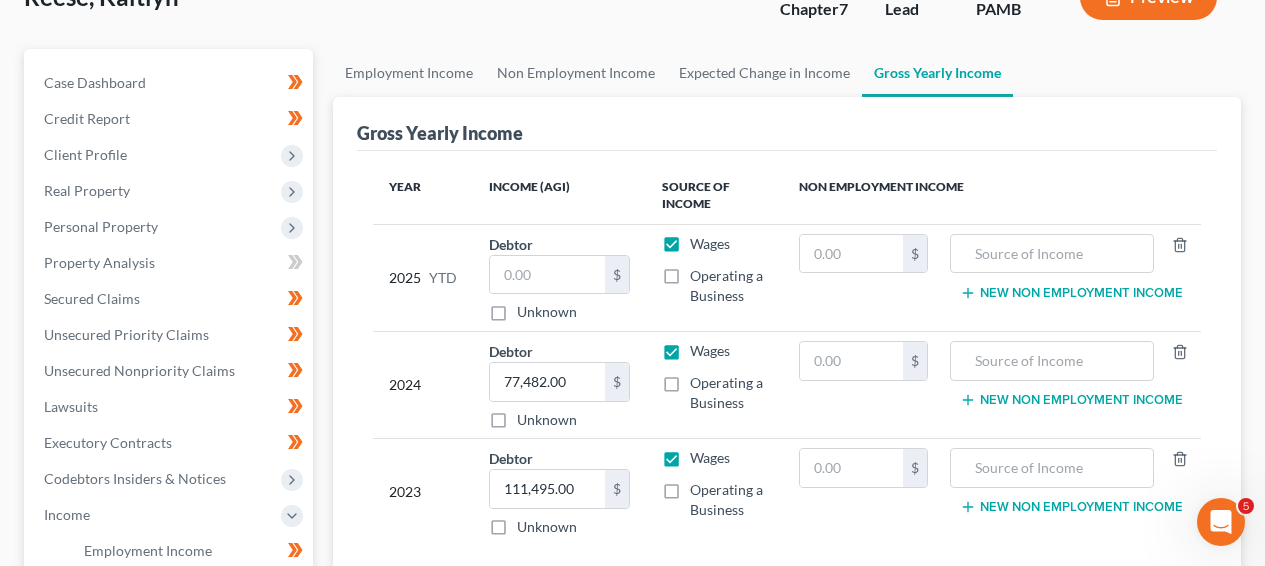 click on "Home New Case Client Portal Directory Cases DebtorCC The Beacon Law Firm prenn@beaconlawyer.com My Account Settings Plan + Billing Account Add-Ons Upgrade to Whoa Help Center Webinars Training Videos What's new Log out New Case Home Client Portal Directory Cases DebtorCC         - No Result - See all results Or Press Enter... Help Help Center Webinars Training Videos What's new The Beacon Law Firm The Beacon Law Firm prenn@beaconlawyer.com My Account Settings Plan + Billing Account Add-Ons Upgrade to Whoa Log out 	 Reese, Kaitlyn Upgraded Chapter Chapter  7 Status Lead District PAMB Preview Petition Navigation
Case Dashboard
Payments
Invoices" at bounding box center (632, 442) 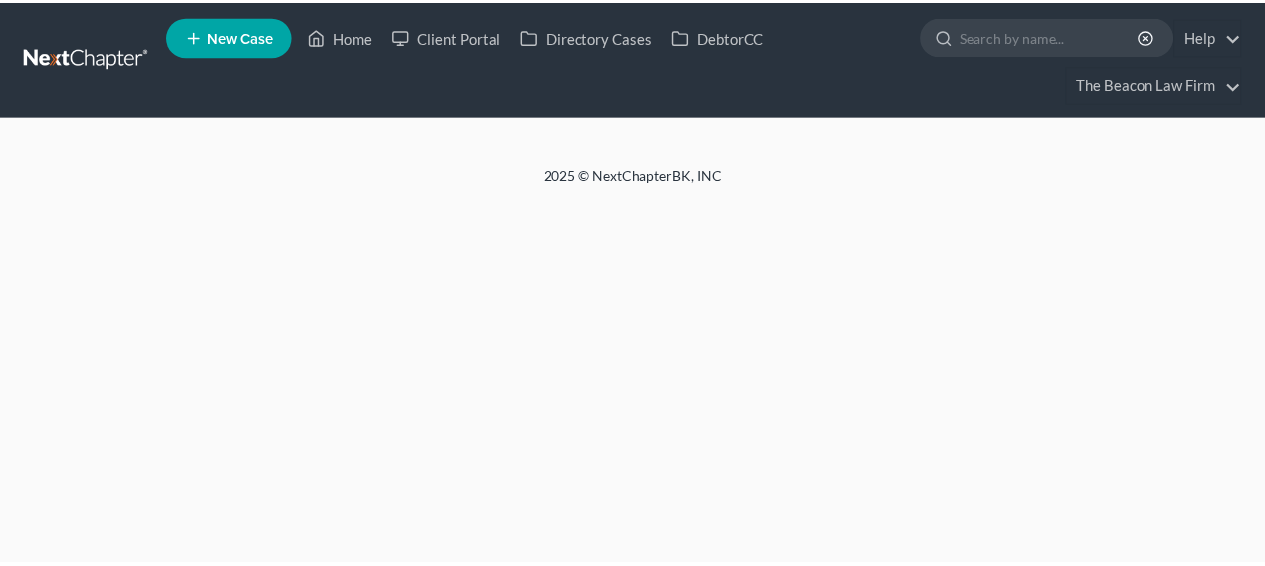 scroll, scrollTop: 0, scrollLeft: 0, axis: both 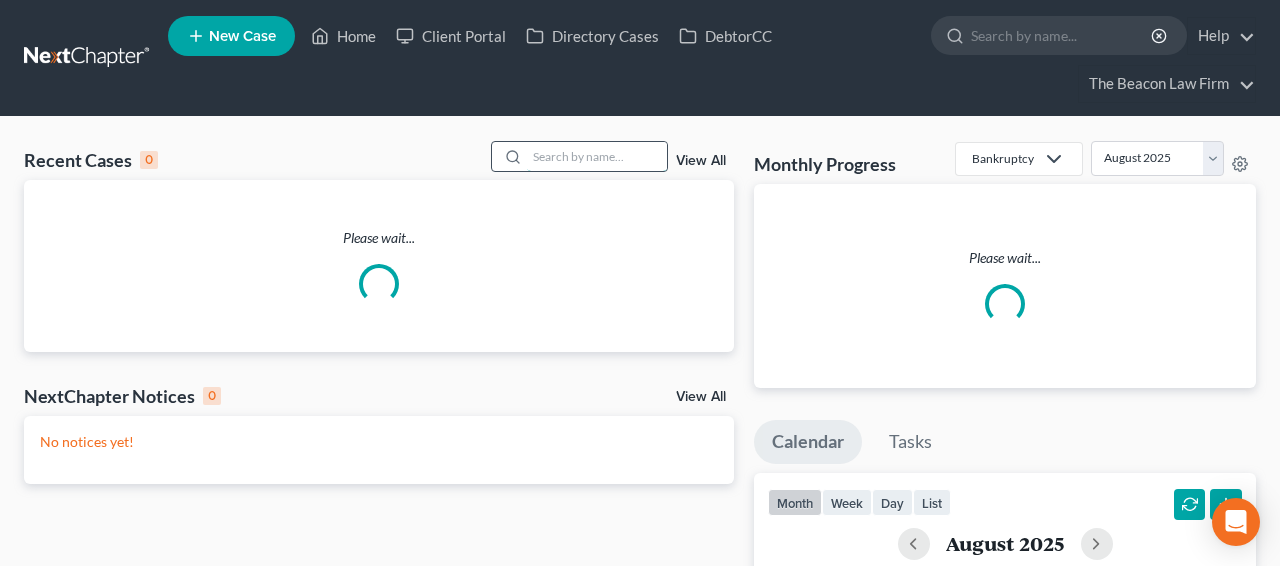 click at bounding box center [597, 156] 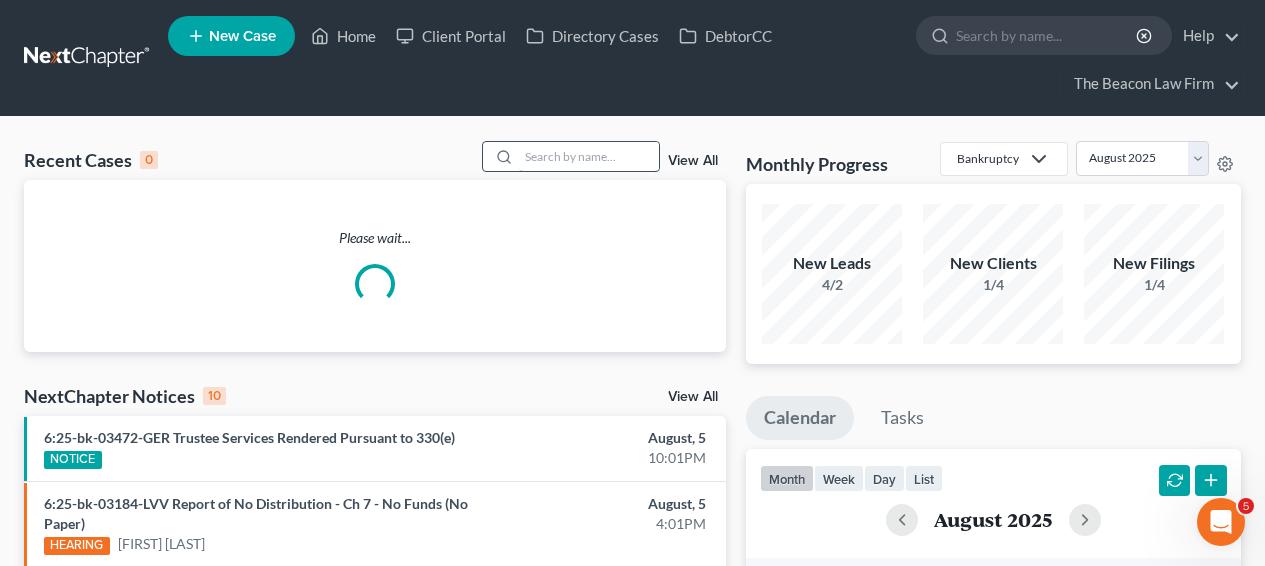 scroll, scrollTop: 0, scrollLeft: 0, axis: both 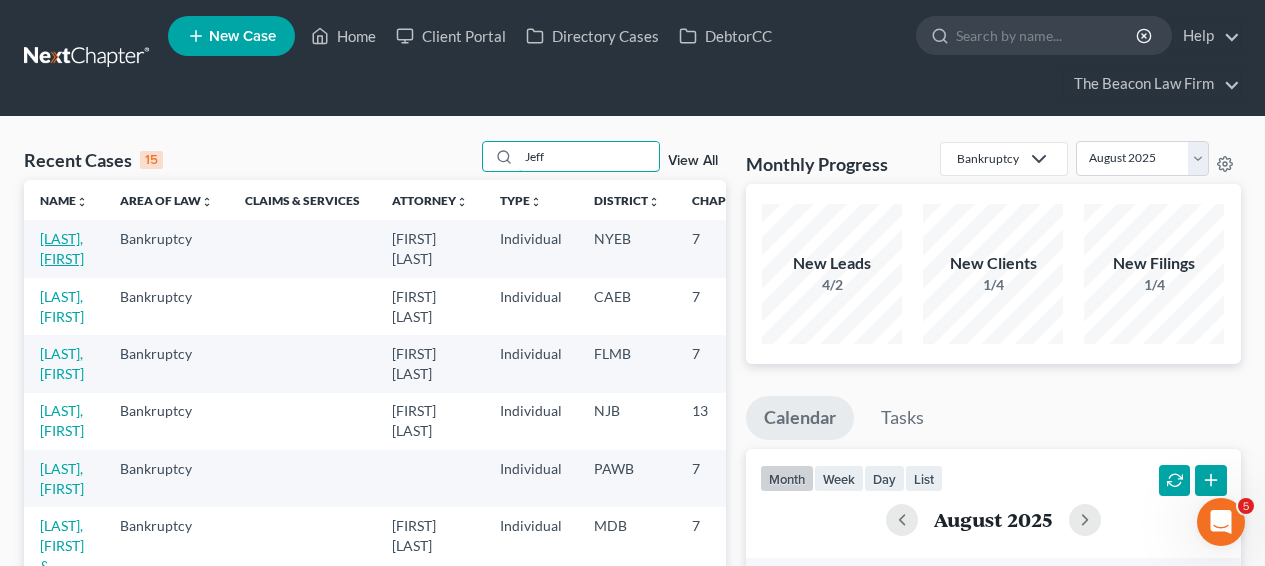 type on "Jeff" 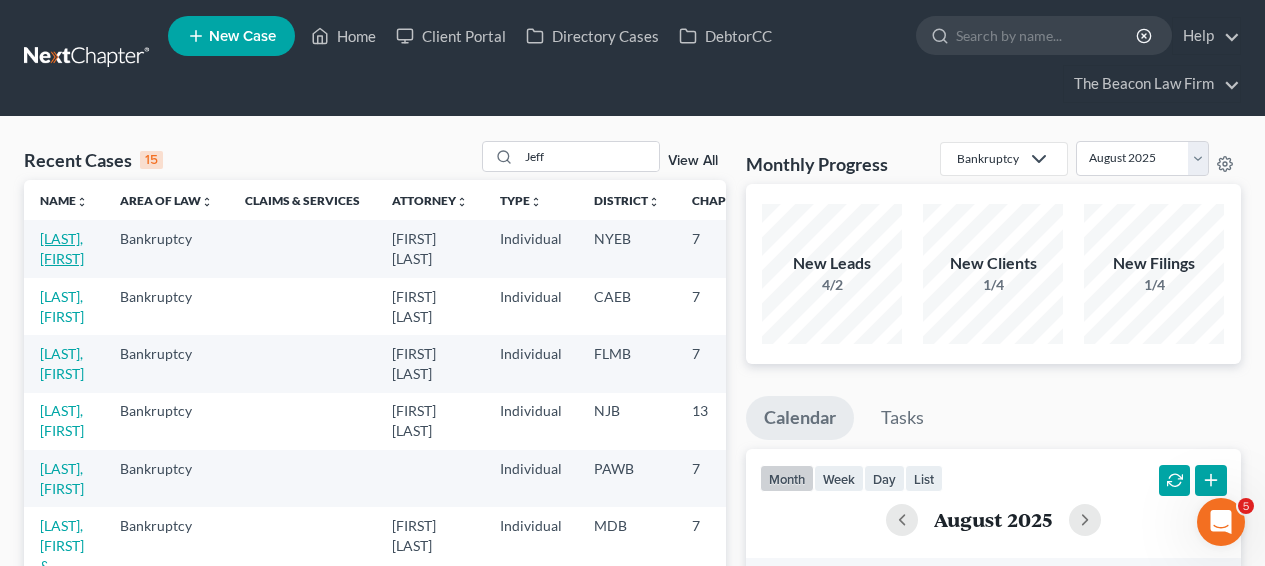 click on "[LAST], [FIRST]" at bounding box center [62, 248] 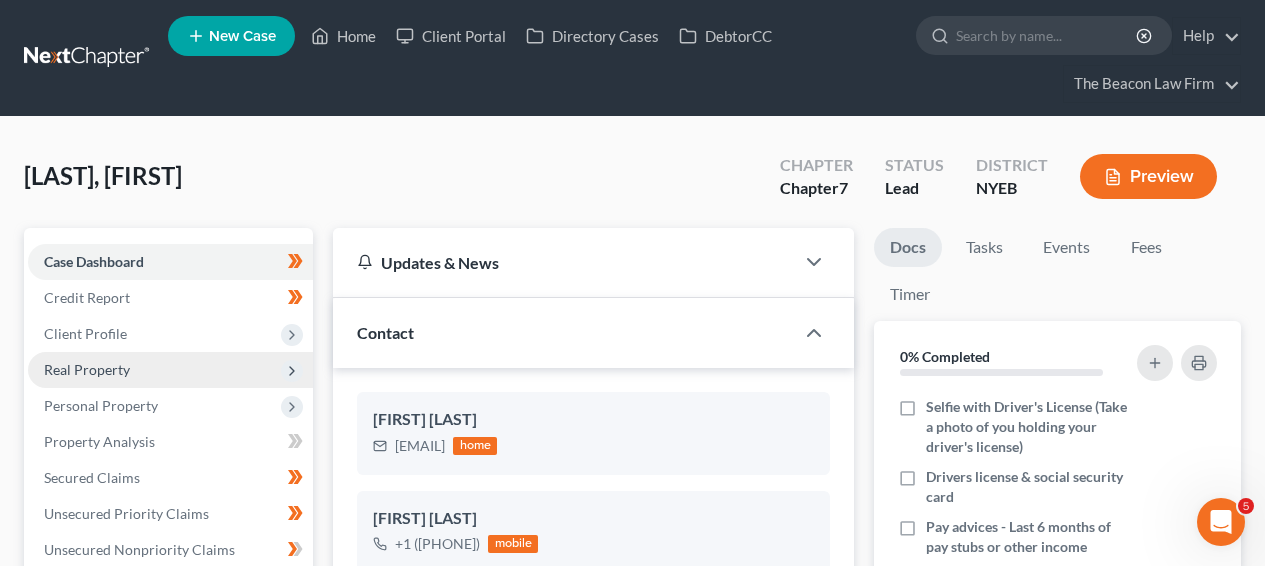 scroll, scrollTop: 586, scrollLeft: 0, axis: vertical 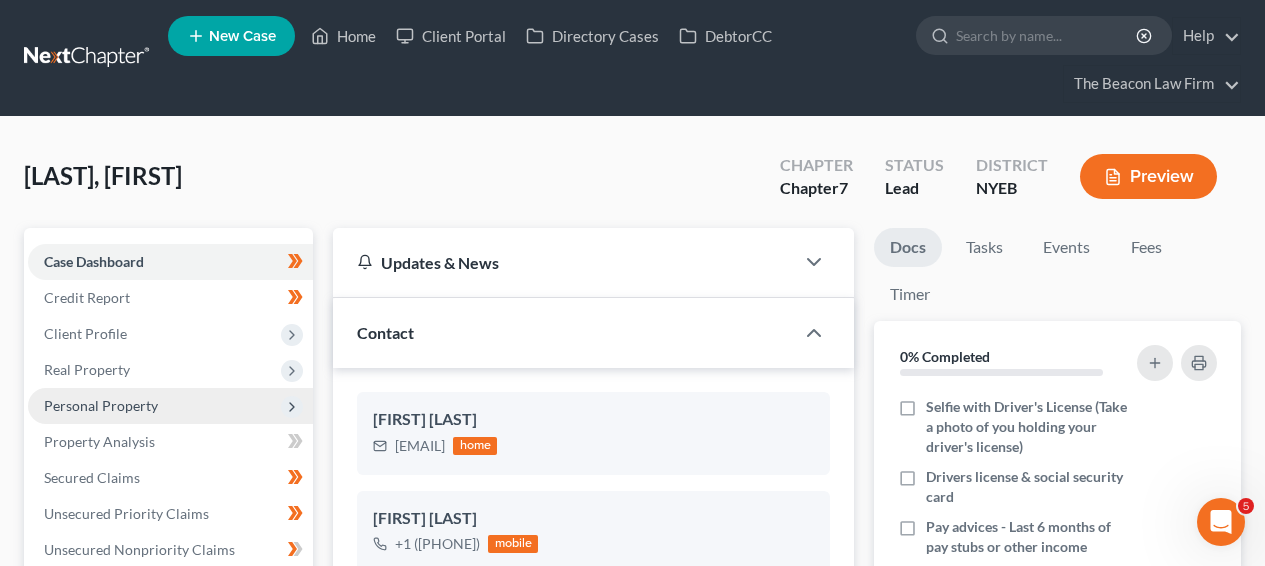 click on "Personal Property" at bounding box center (170, 406) 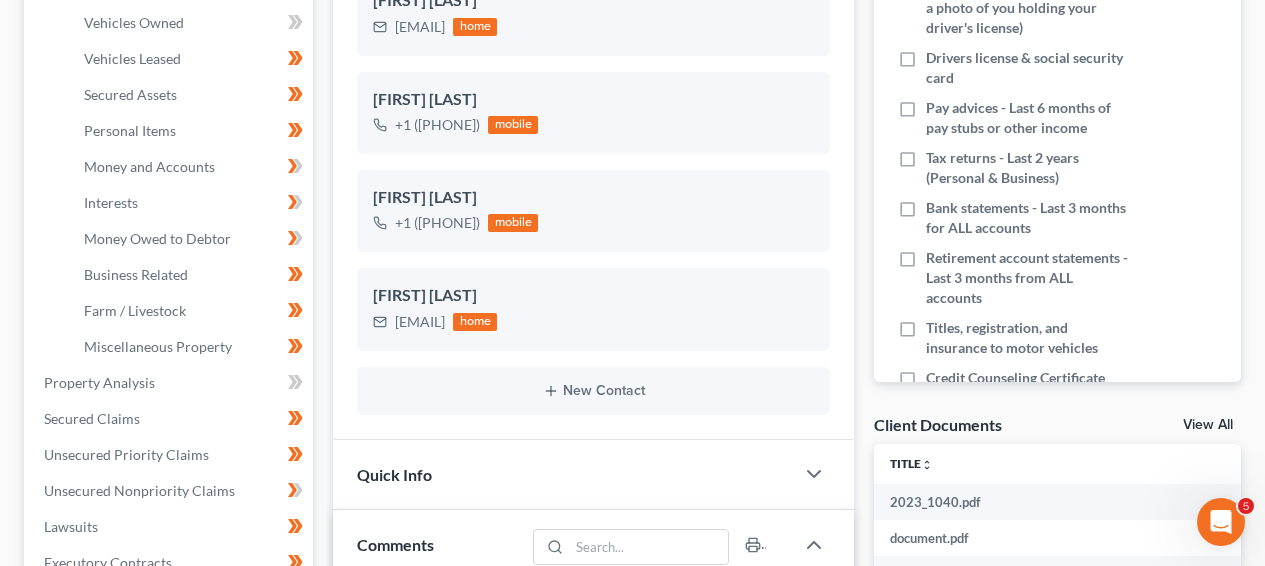 scroll, scrollTop: 408, scrollLeft: 0, axis: vertical 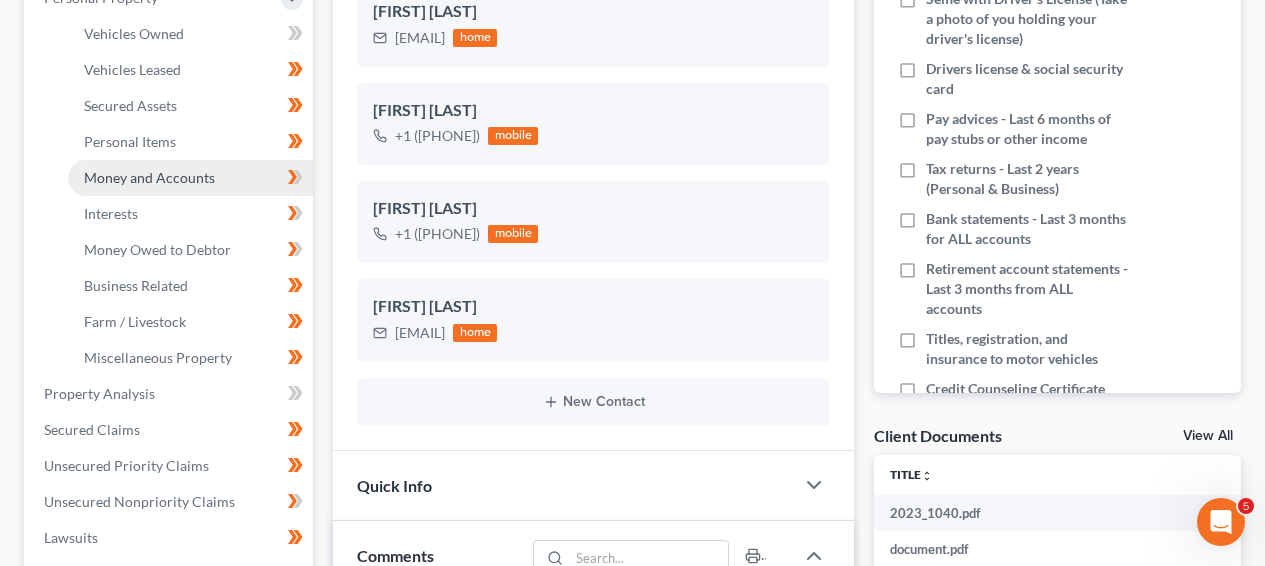 click on "Money and Accounts" at bounding box center [190, 178] 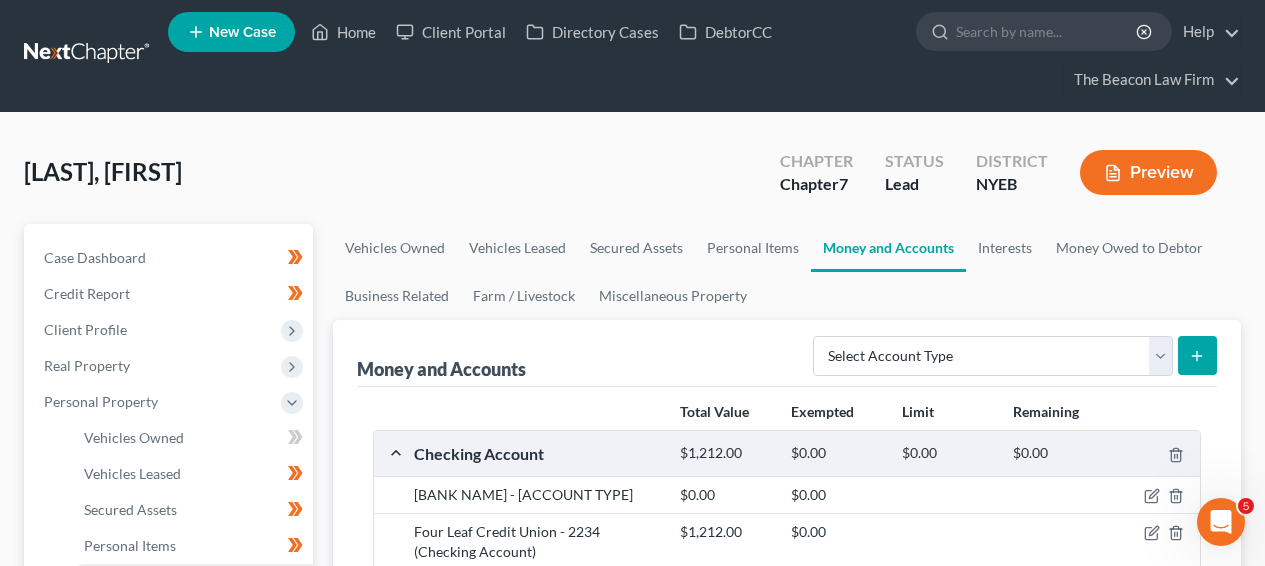 scroll, scrollTop: 0, scrollLeft: 0, axis: both 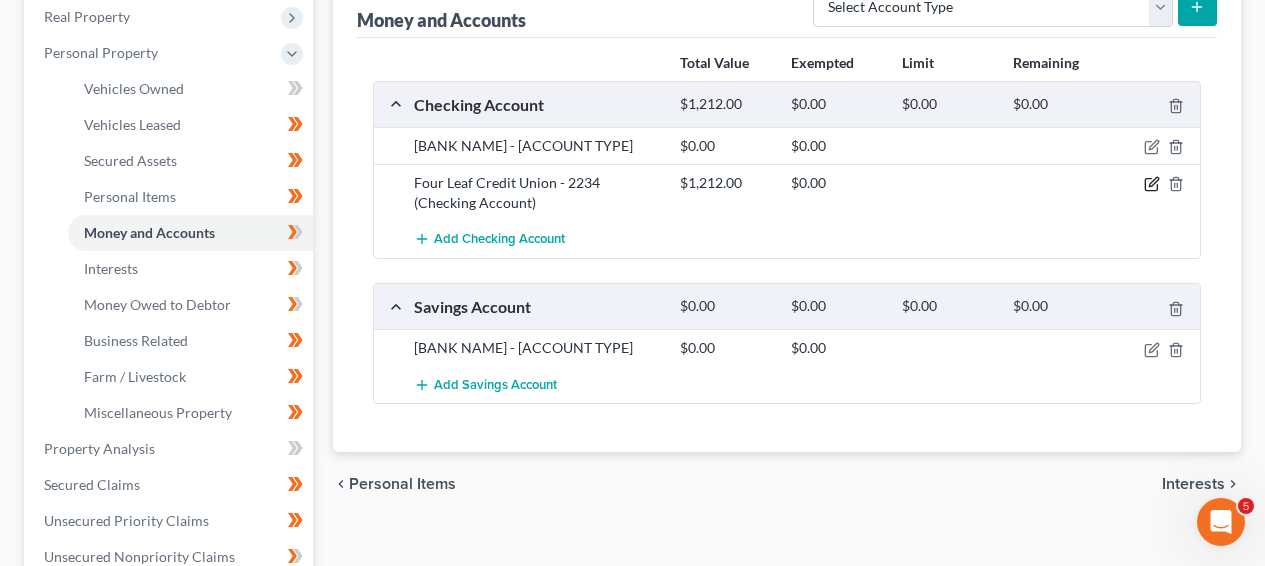 click 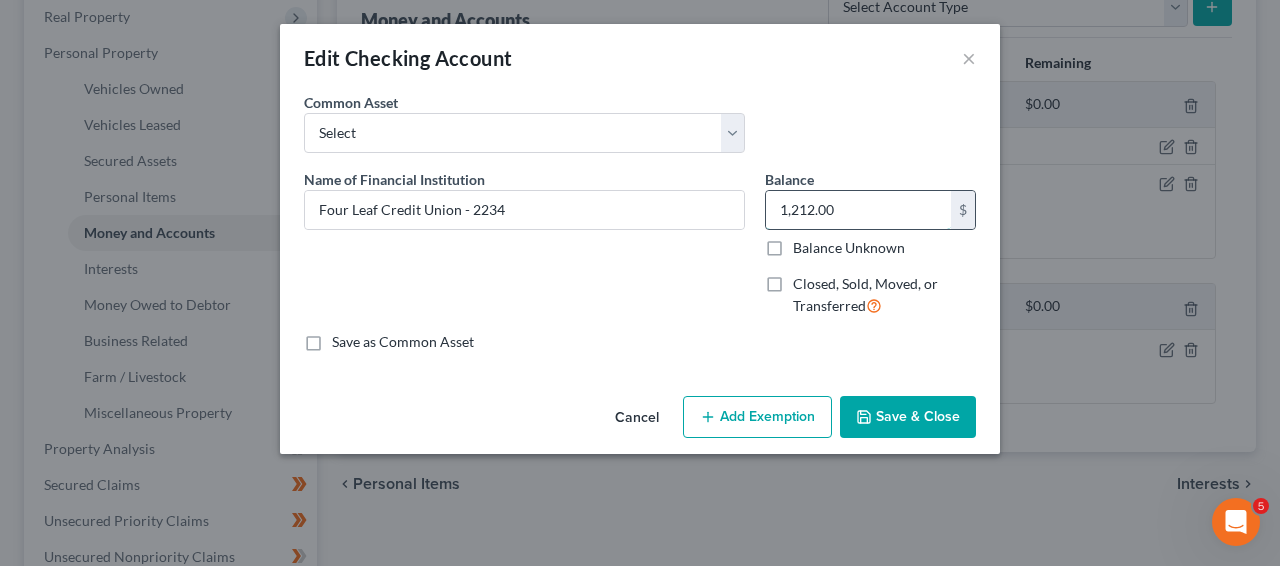 click on "1,212.00" at bounding box center (858, 210) 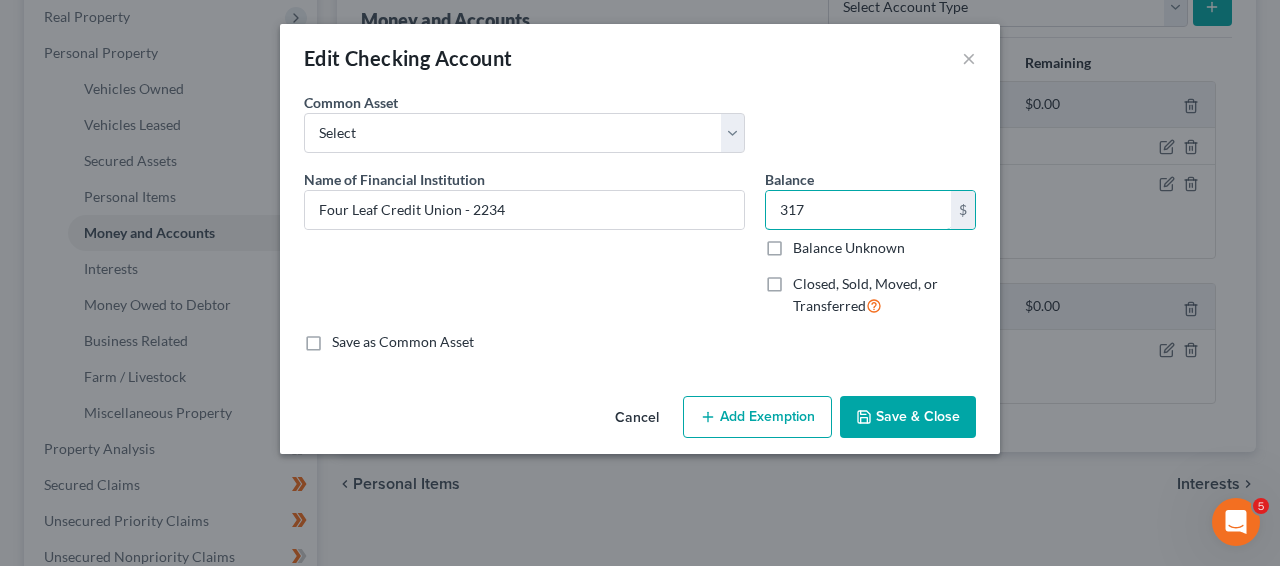 type on "317" 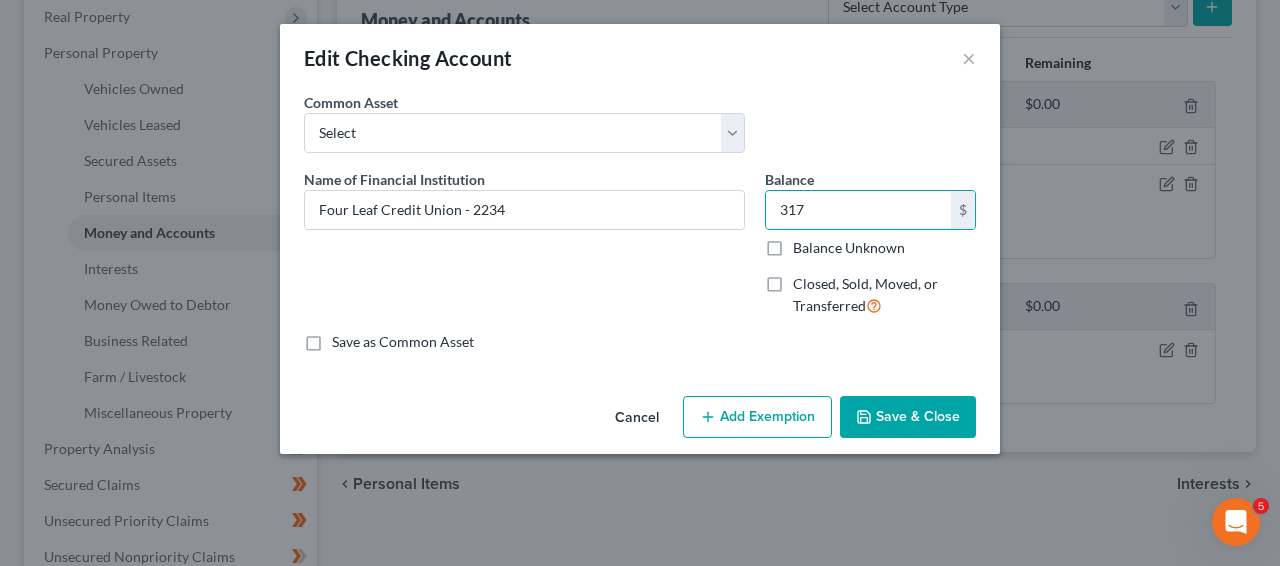 click on "Save & Close" at bounding box center (908, 417) 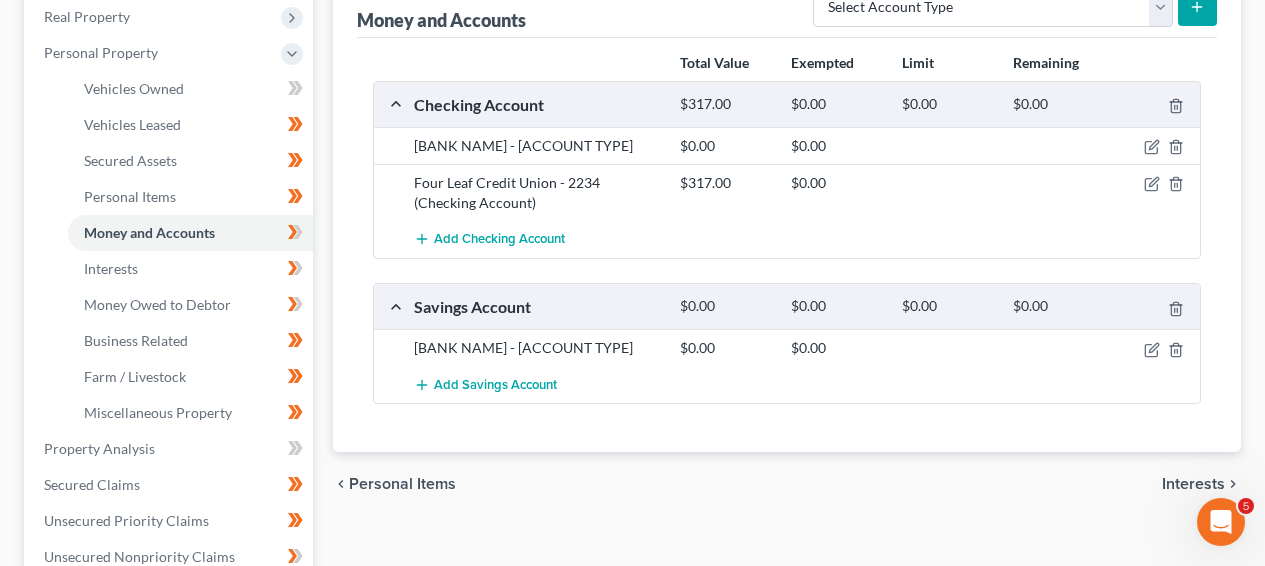click on "Jackimowicz, Jeffrey Upgraded Chapter Chapter  7 Status Lead District NYEB Preview Petition Navigation
Case Dashboard
Payments
Invoices
Payments
Payments
Credit Report" at bounding box center (632, 417) 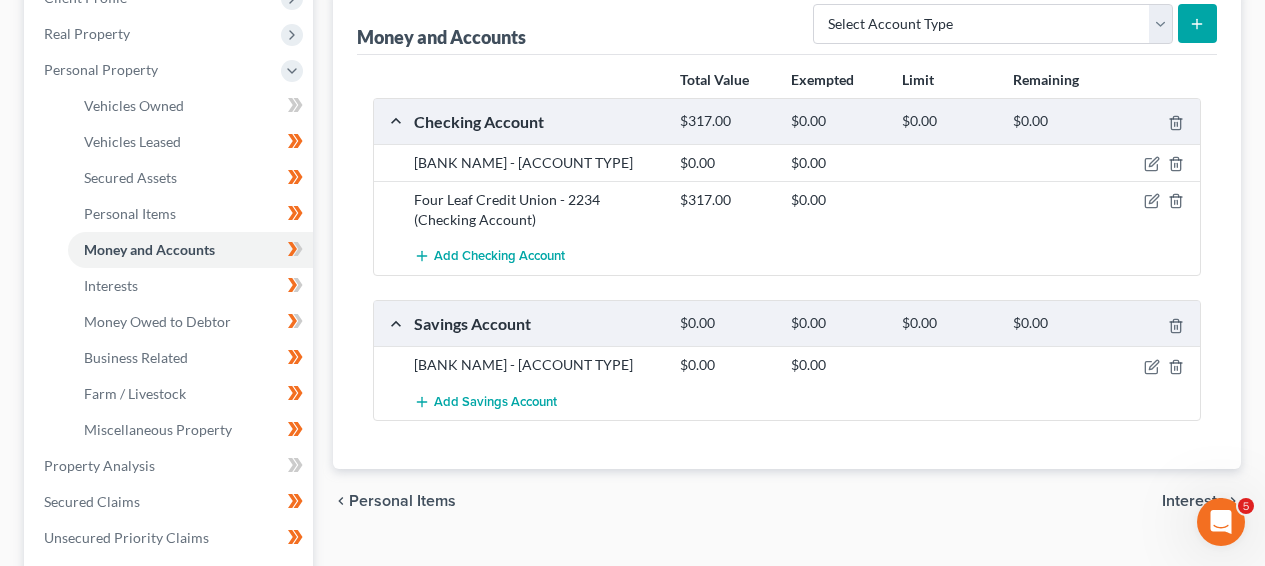 scroll, scrollTop: 475, scrollLeft: 0, axis: vertical 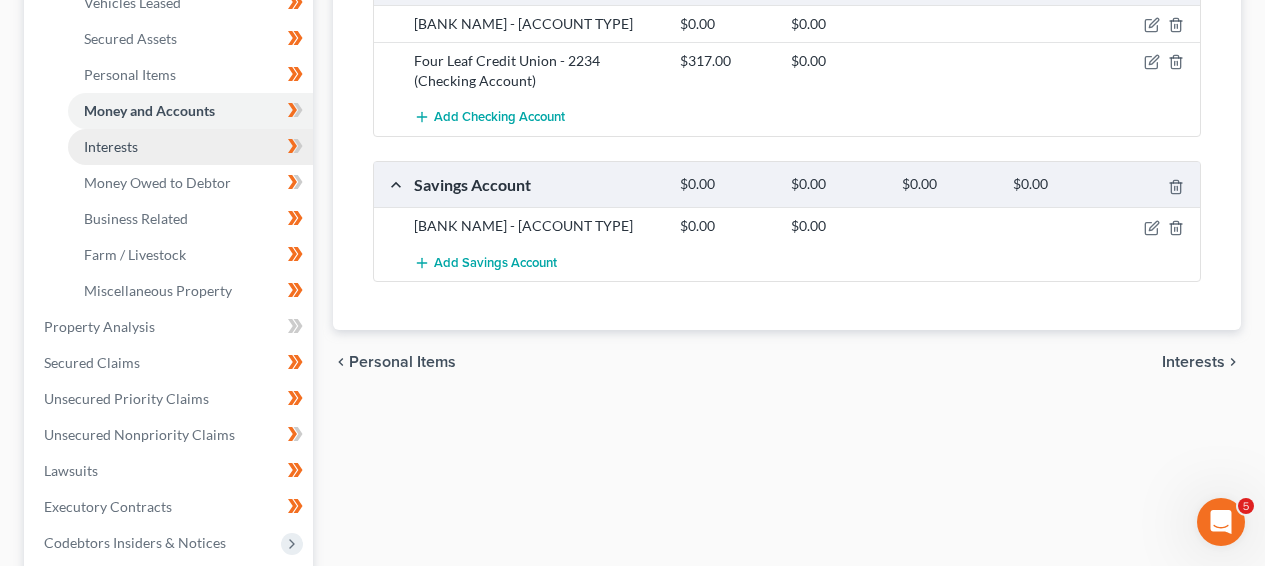 click on "Interests" at bounding box center [190, 147] 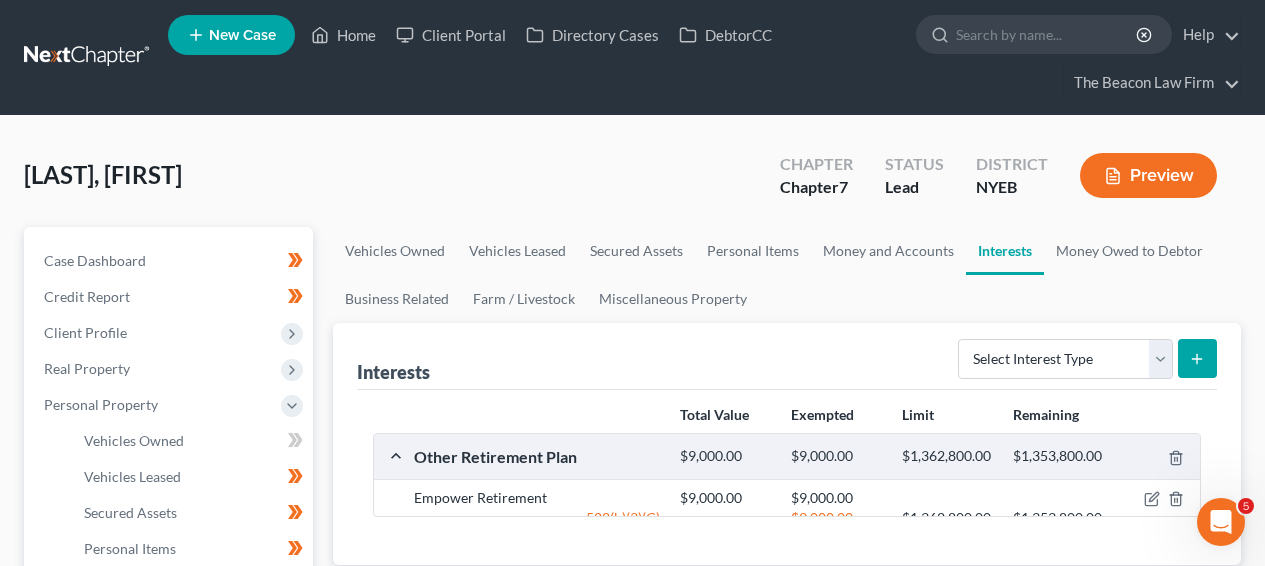 scroll, scrollTop: 0, scrollLeft: 0, axis: both 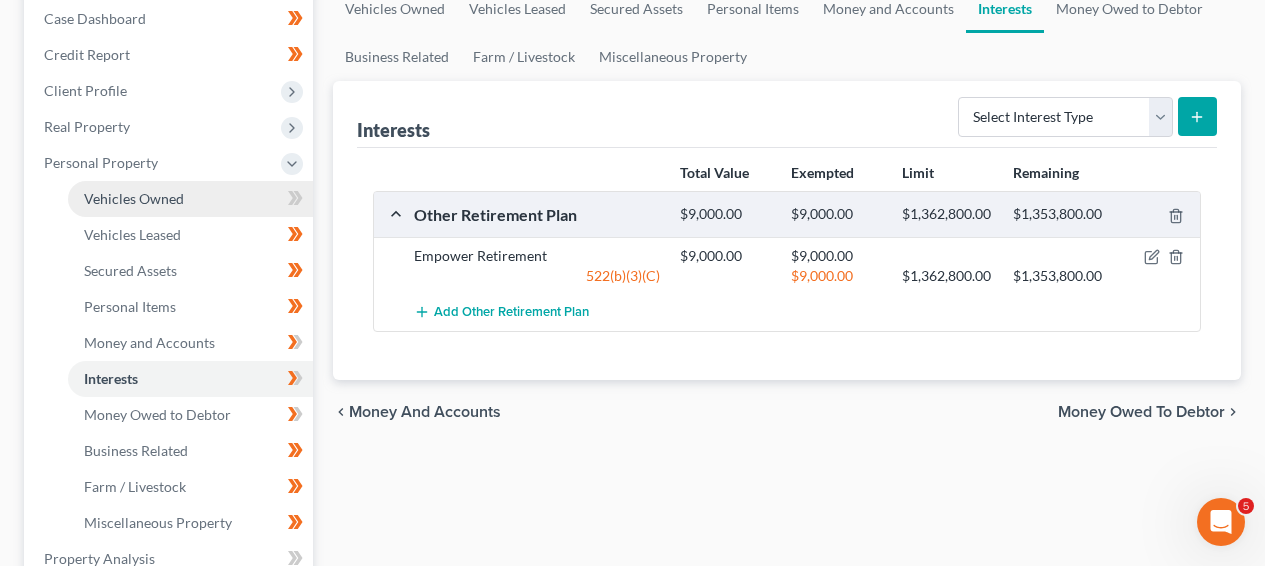 click on "Vehicles Owned" at bounding box center [190, 199] 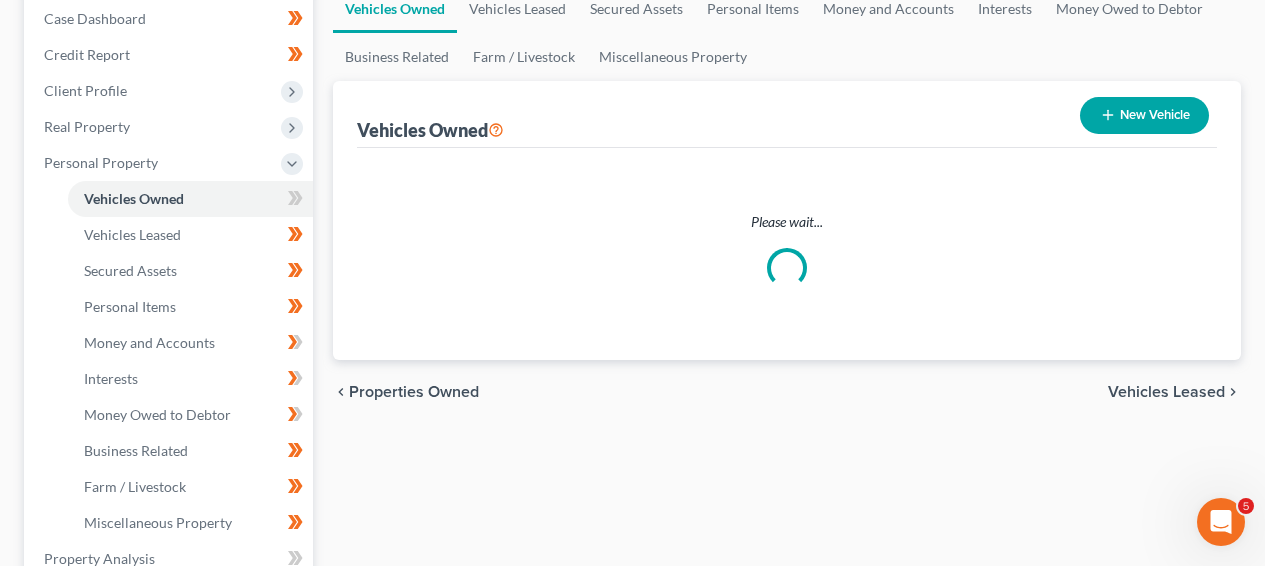 scroll, scrollTop: 0, scrollLeft: 0, axis: both 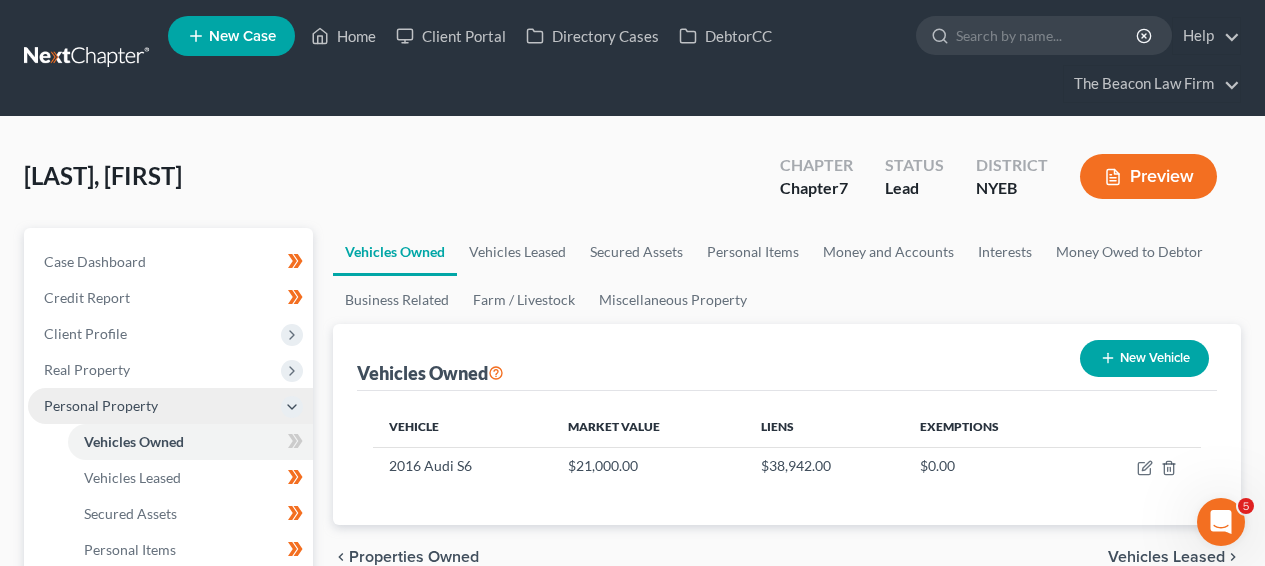 click on "Personal Property" at bounding box center [170, 406] 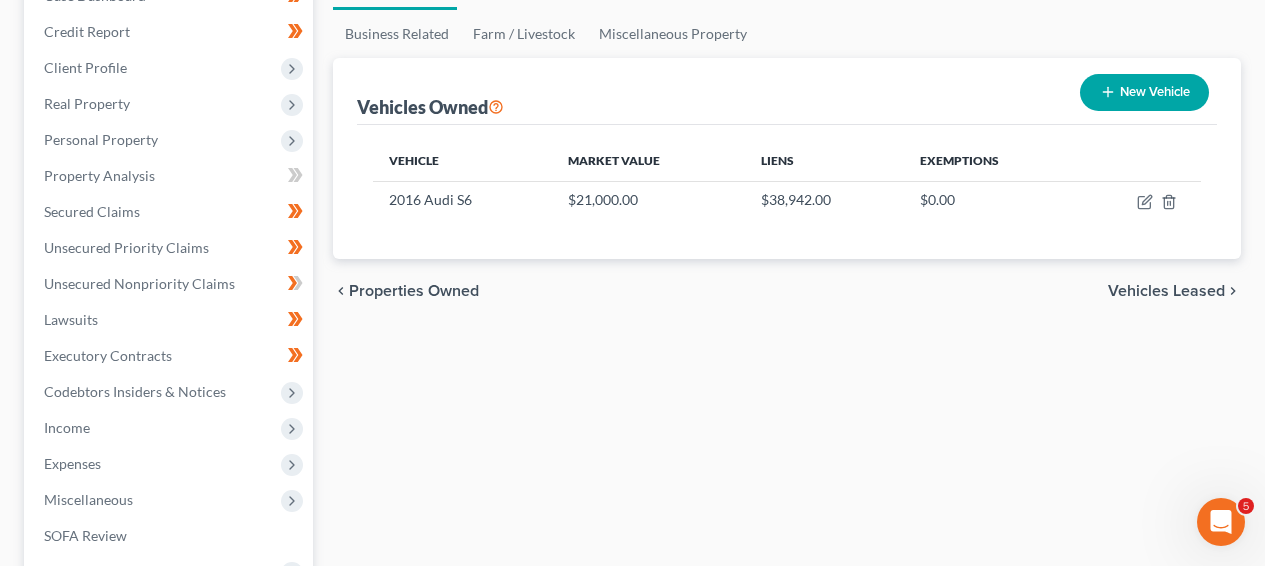 scroll, scrollTop: 277, scrollLeft: 0, axis: vertical 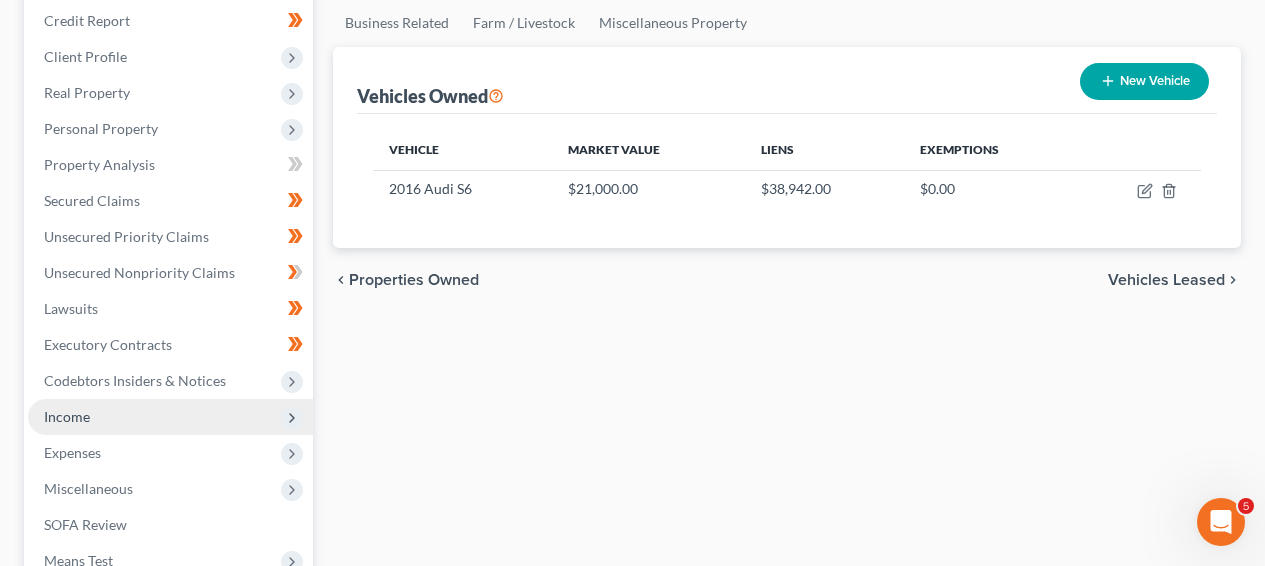 click on "Income" at bounding box center [170, 417] 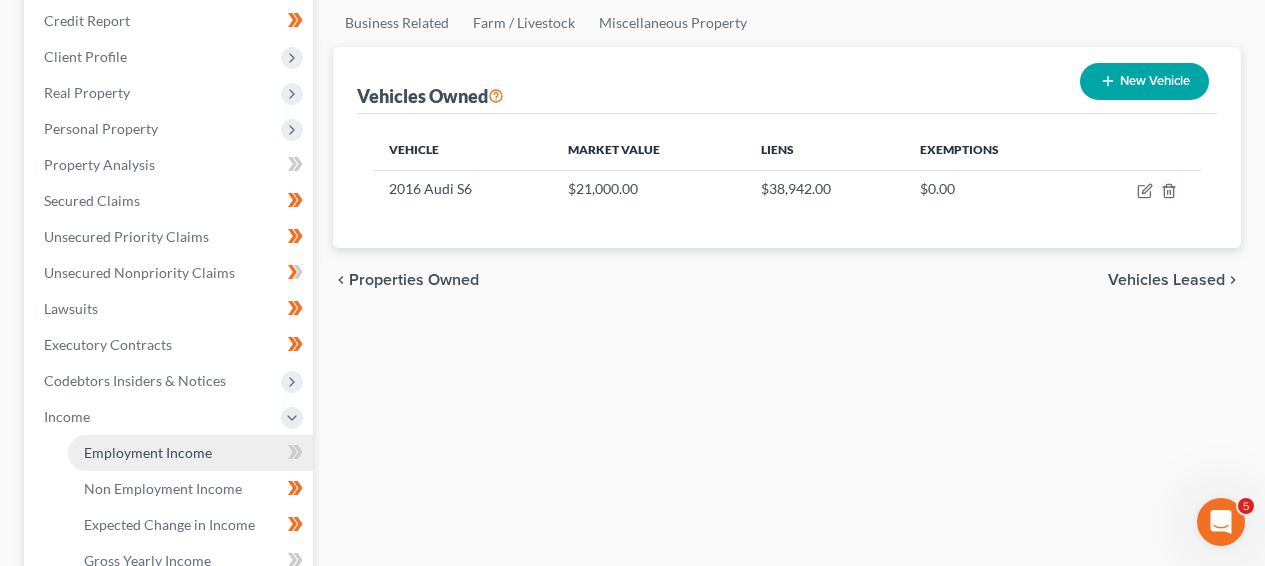 click on "Employment Income" at bounding box center (190, 453) 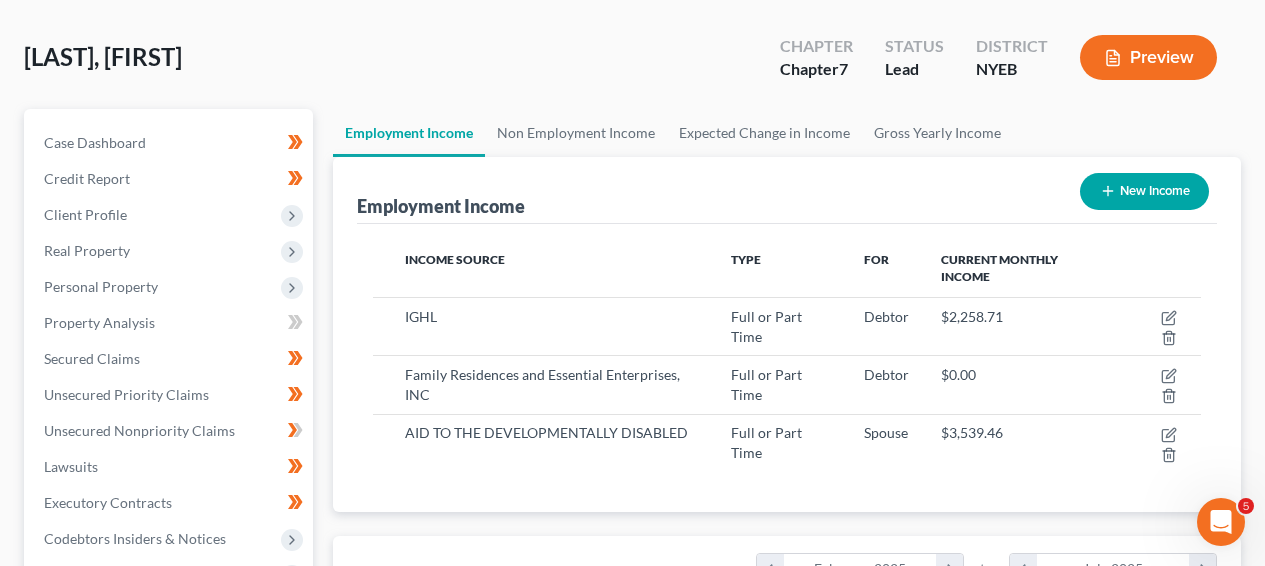 scroll, scrollTop: 0, scrollLeft: 0, axis: both 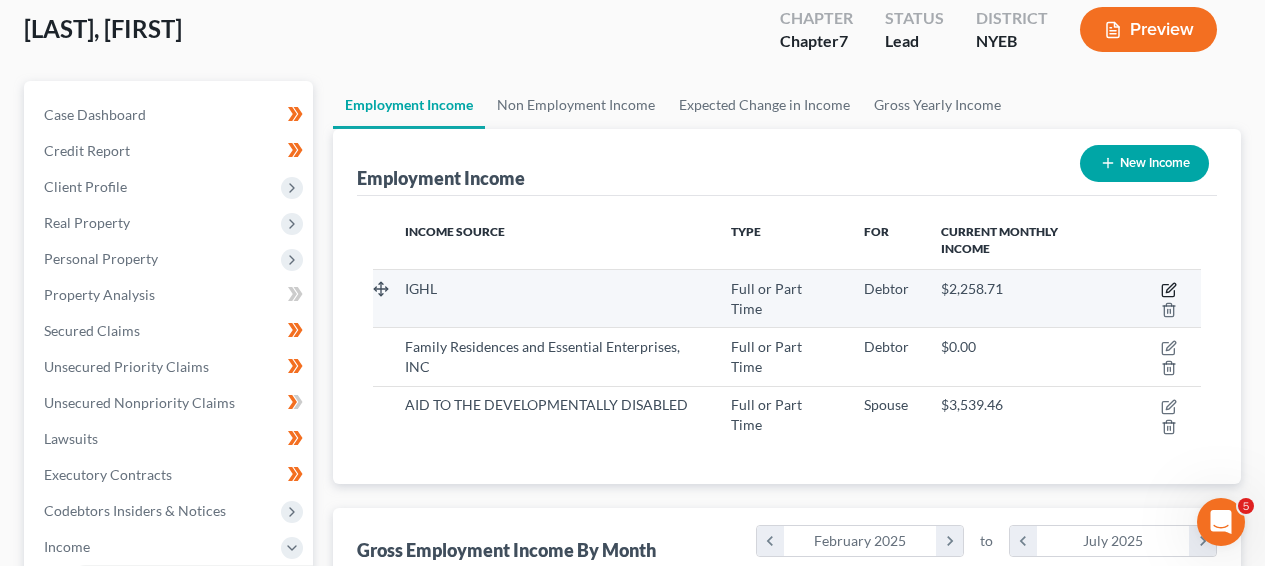 click 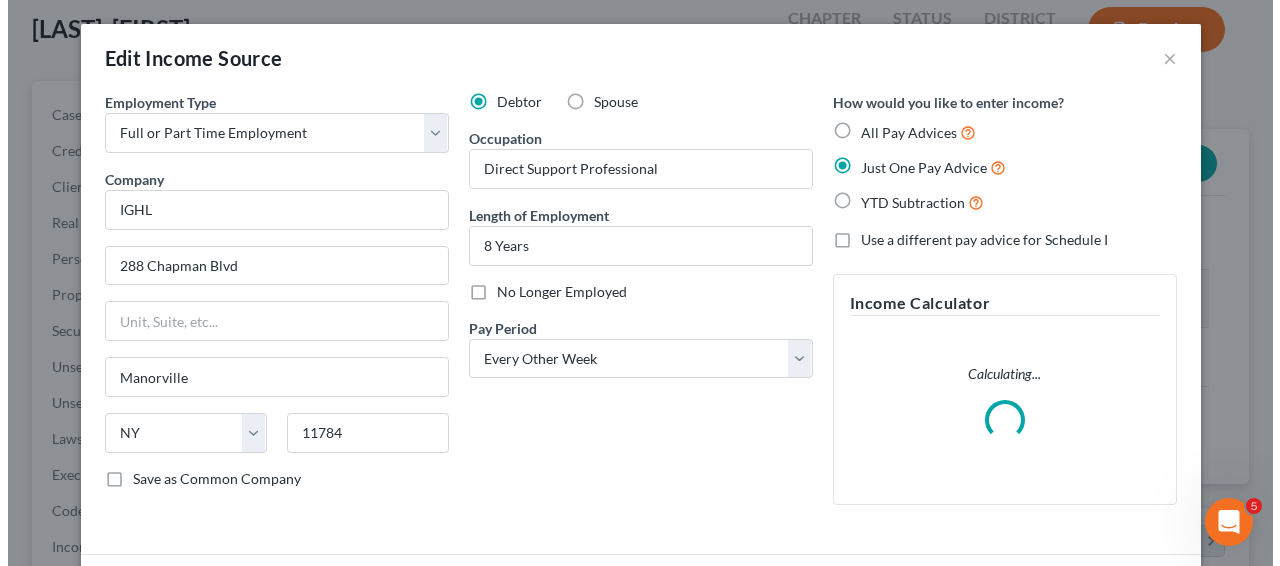 scroll, scrollTop: 999641, scrollLeft: 999487, axis: both 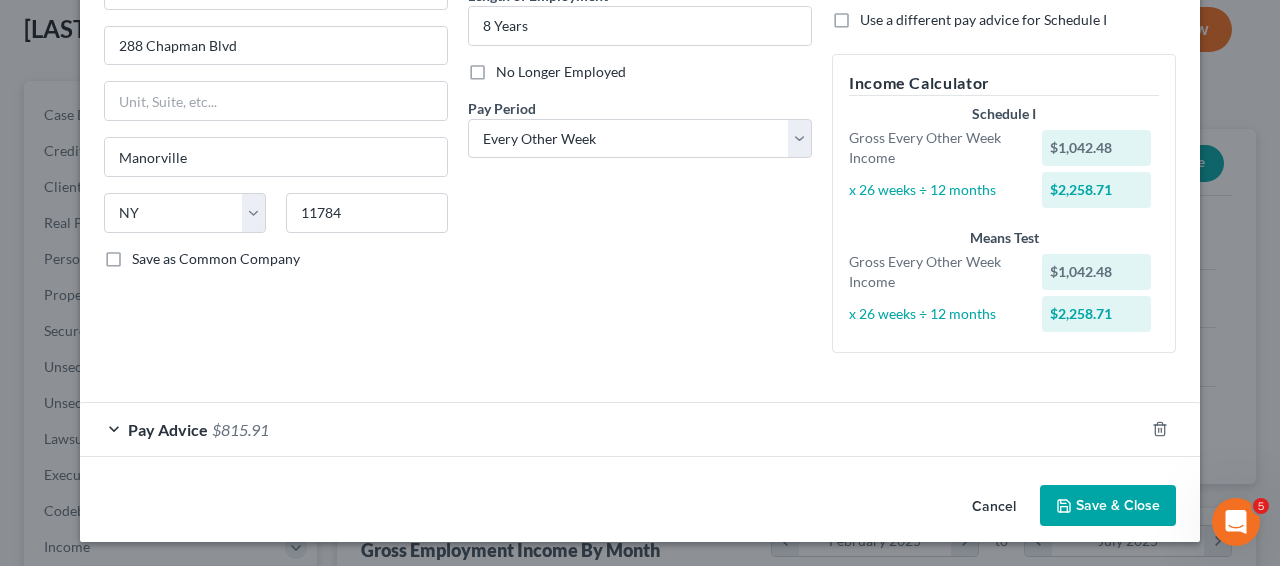 click on "Pay Advice $815.91" at bounding box center (612, 429) 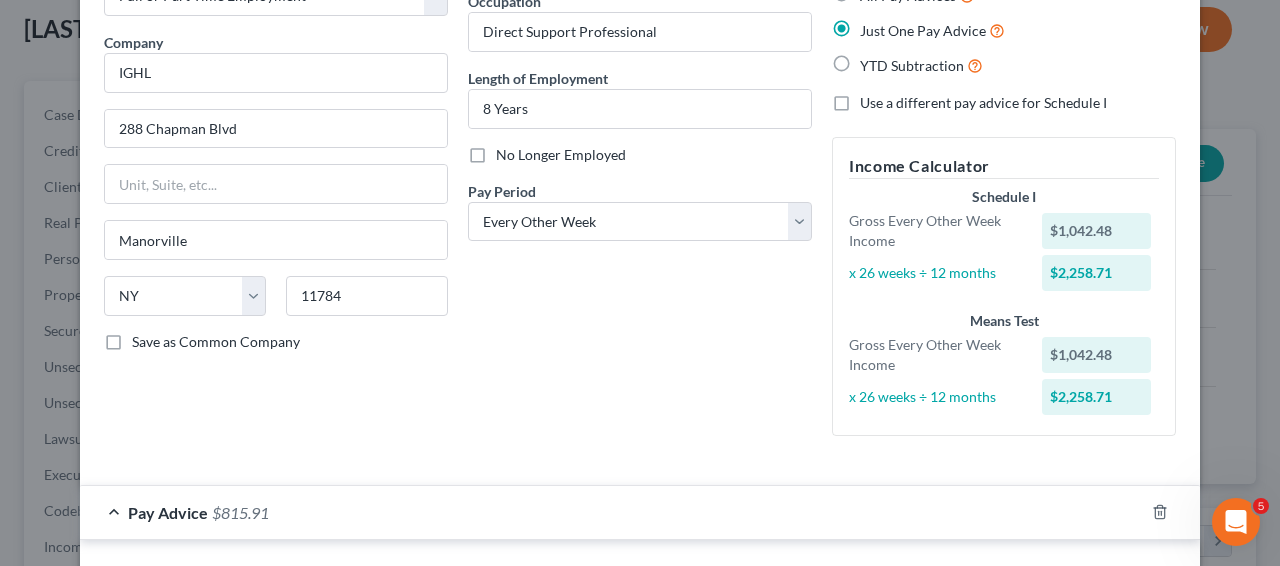 scroll, scrollTop: 0, scrollLeft: 0, axis: both 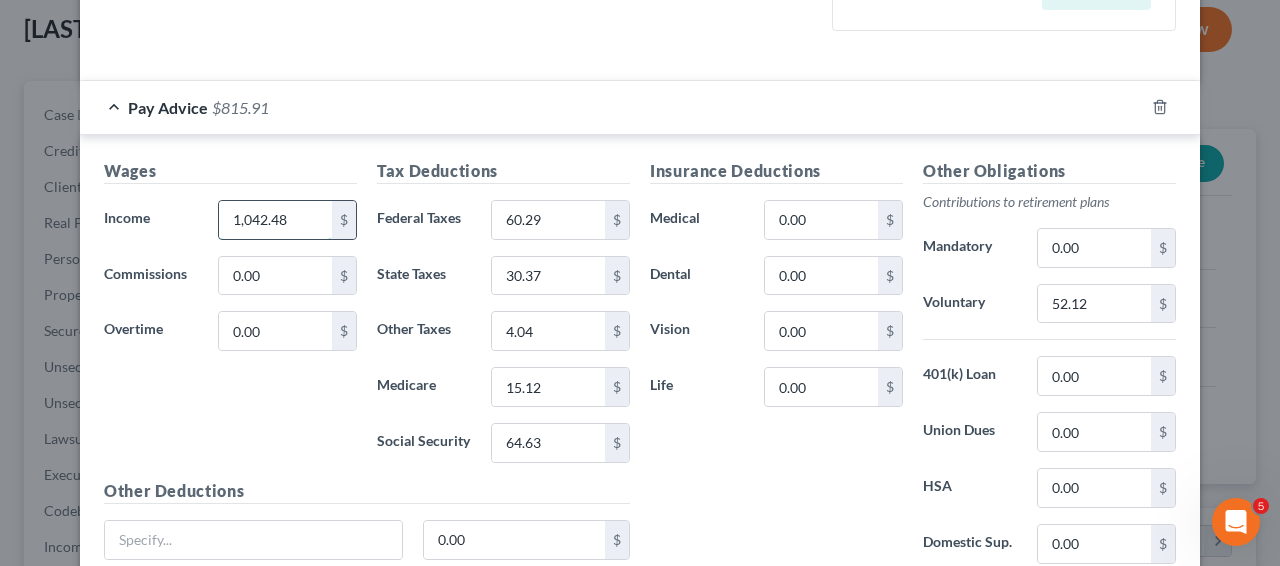 click on "1,042.48" at bounding box center (275, 220) 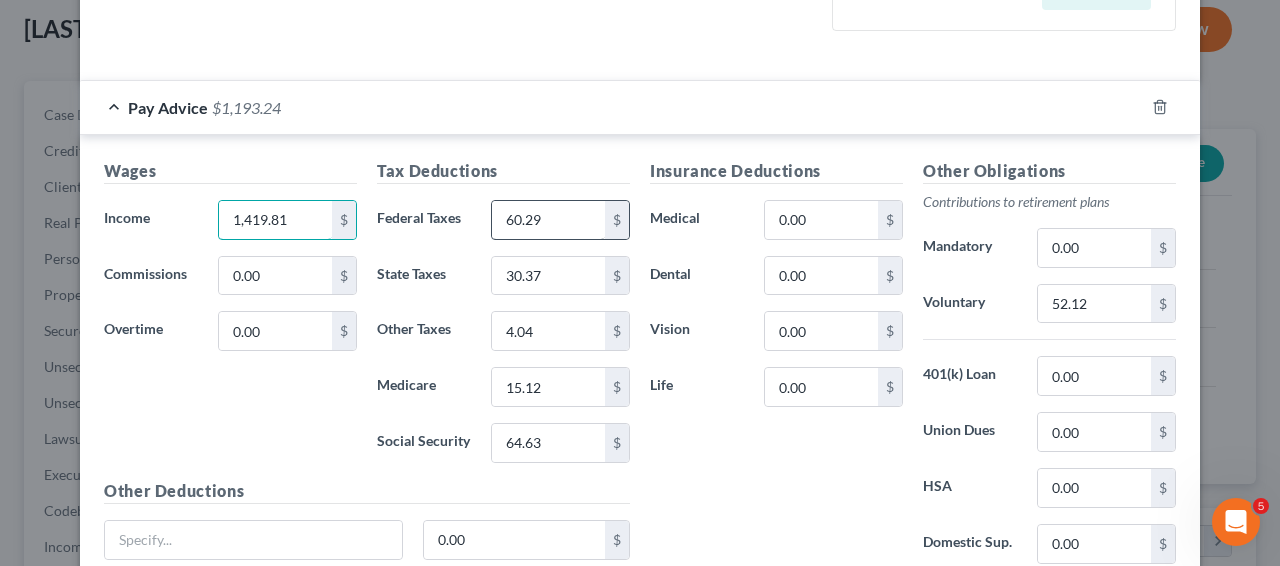 type on "1,419.81" 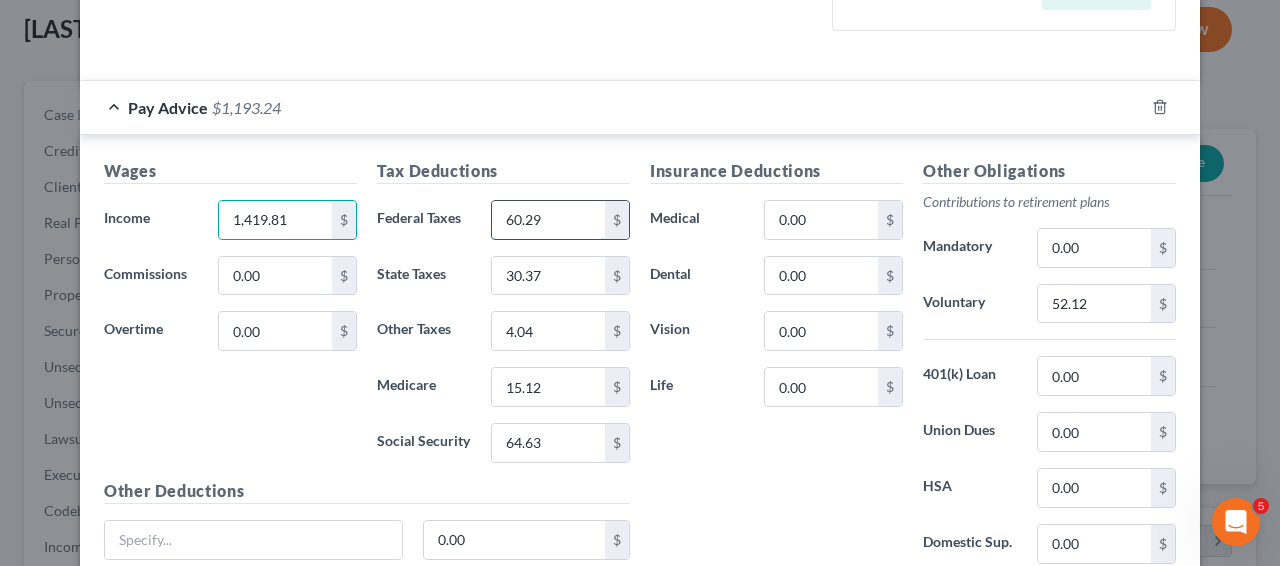 click on "60.29" at bounding box center [548, 220] 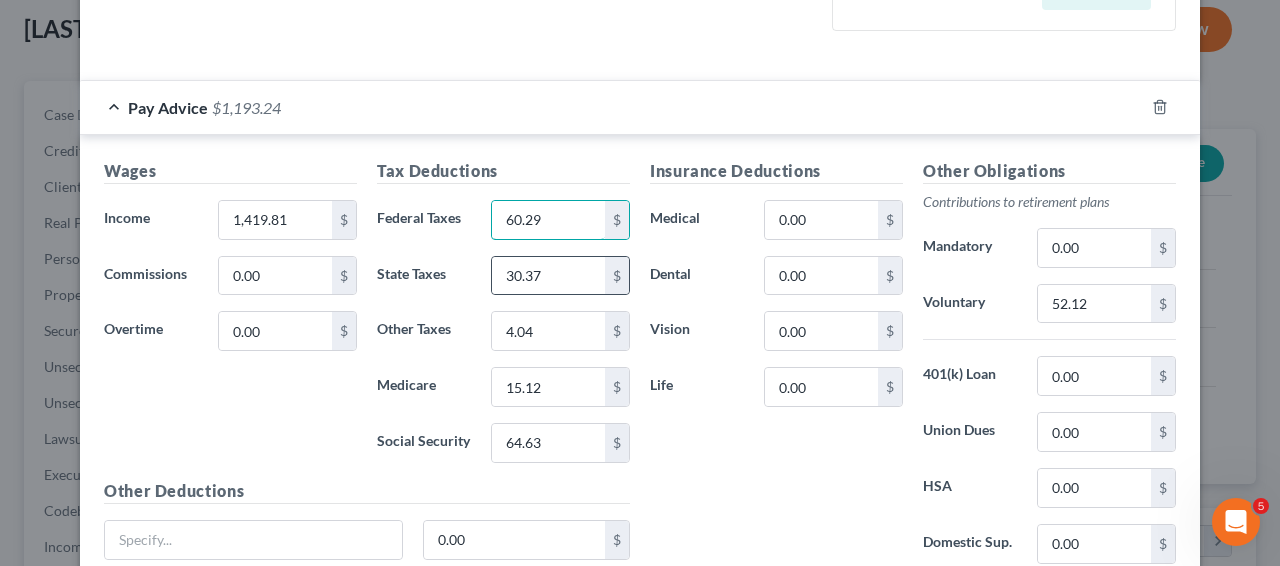 paste on "103.30" 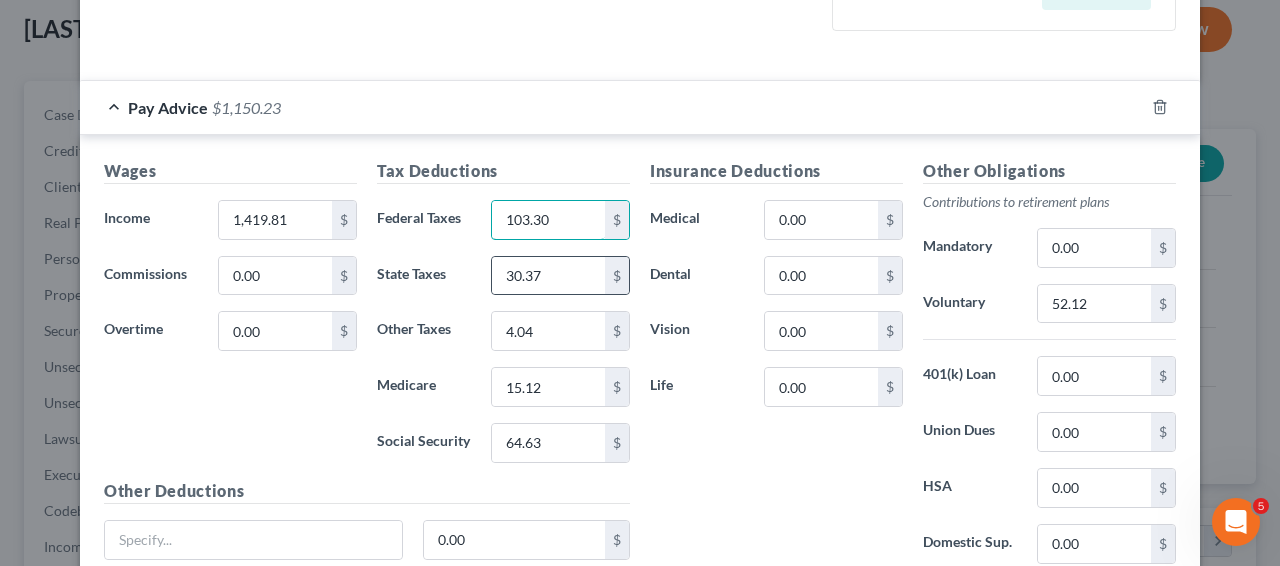 type on "103.30" 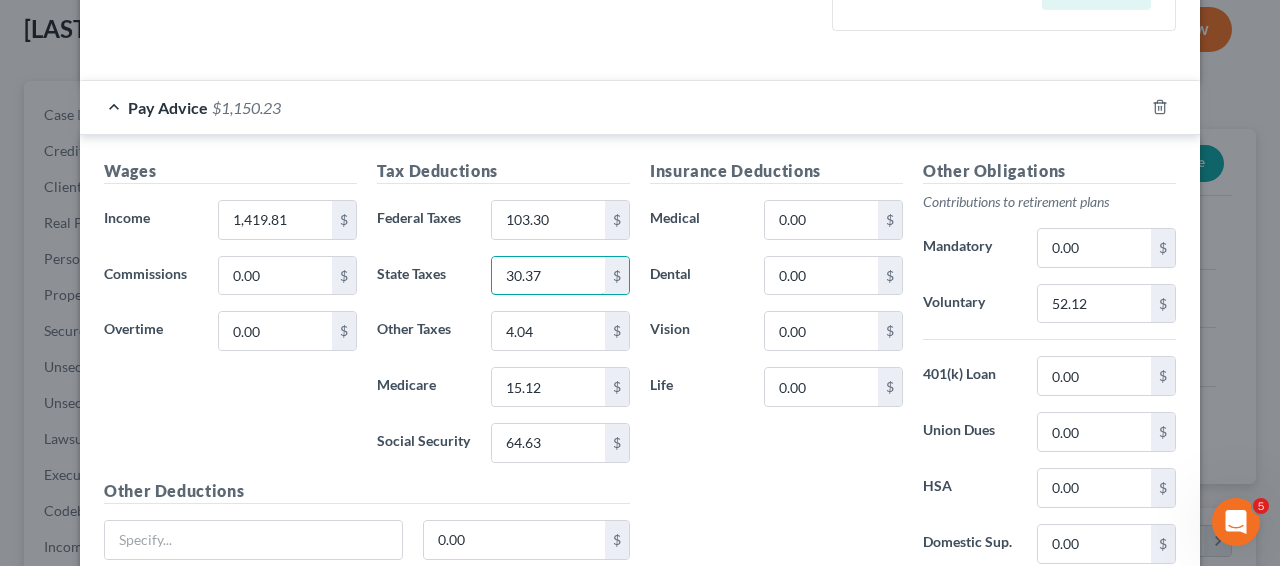 paste on "50.09" 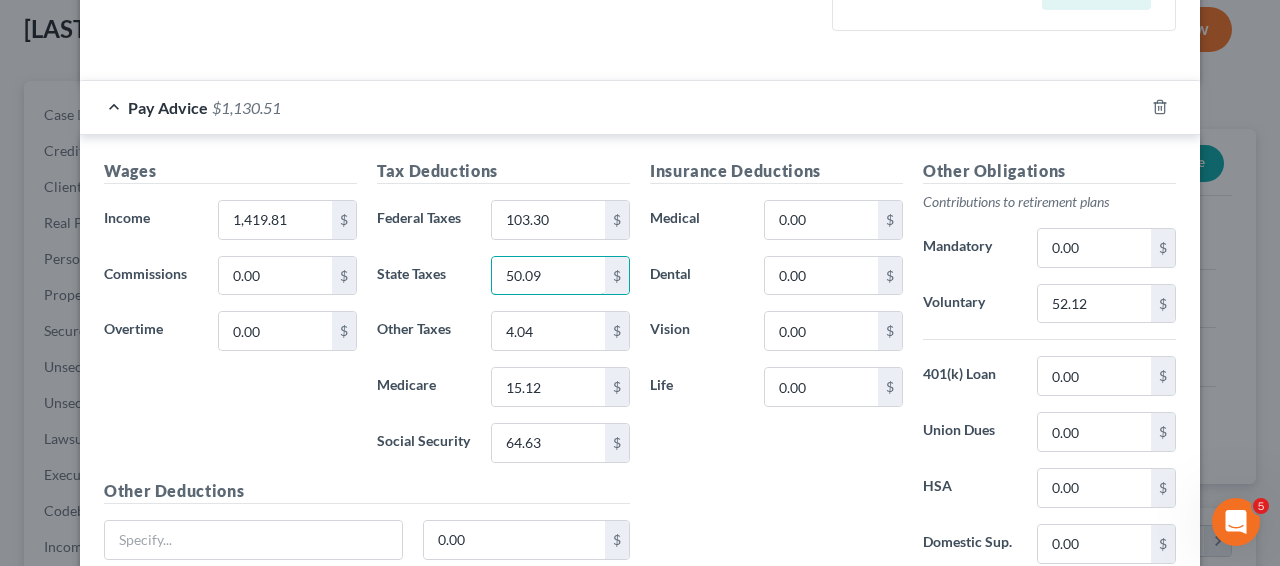type on "50.09" 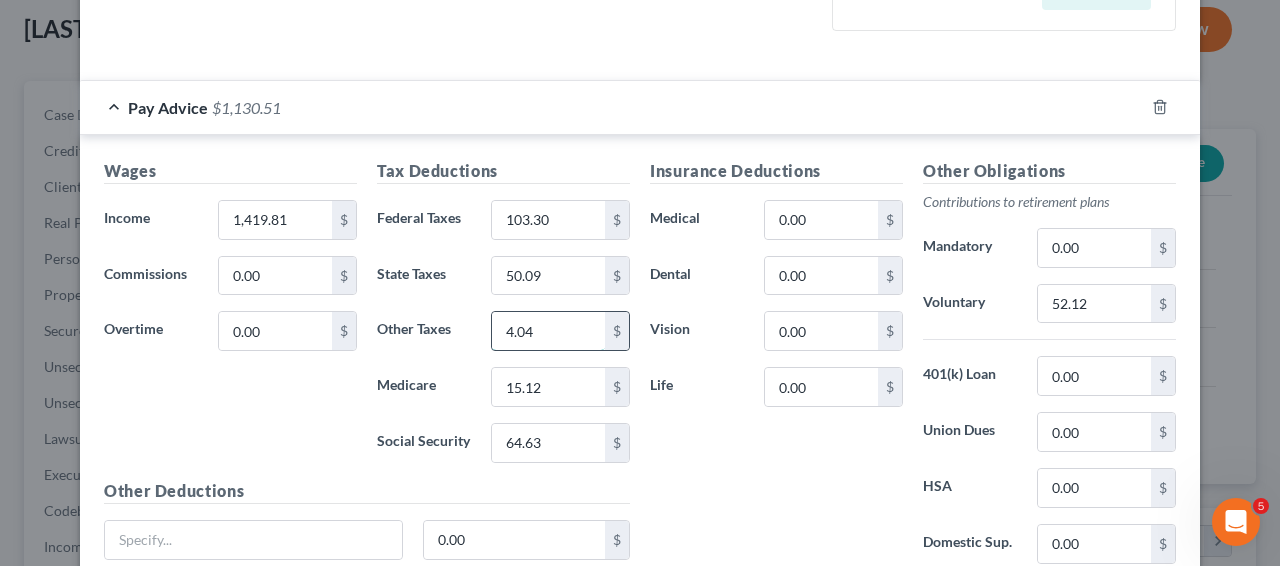 click on "4.04" at bounding box center [548, 331] 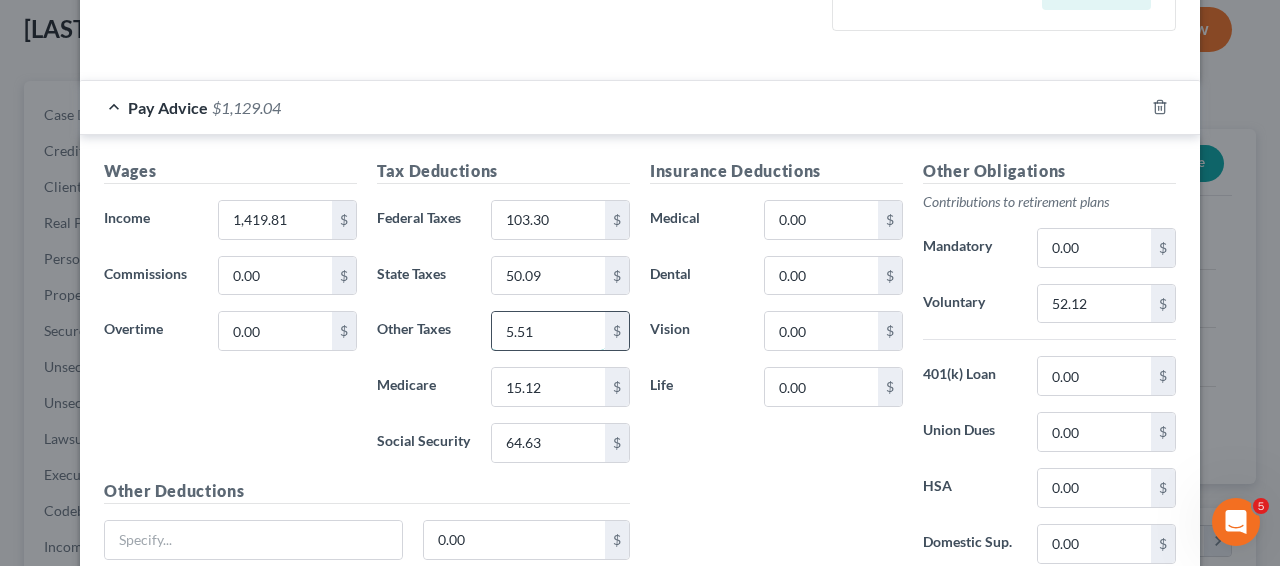 type on "5.51" 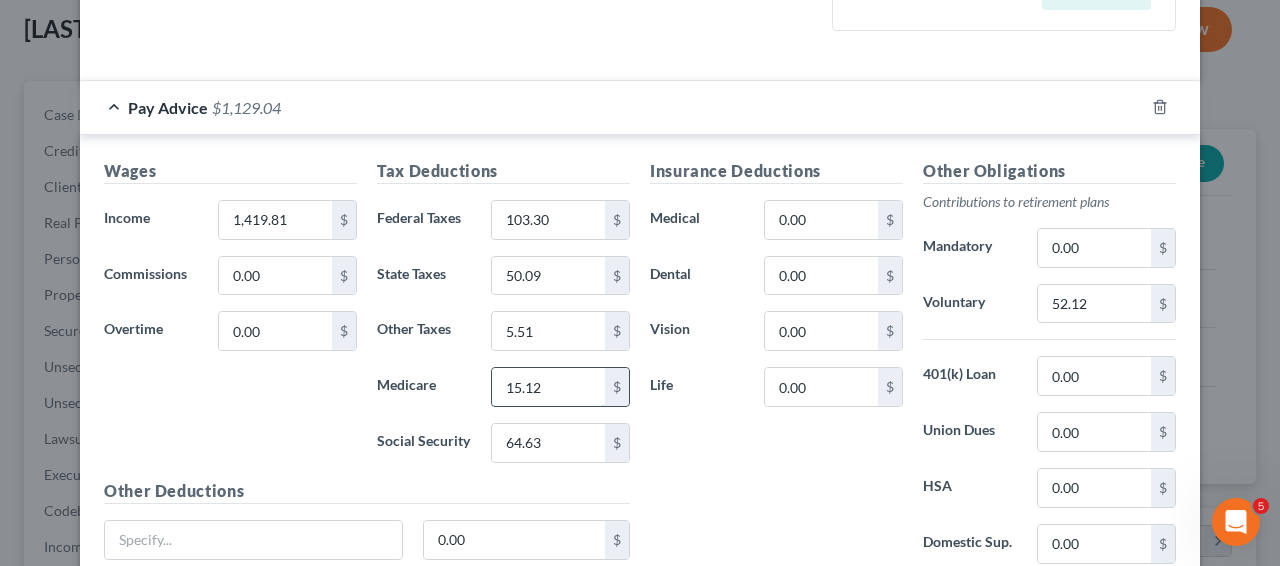 click on "15.12" at bounding box center (548, 387) 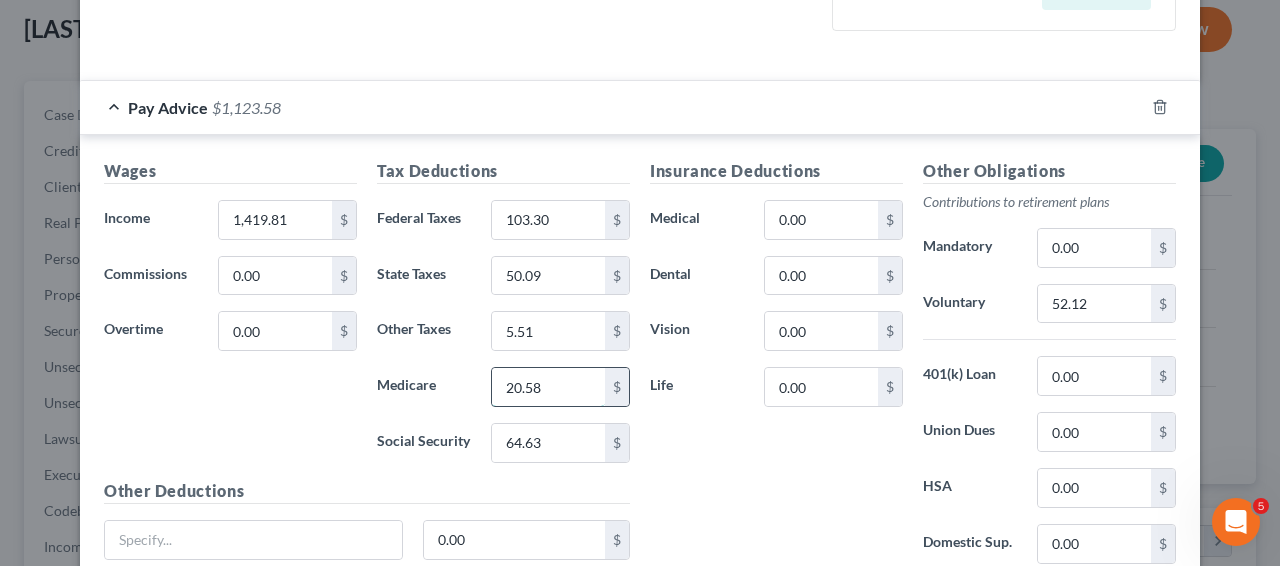 type on "20.58" 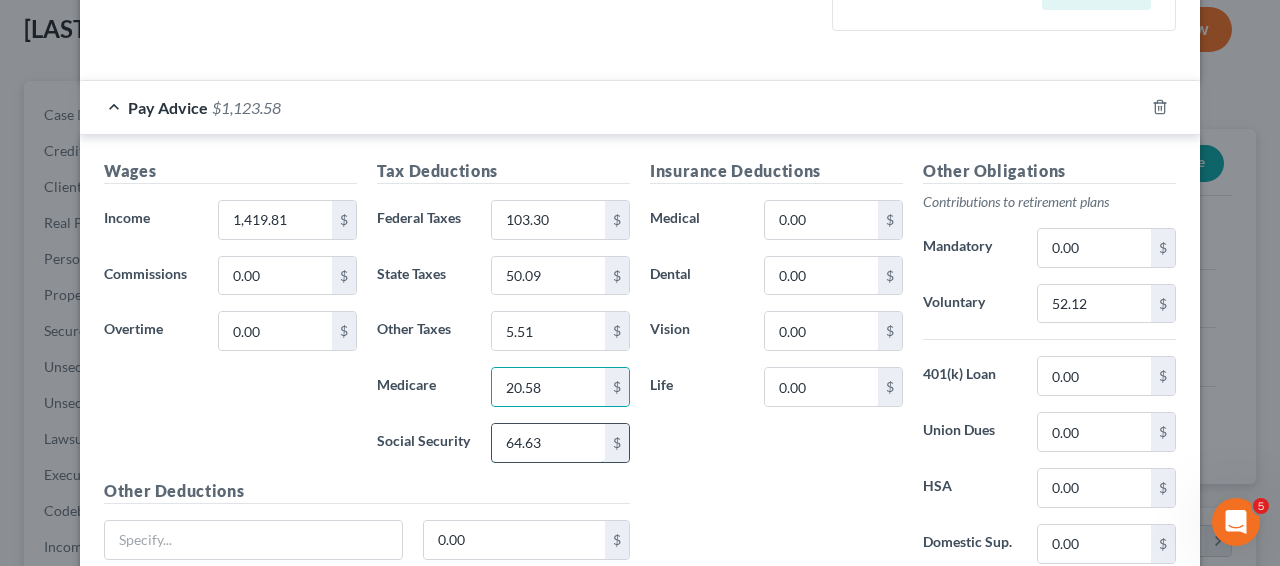 click on "64.63" at bounding box center [548, 443] 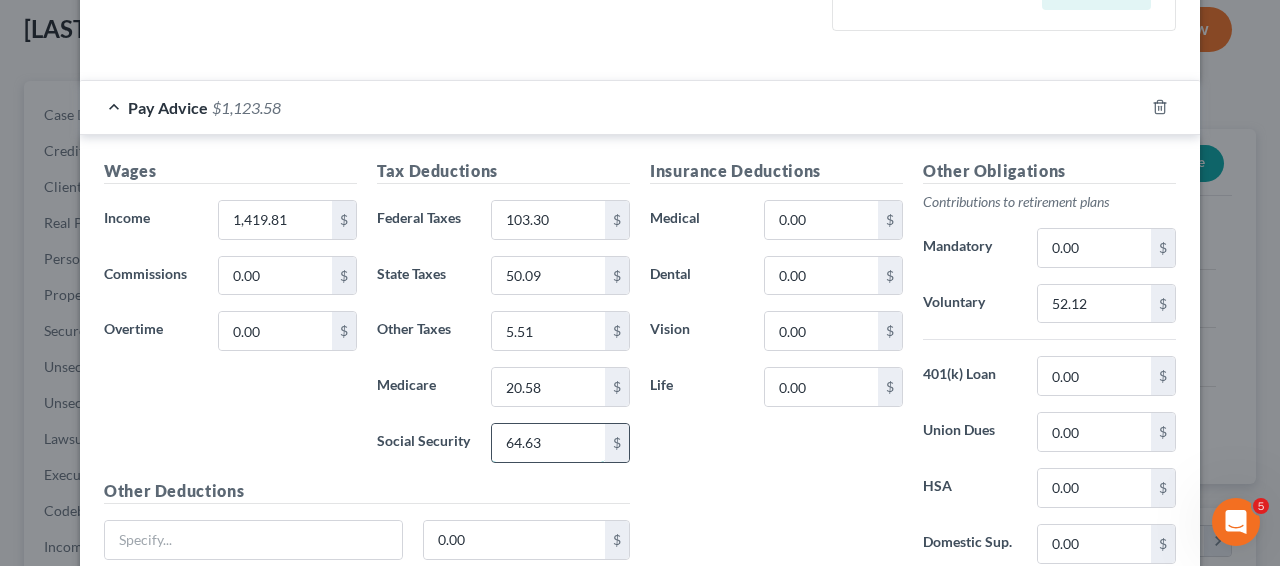 paste on "88.0" 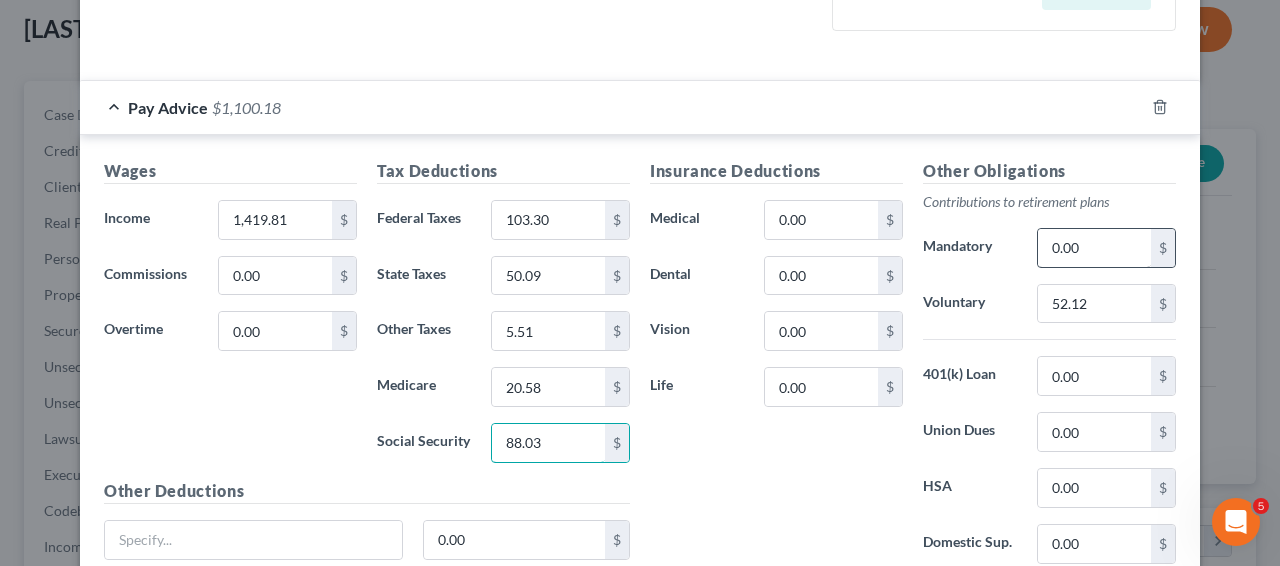 type on "88.03" 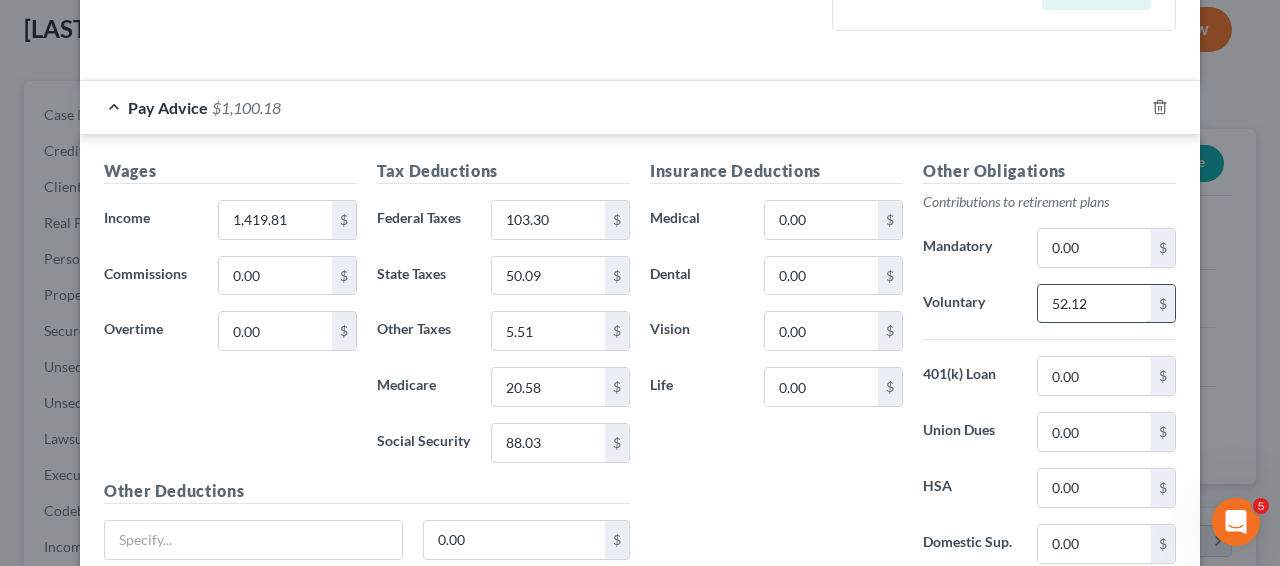 click on "52.12" at bounding box center (1094, 304) 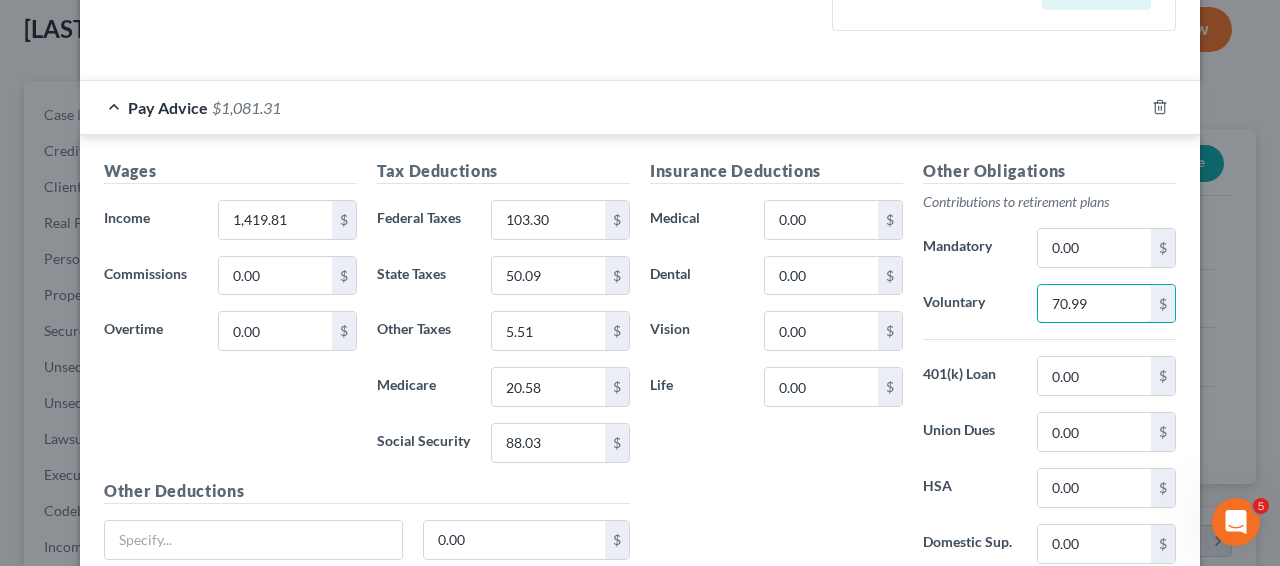 type on "70.99" 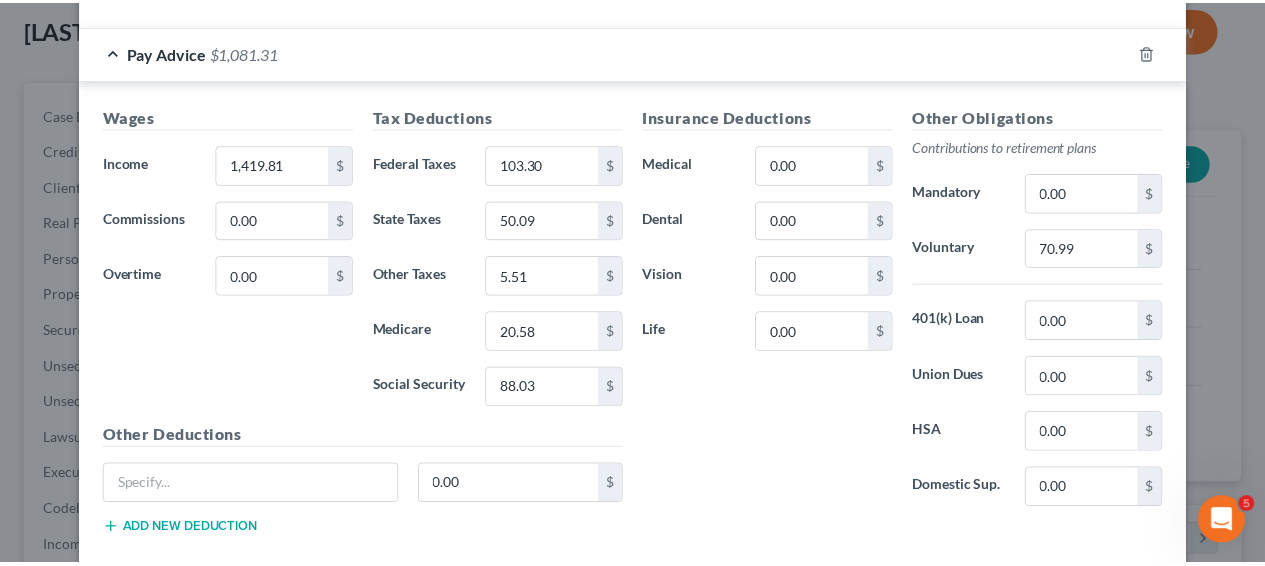 scroll, scrollTop: 709, scrollLeft: 0, axis: vertical 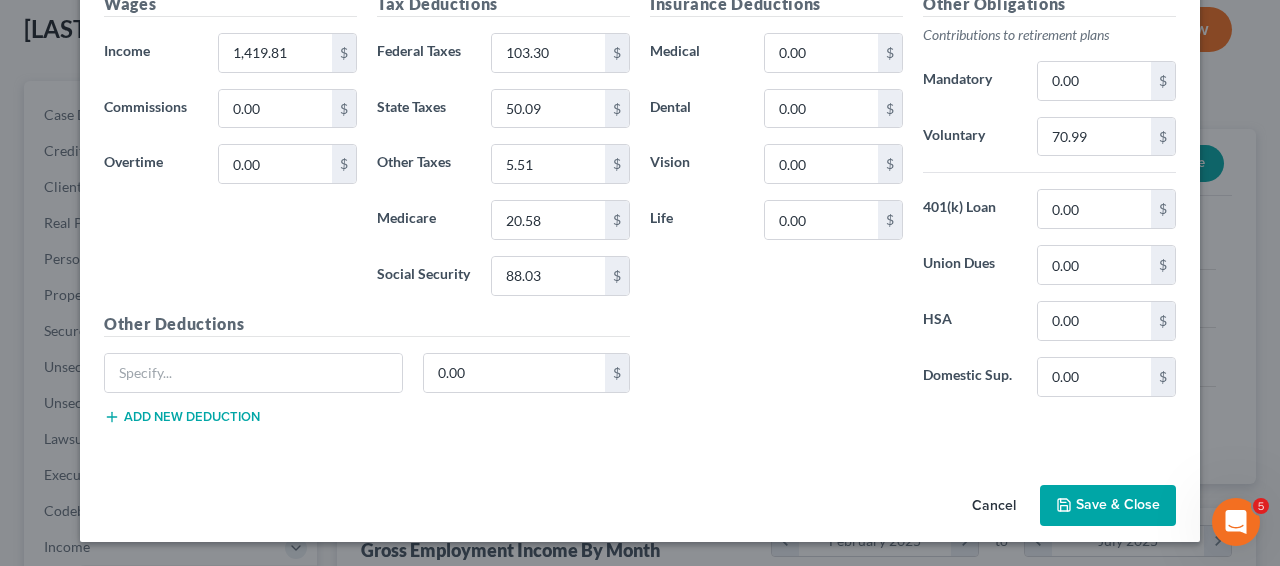 click on "Save & Close" at bounding box center (1108, 506) 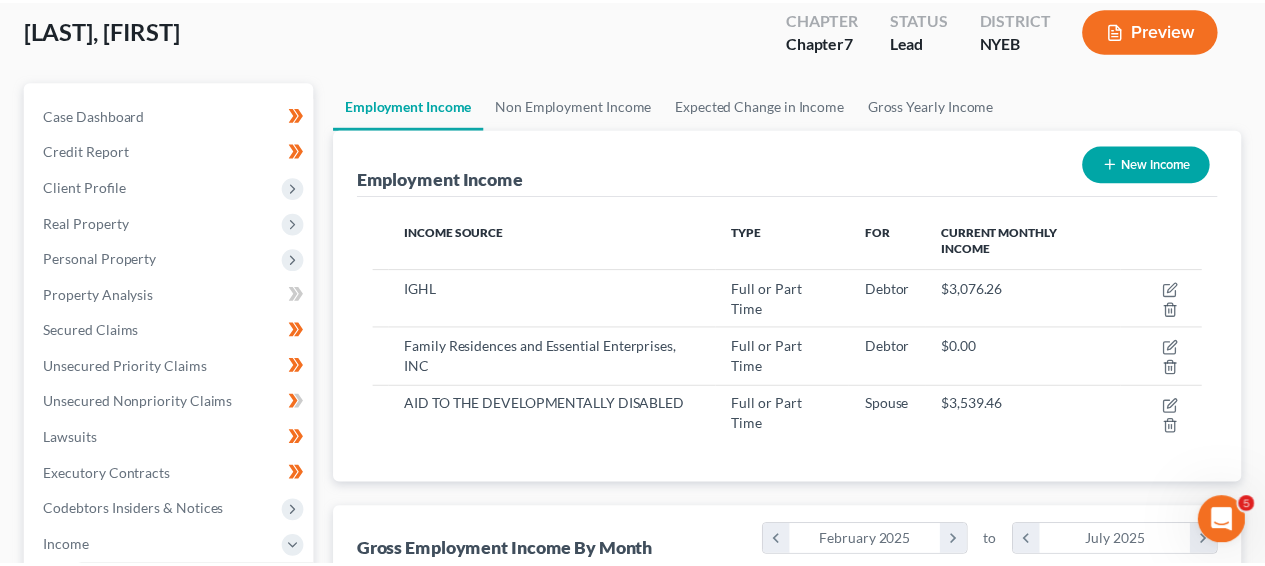 scroll, scrollTop: 358, scrollLeft: 506, axis: both 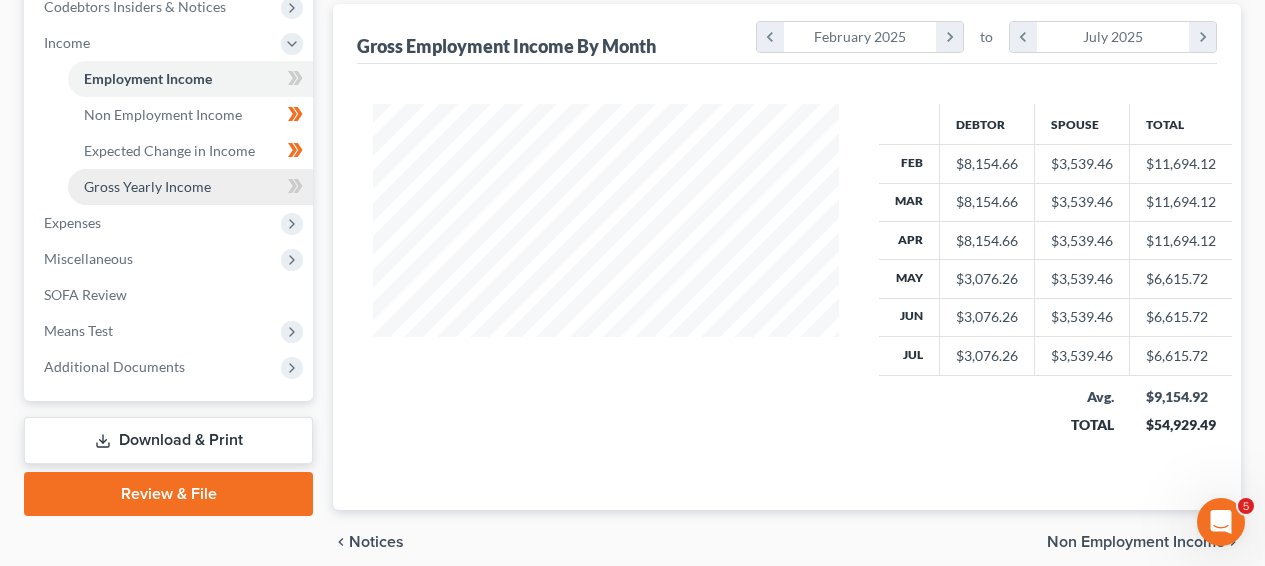 click on "Gross Yearly Income" at bounding box center [190, 187] 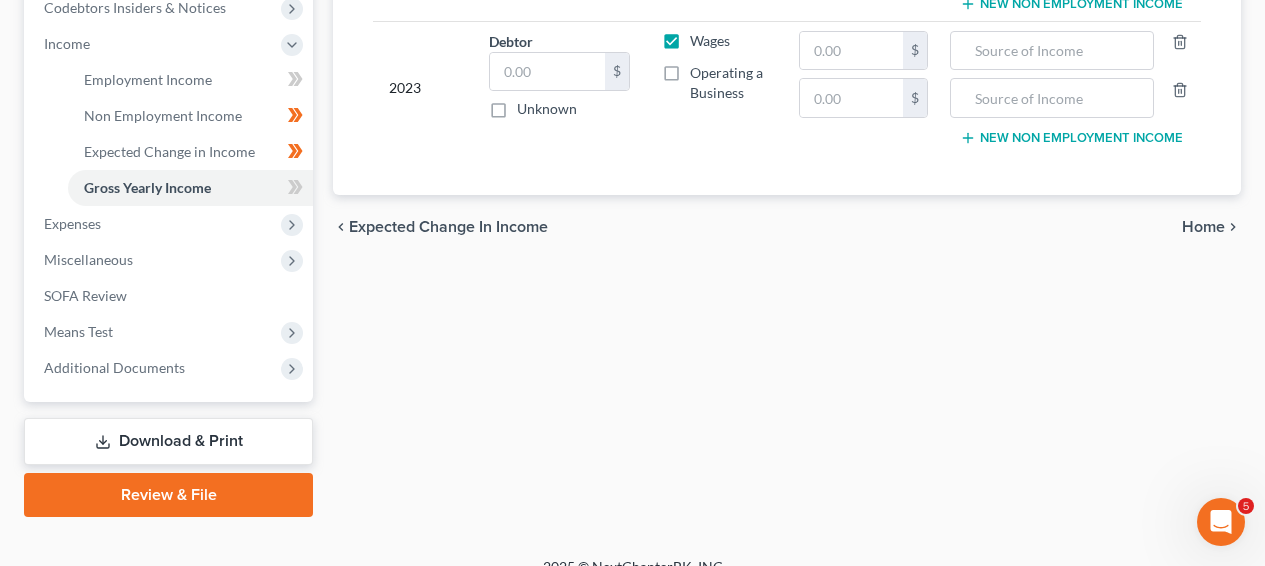 scroll, scrollTop: 0, scrollLeft: 0, axis: both 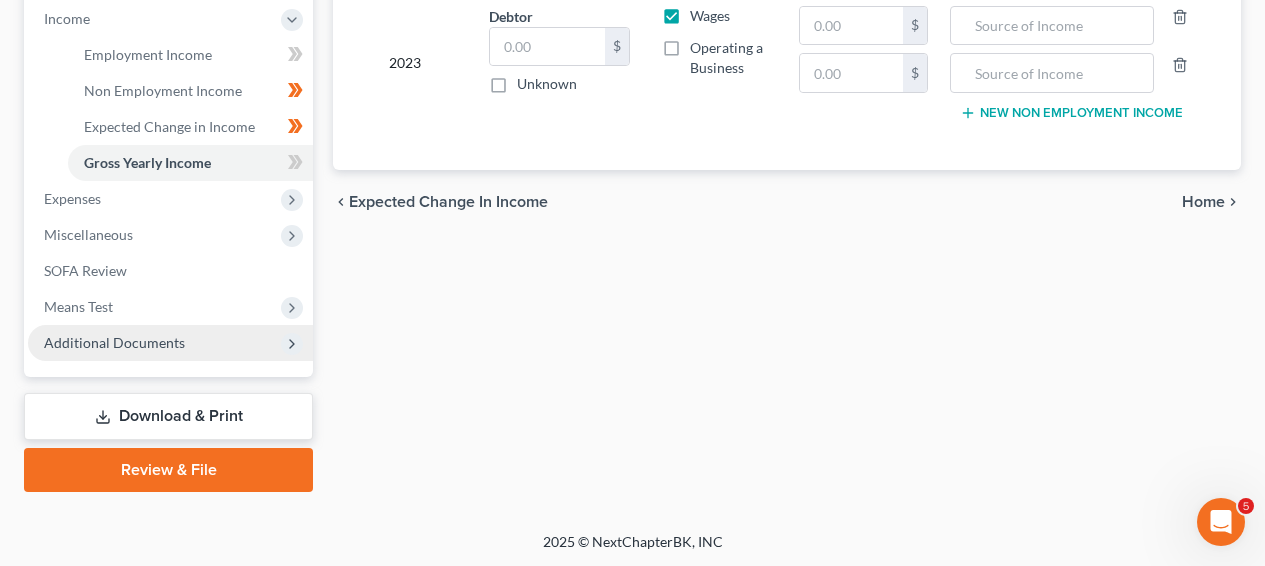 click on "Additional Documents" at bounding box center [114, 342] 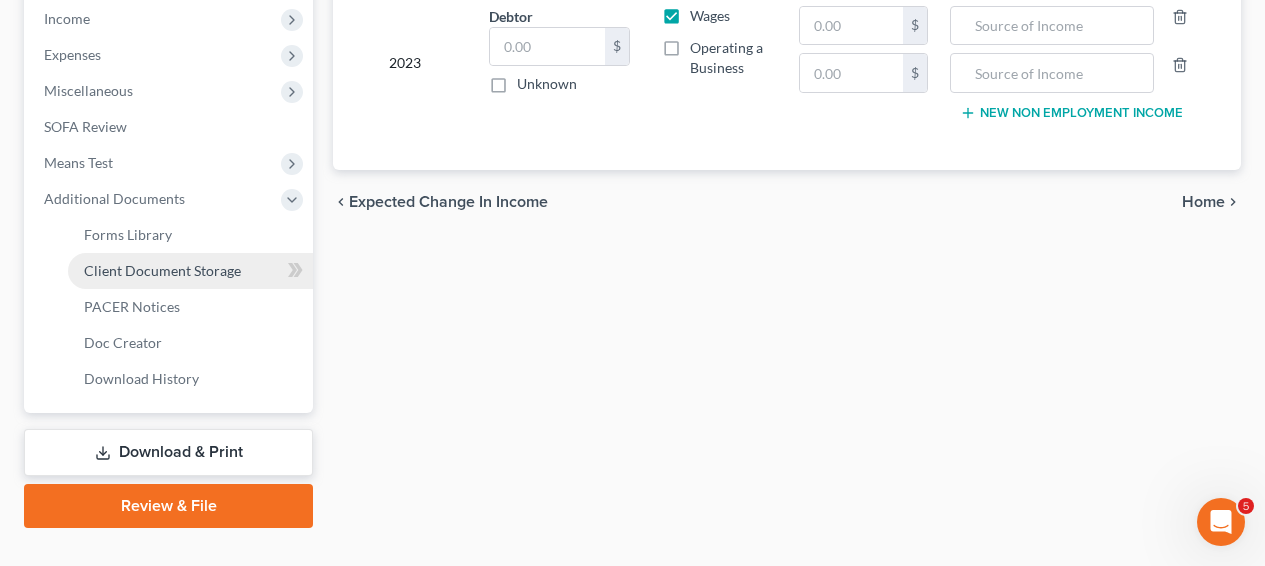 click on "Client Document Storage" at bounding box center (190, 271) 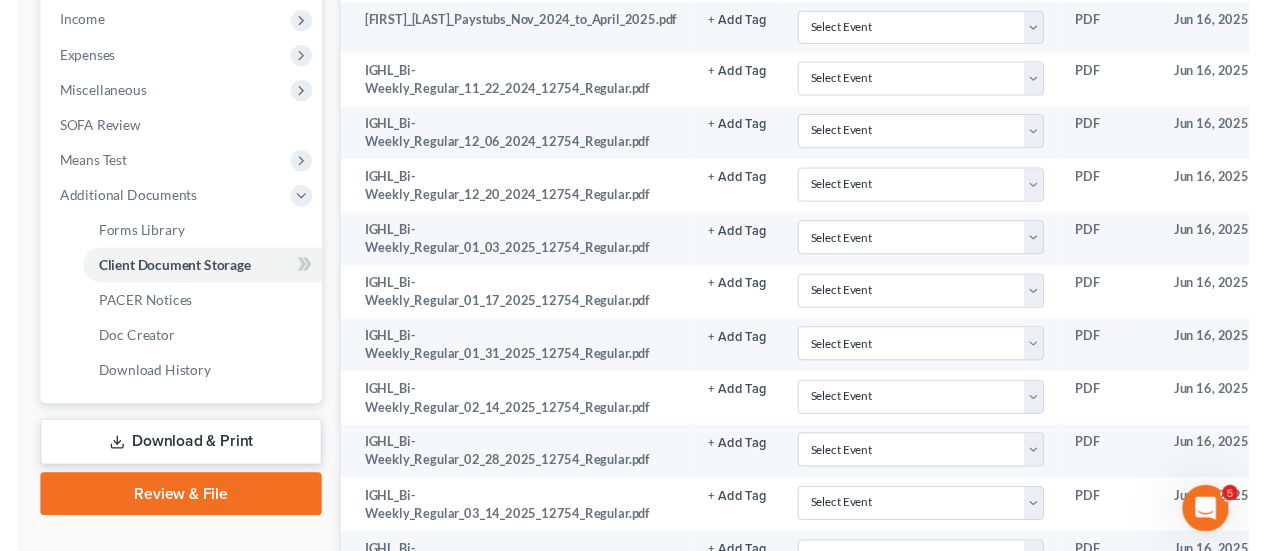 scroll, scrollTop: 0, scrollLeft: 0, axis: both 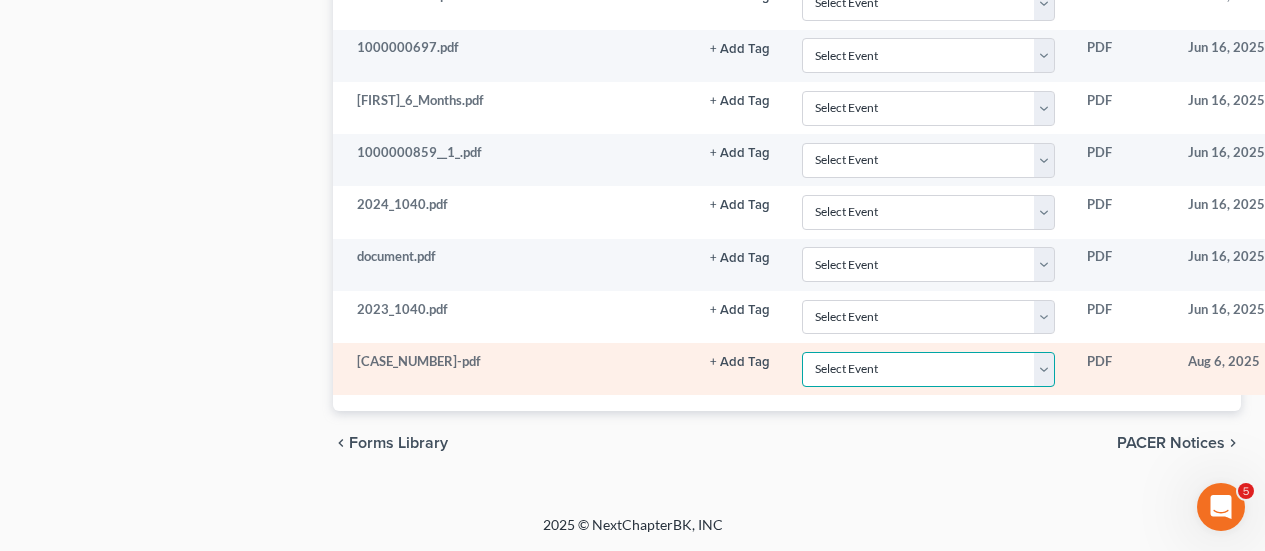 click on "Select Event Certificate of Credit Counseling Employee Income Records / Copies of Pay Statements Pre-Petition Statement Pursuant to E.D.N.Y LBR 2017-1 Statement" at bounding box center (928, 369) 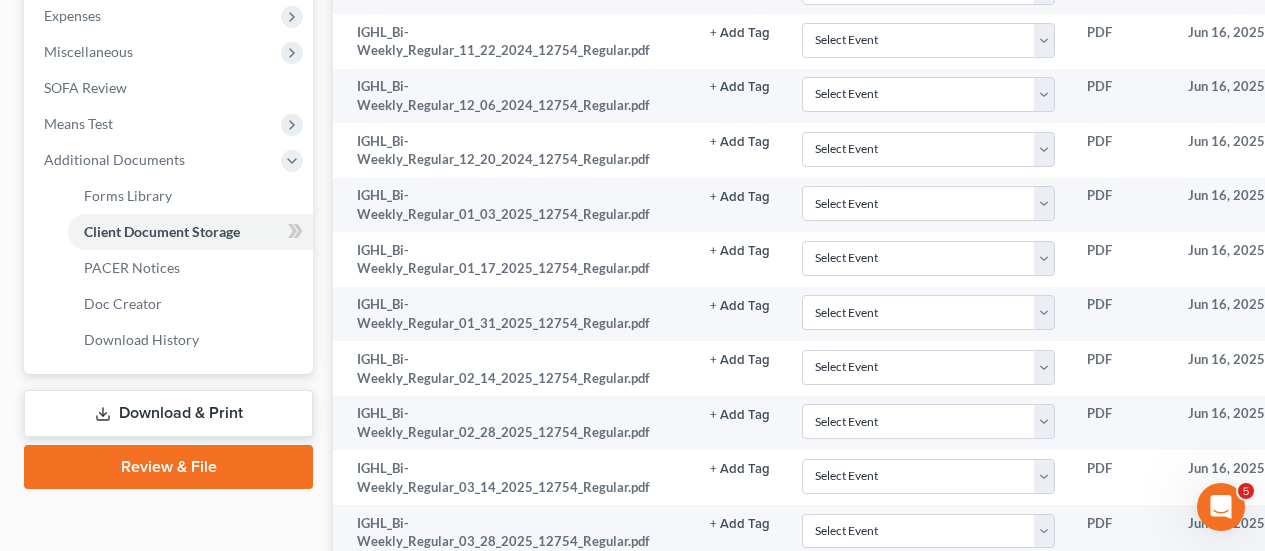 scroll, scrollTop: 0, scrollLeft: 0, axis: both 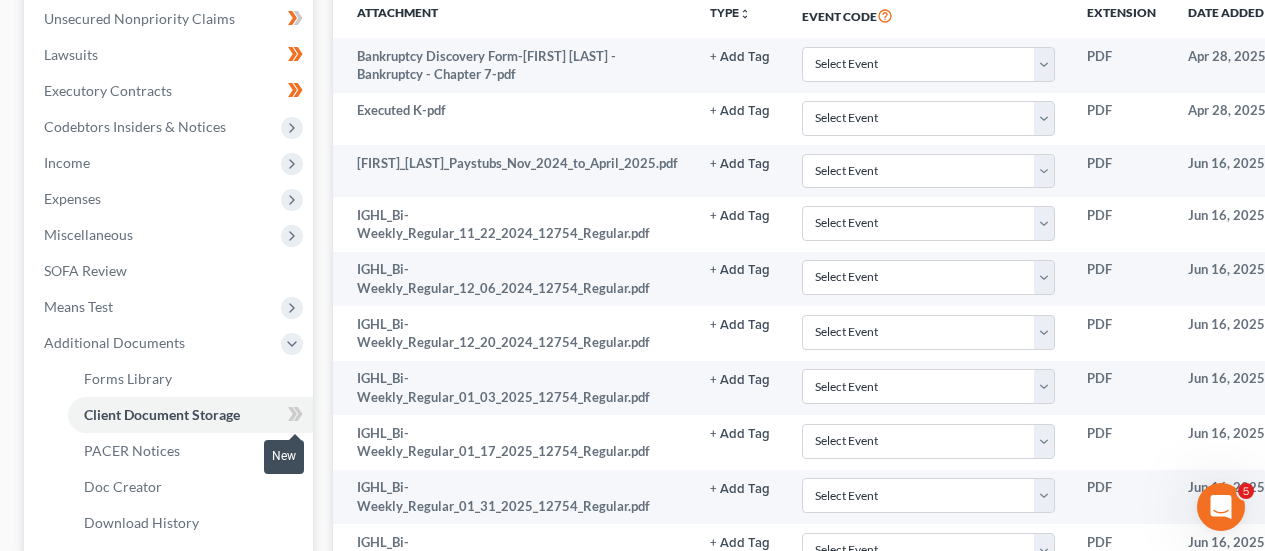 click 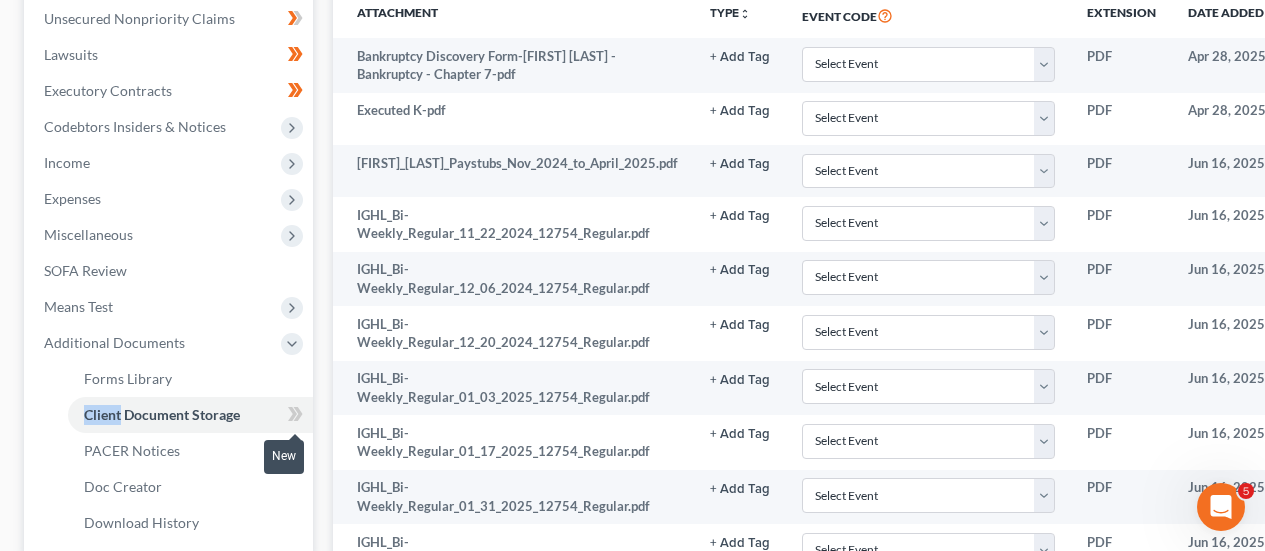 click 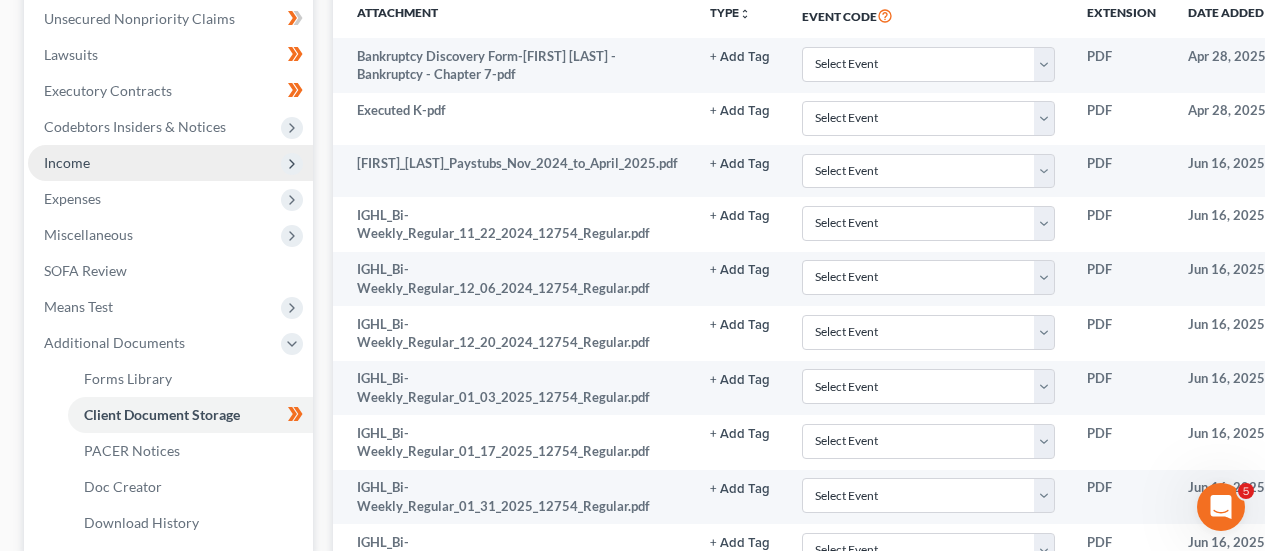 click on "Income" at bounding box center [170, 163] 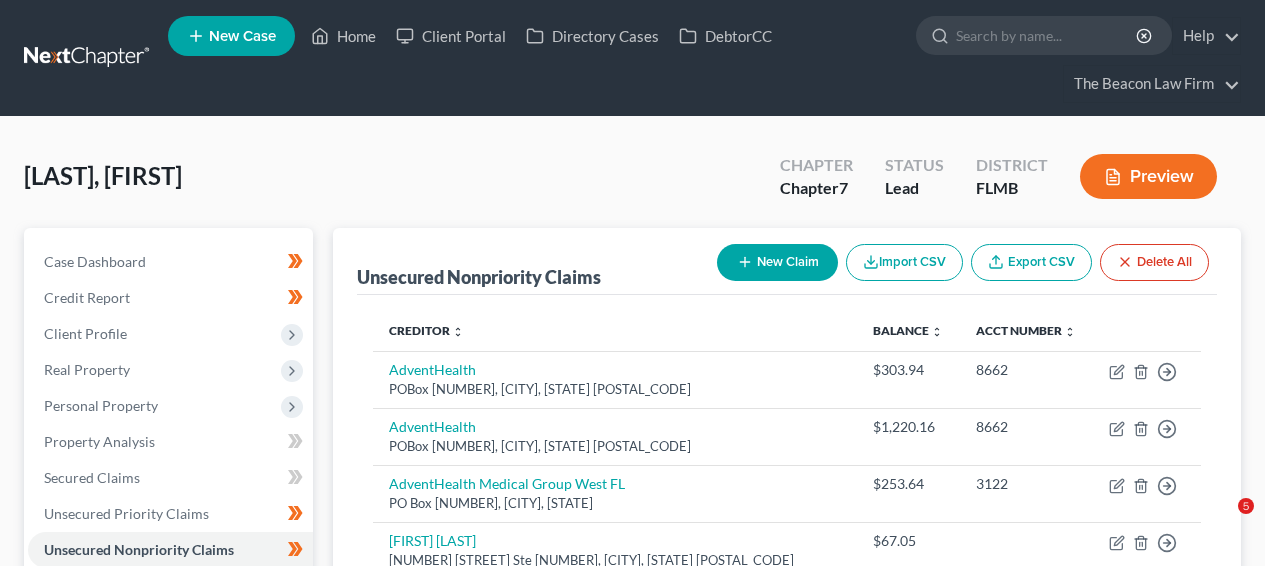 scroll, scrollTop: 0, scrollLeft: 0, axis: both 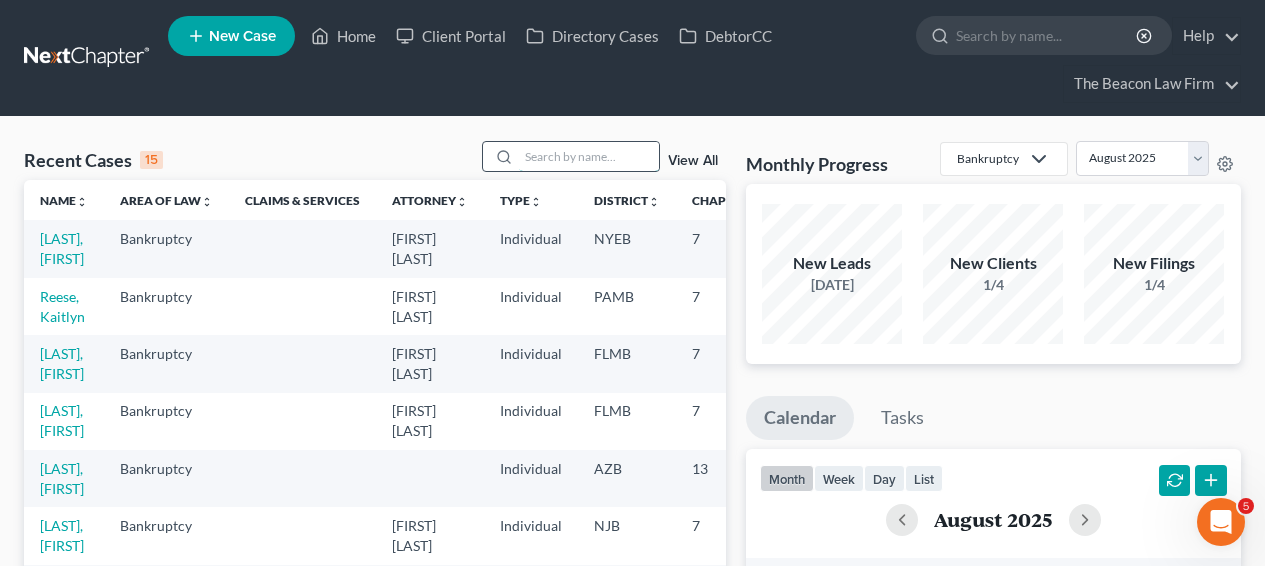 click at bounding box center [589, 156] 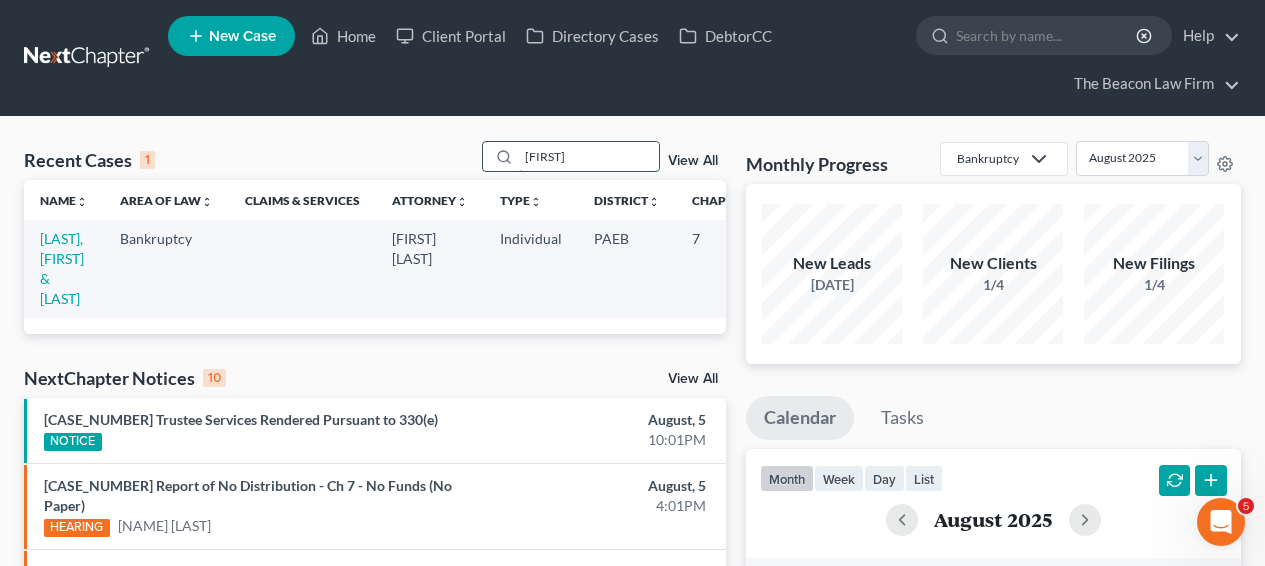 click on "lily" at bounding box center (589, 156) 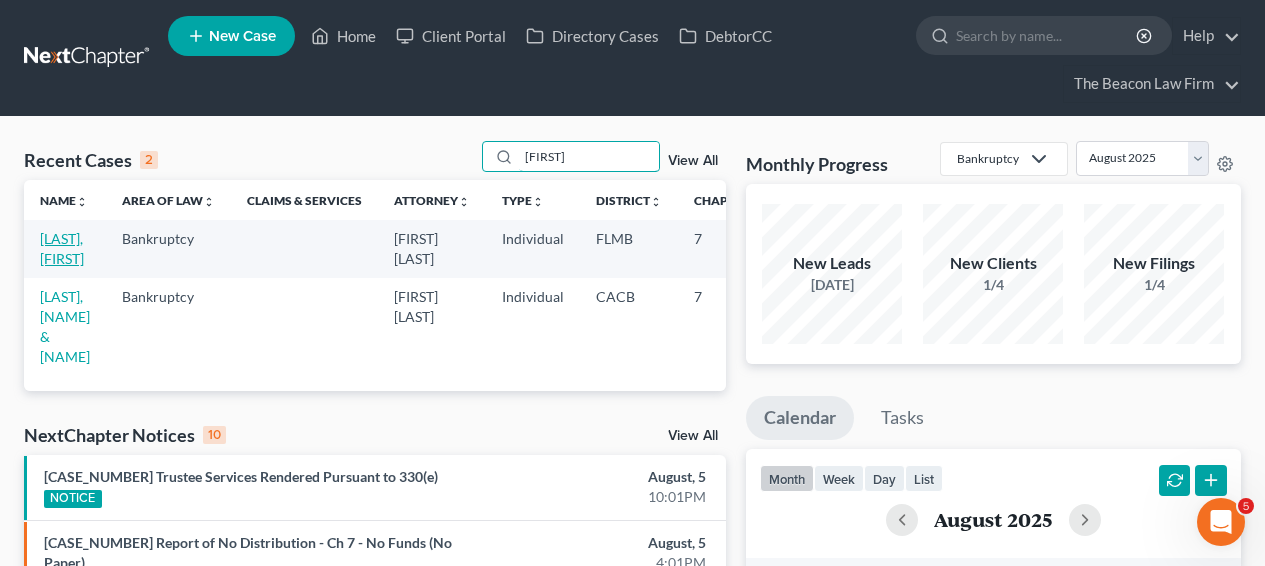 type on "lilia" 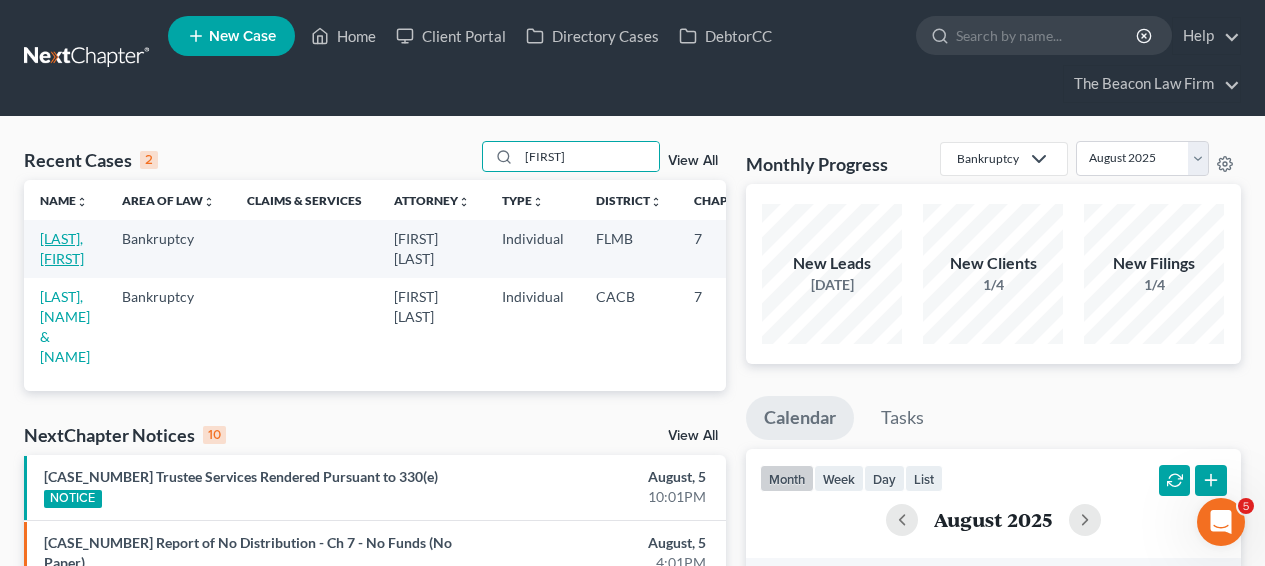 click on "Pfeister, Lilia" at bounding box center (62, 248) 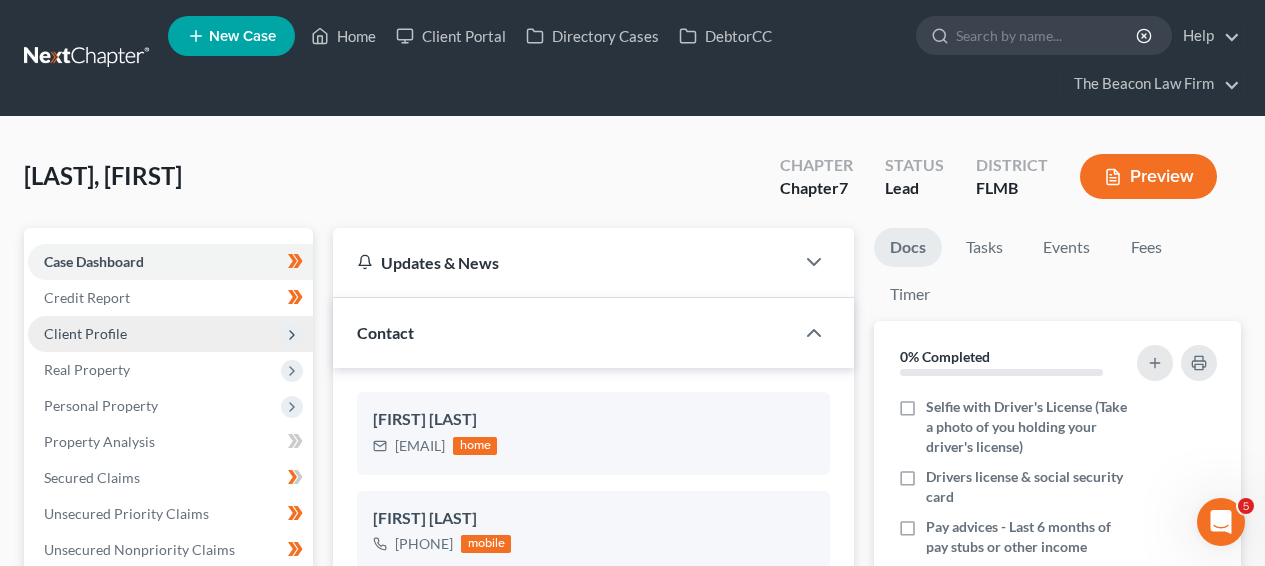 click on "Client Profile" at bounding box center (170, 334) 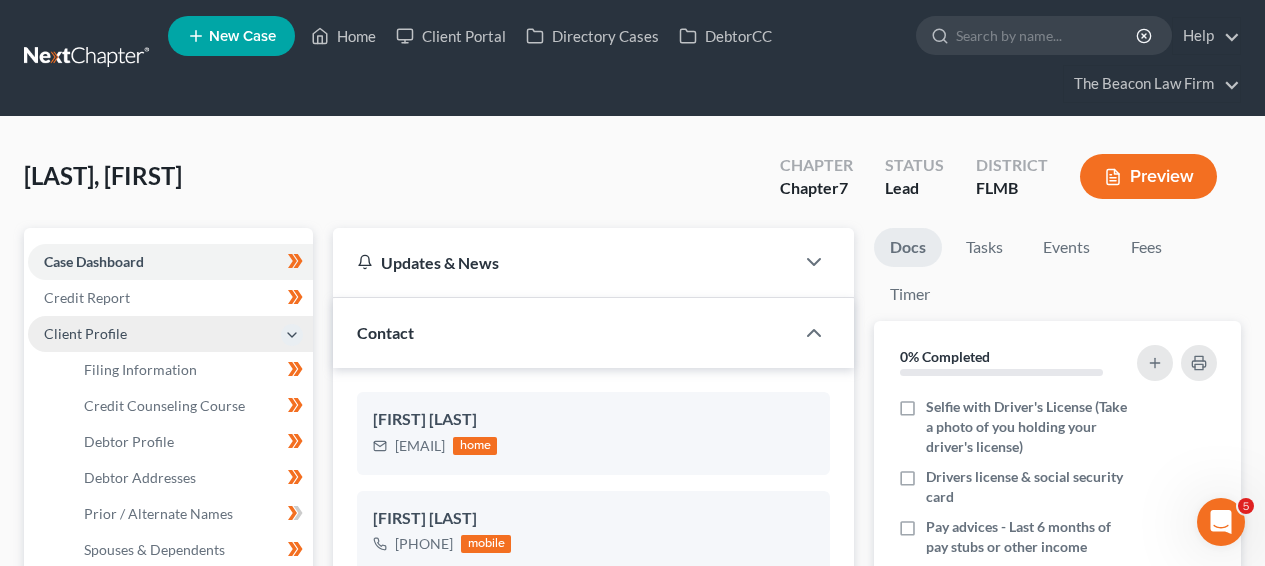 scroll, scrollTop: 514, scrollLeft: 0, axis: vertical 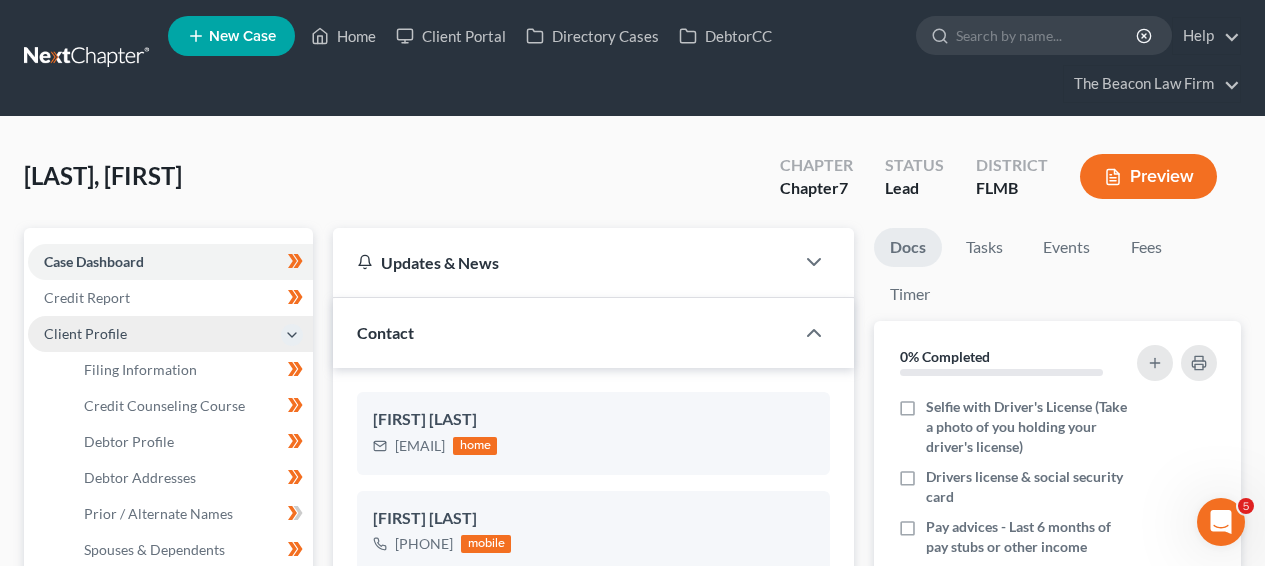click on "Client Profile" at bounding box center [170, 334] 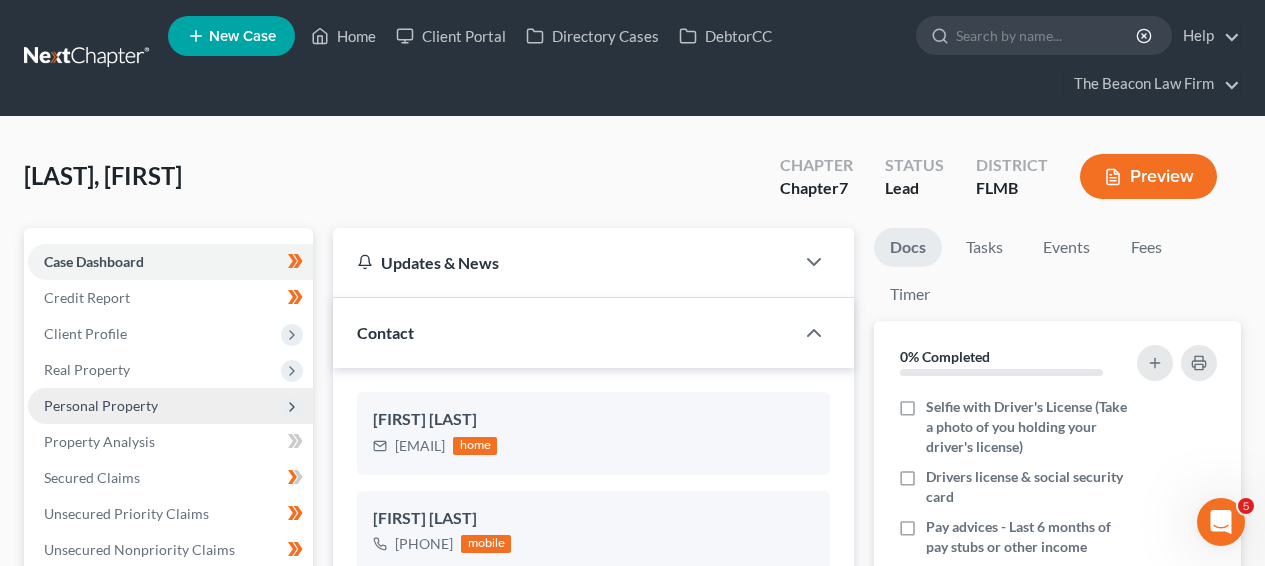 click on "Personal Property" at bounding box center (170, 406) 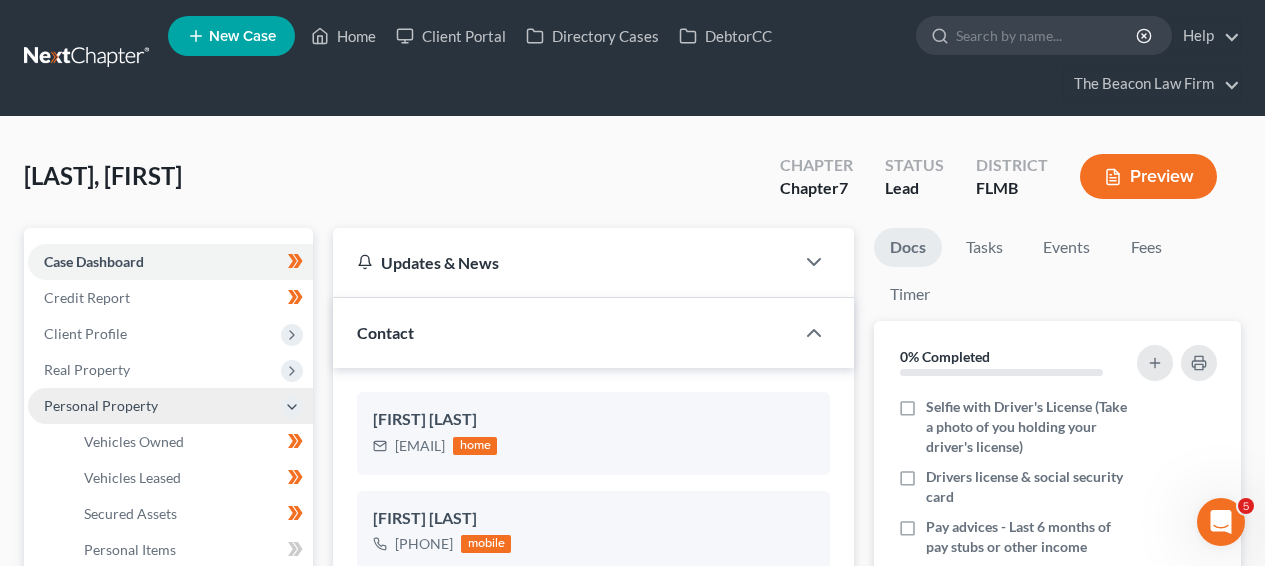click on "Personal Property" at bounding box center (170, 406) 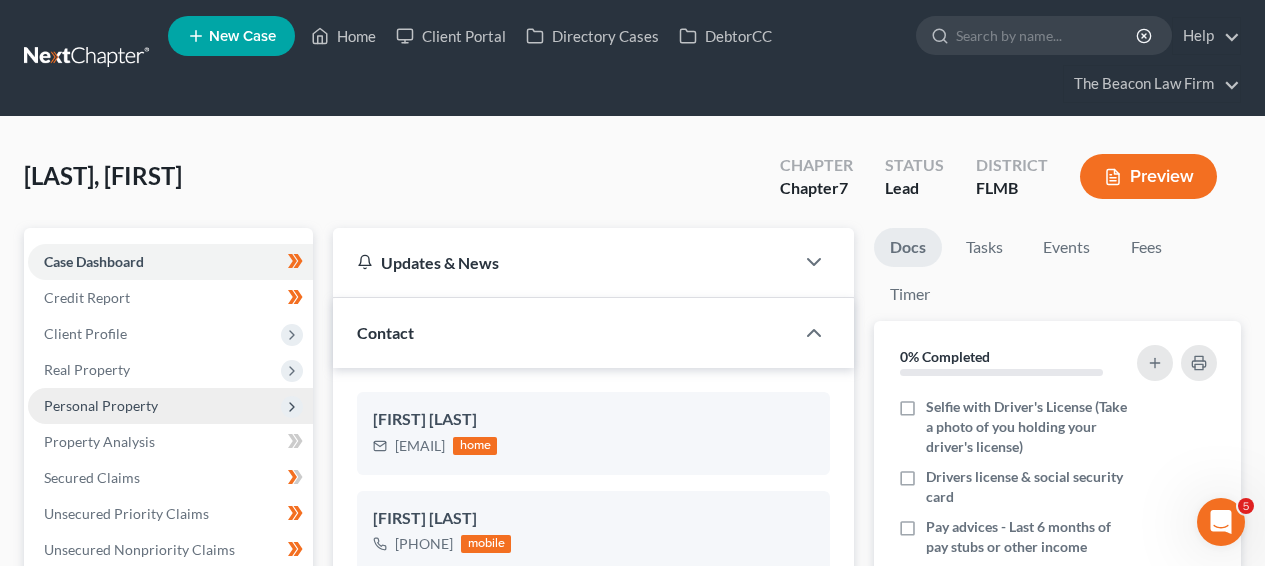 click on "Personal Property" at bounding box center [170, 406] 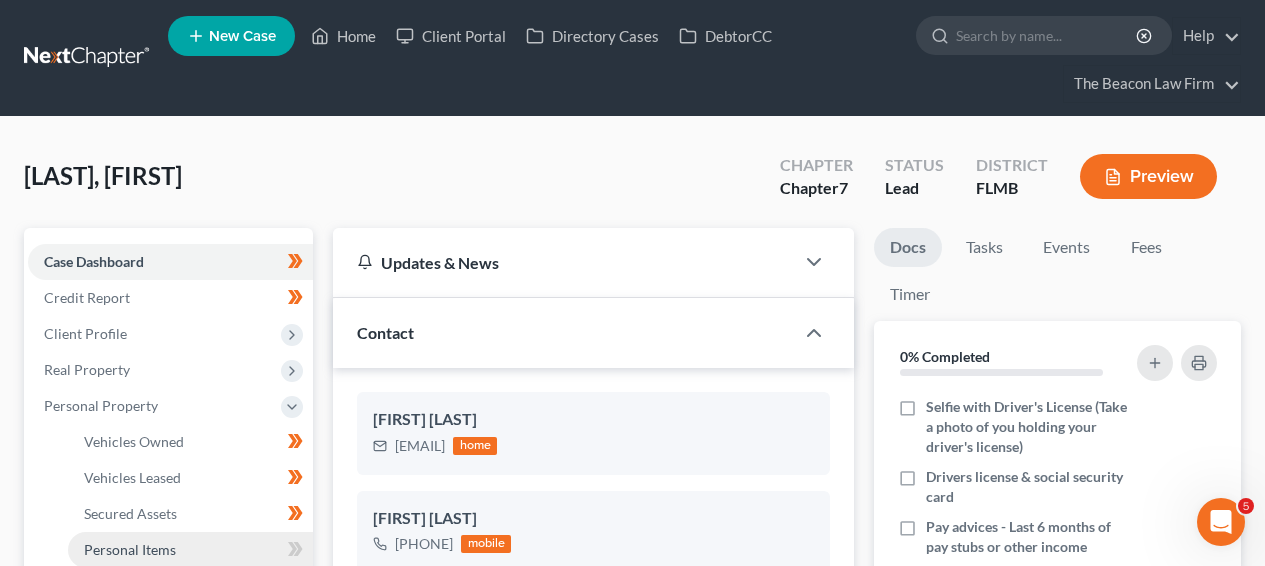 click on "Personal Items" at bounding box center (190, 550) 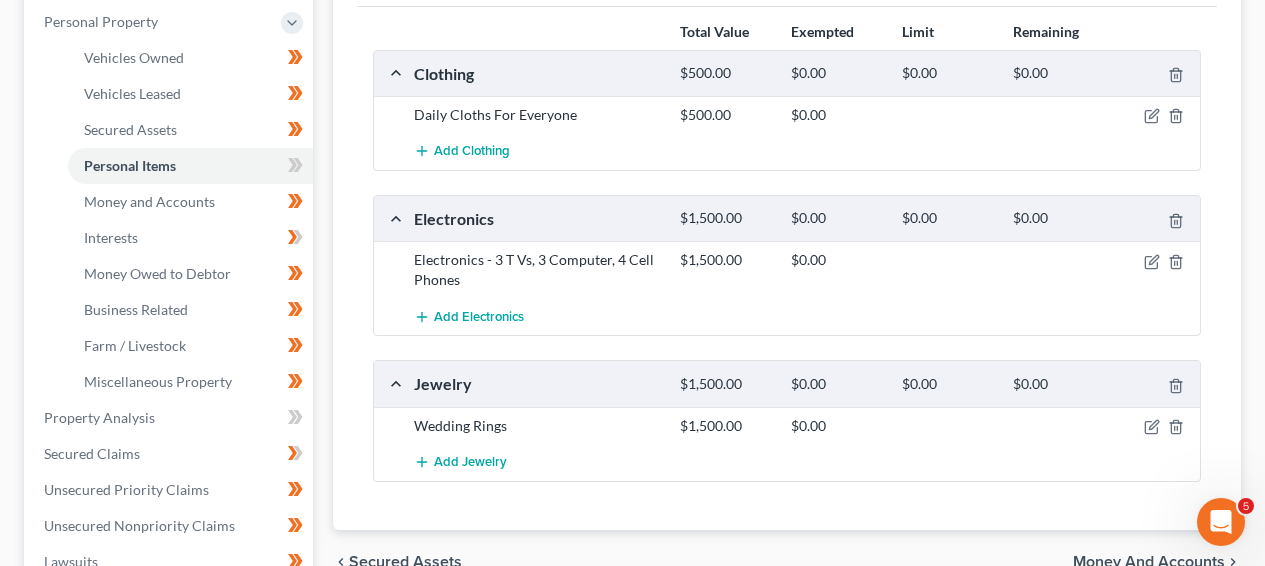 scroll, scrollTop: 285, scrollLeft: 0, axis: vertical 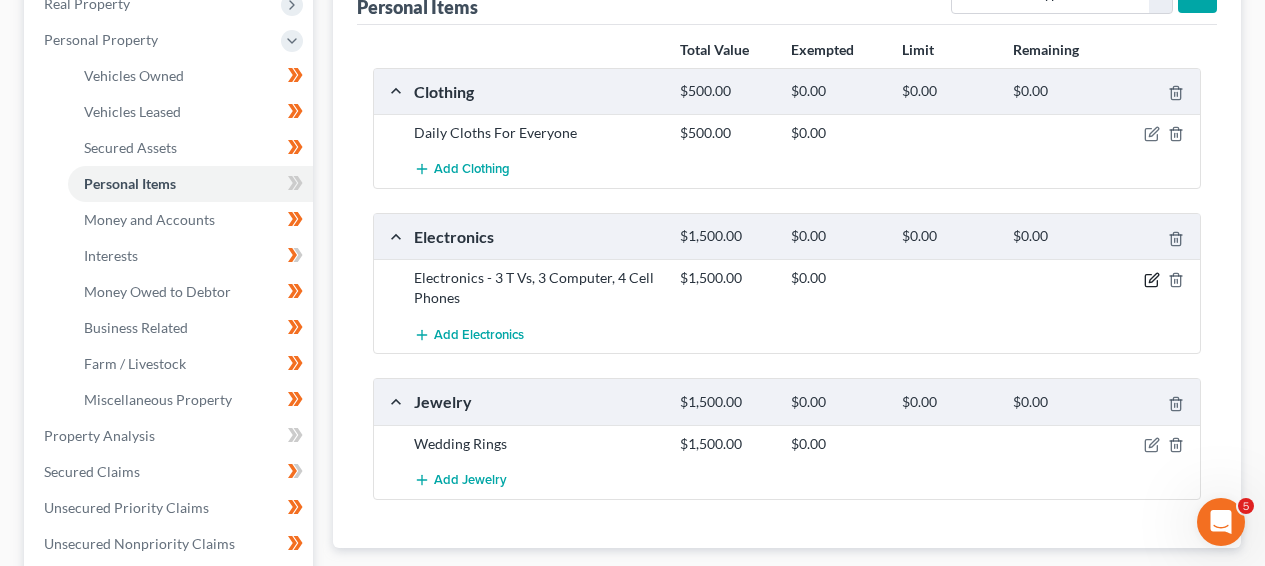 click 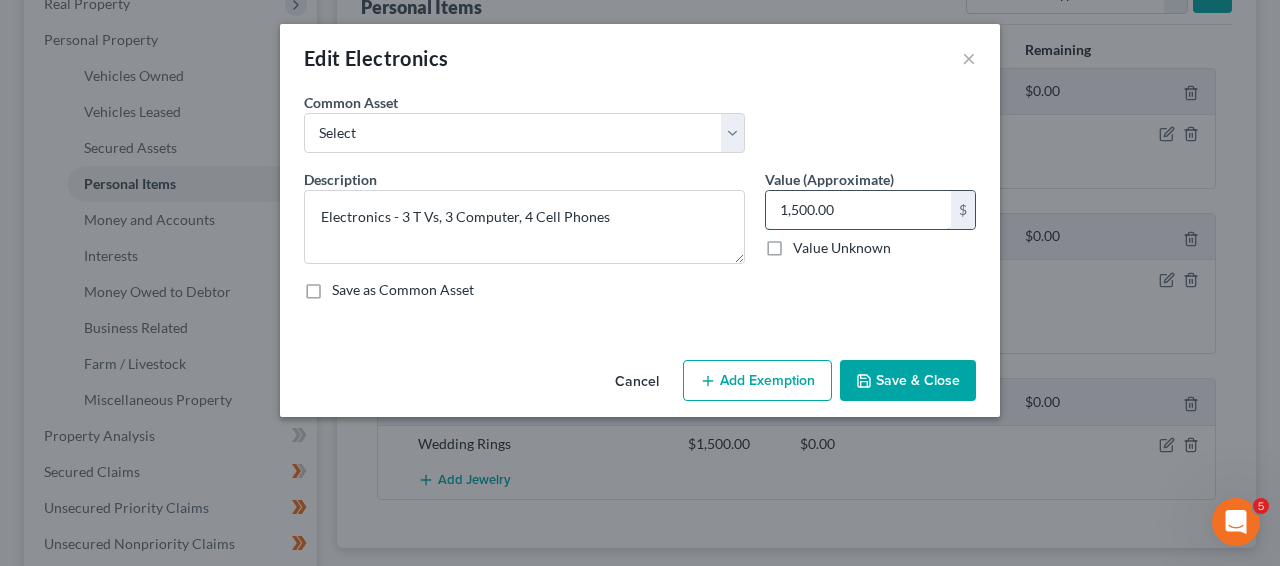 click on "1,500.00" at bounding box center [858, 210] 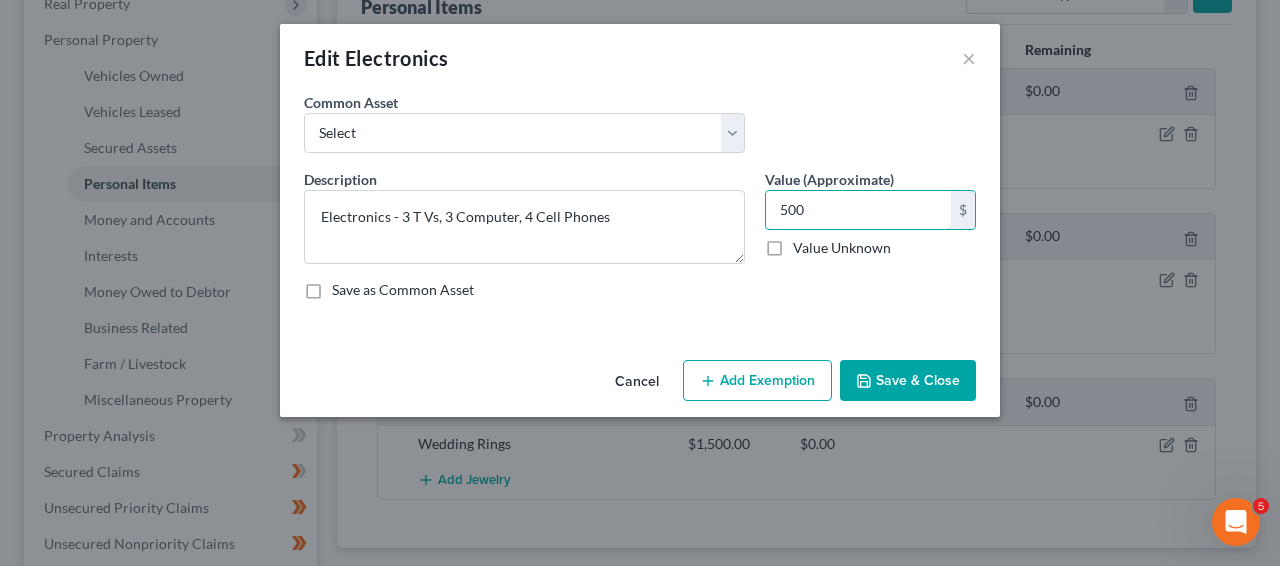 type on "500" 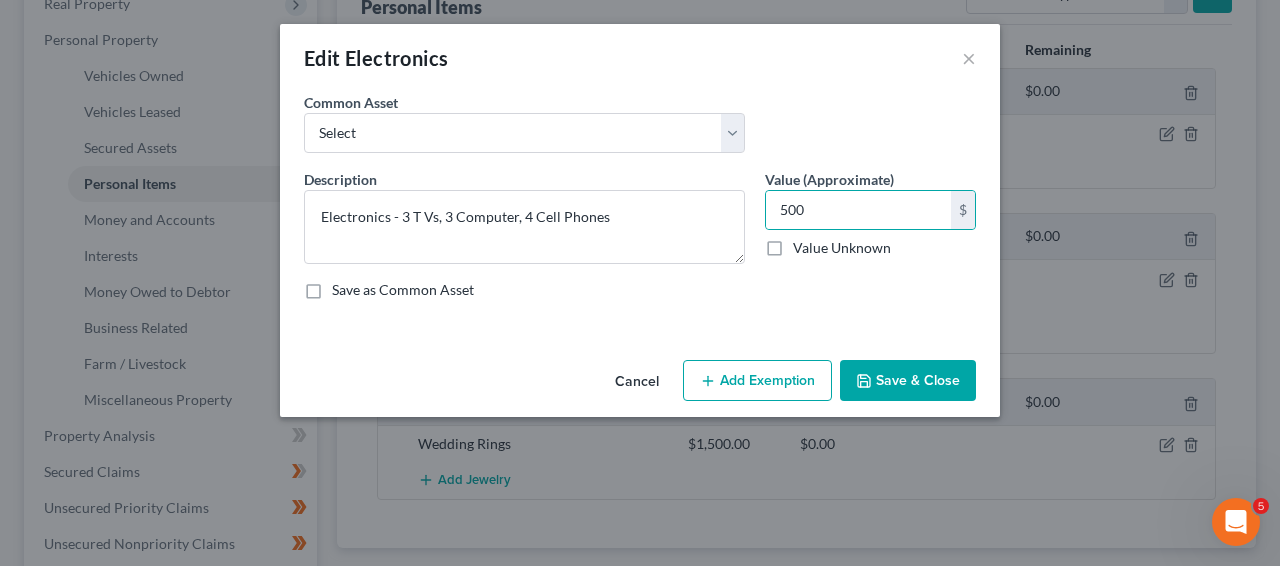 click on "Save & Close" at bounding box center [908, 381] 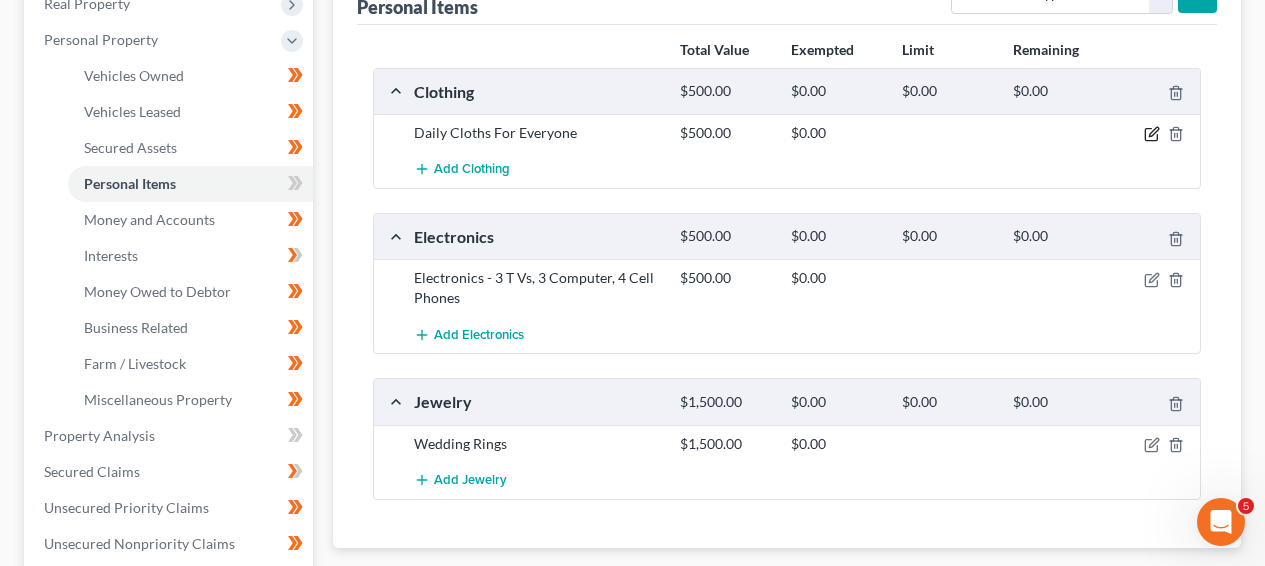 click 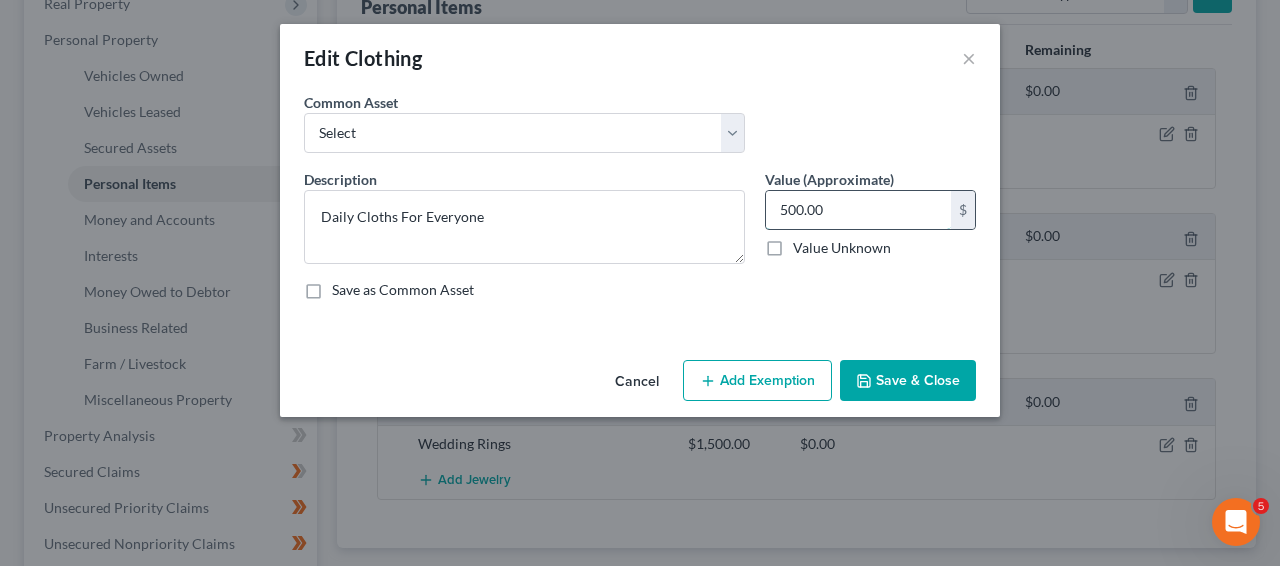 click on "500.00" at bounding box center (858, 210) 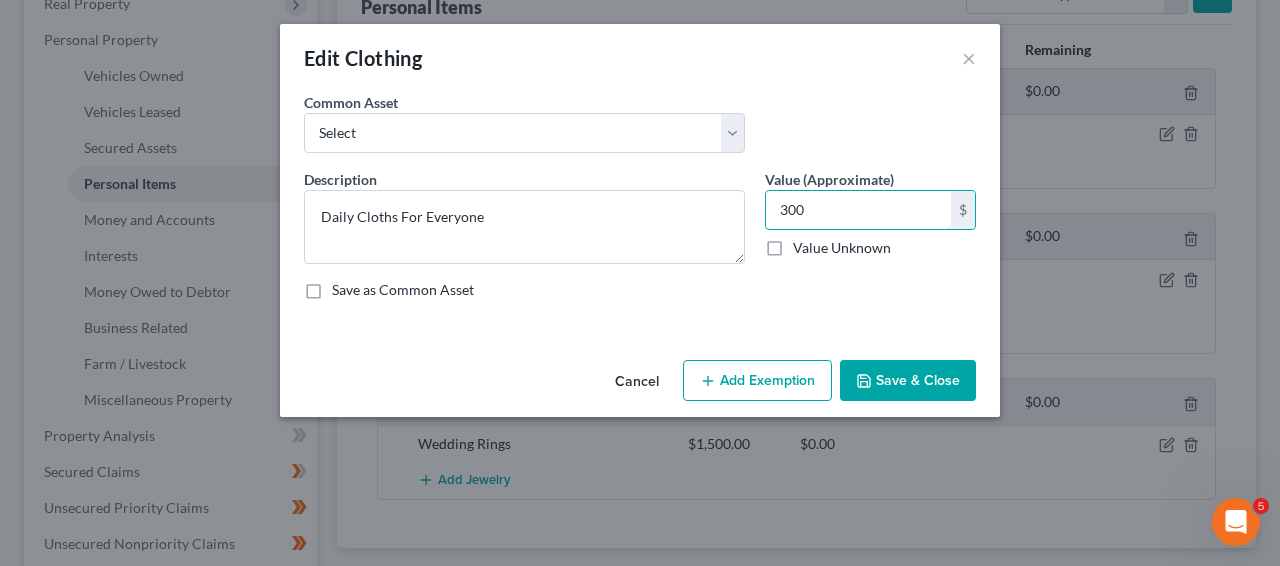 type on "300" 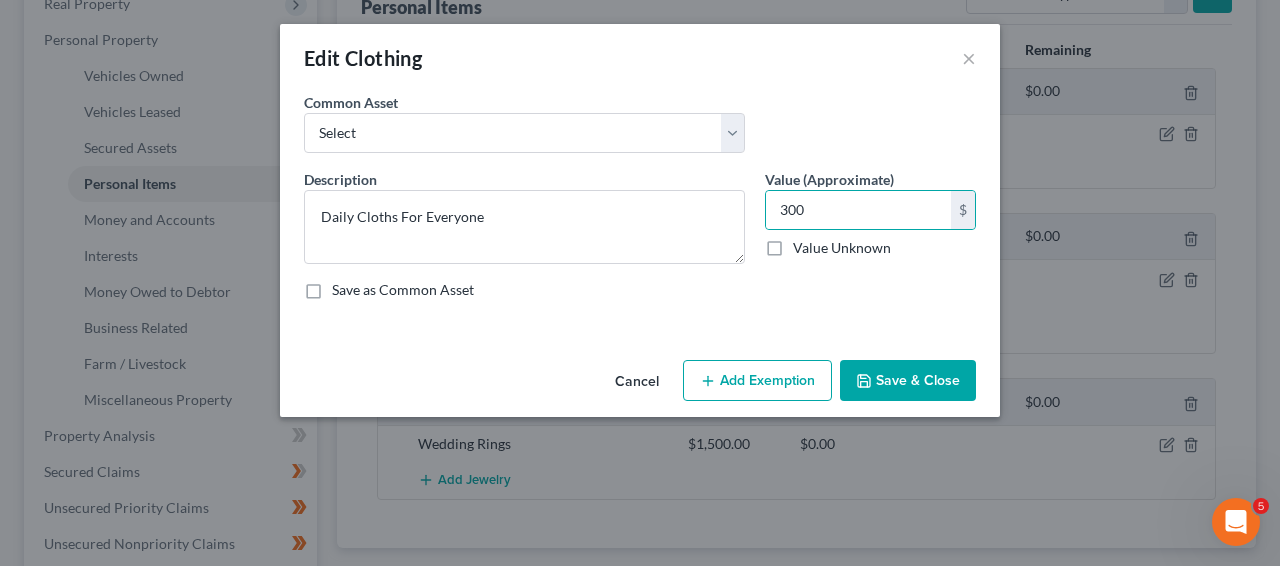click on "An exemption set must first be selected from the Filing Information section. Common Asset Select Clothes and Shoes Clothes and Shoes - typical worn clothes for adult female Clothes and Shoes - typical worn clothes for adult male Pants, jeans, shirts
Description
*
Daily Cloths For Everyone Value (Approximate)
300.00 $
Value Unknown
Balance Undetermined
300 $
Value Unknown
Save as Common Asset" at bounding box center (640, 222) 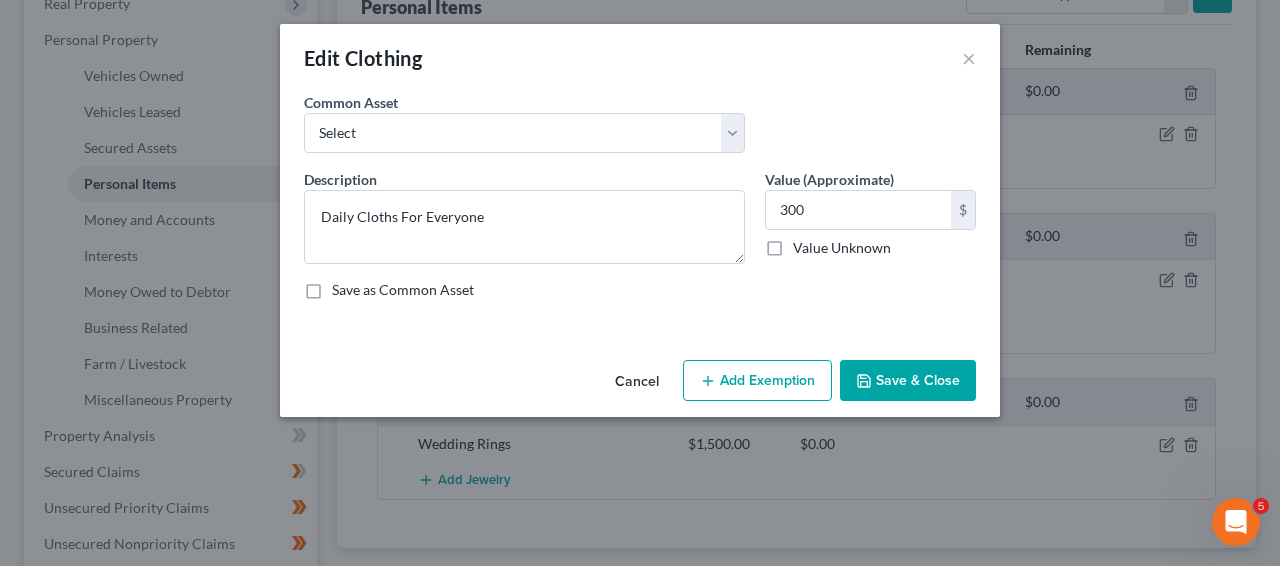 click on "Cancel Add Exemption Save & Close" at bounding box center (640, 385) 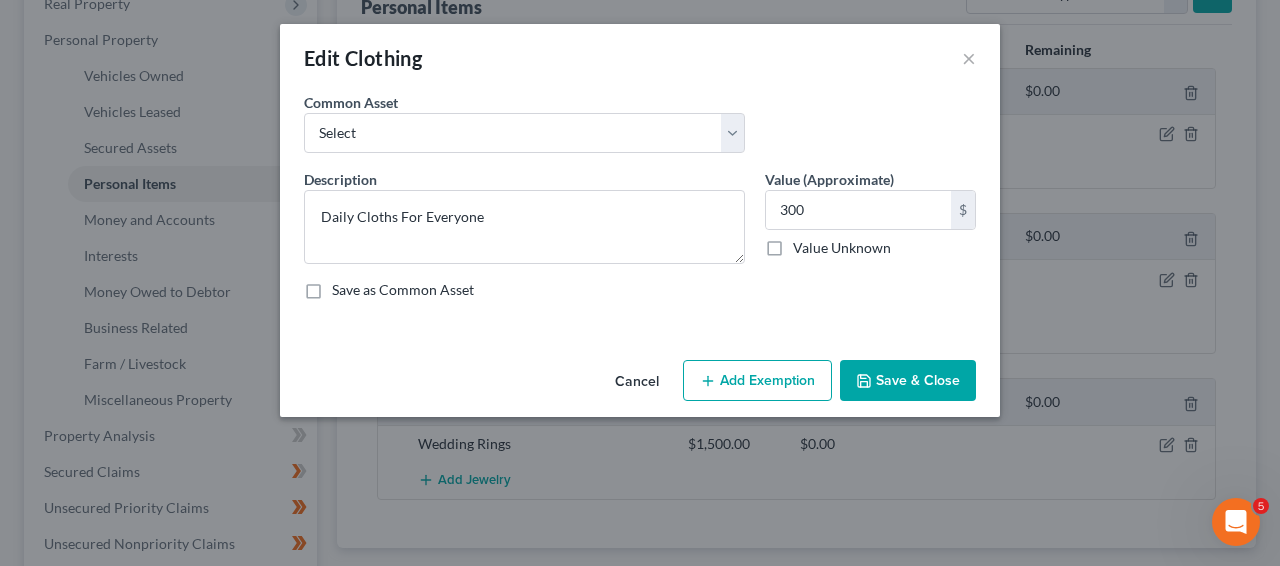 click on "Cancel" at bounding box center (637, 382) 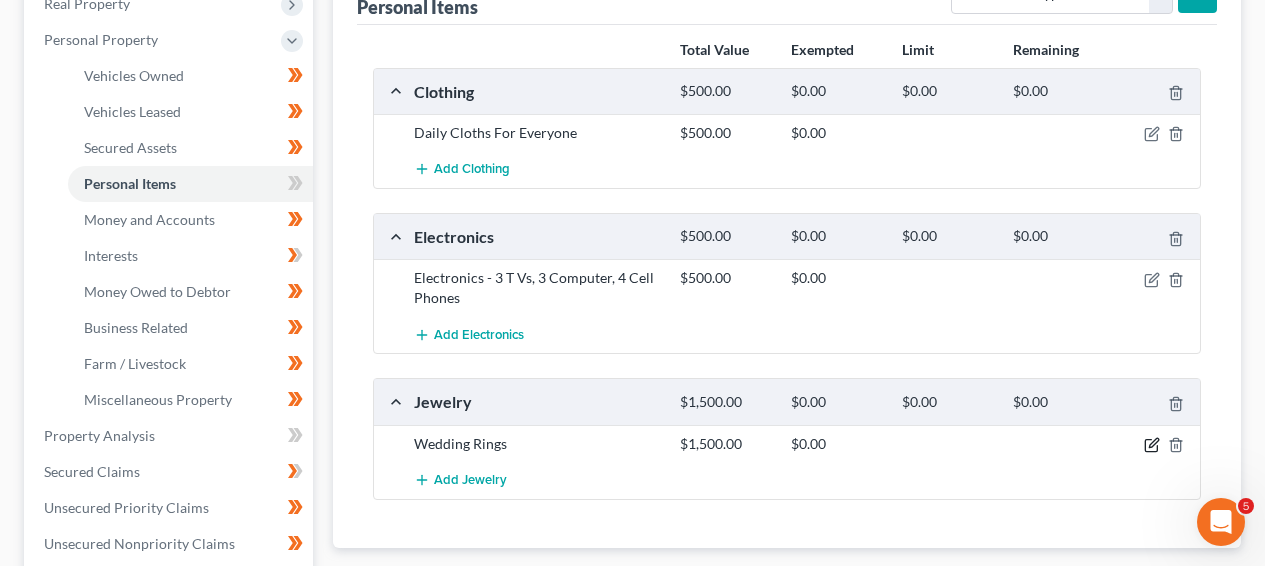 click 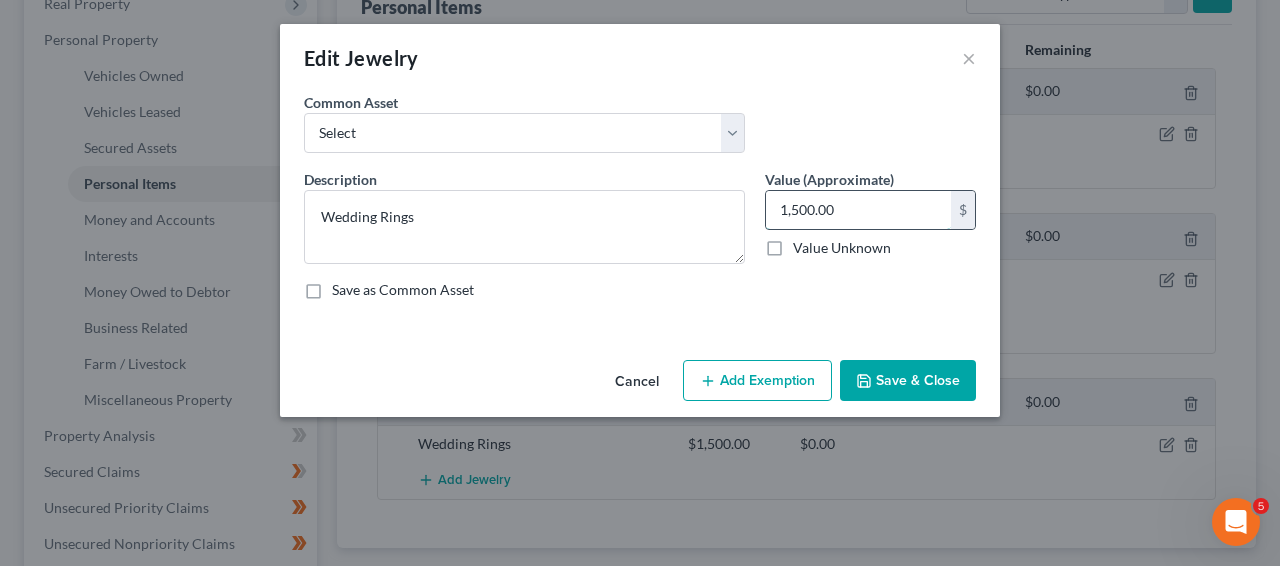 click on "1,500.00" at bounding box center [858, 210] 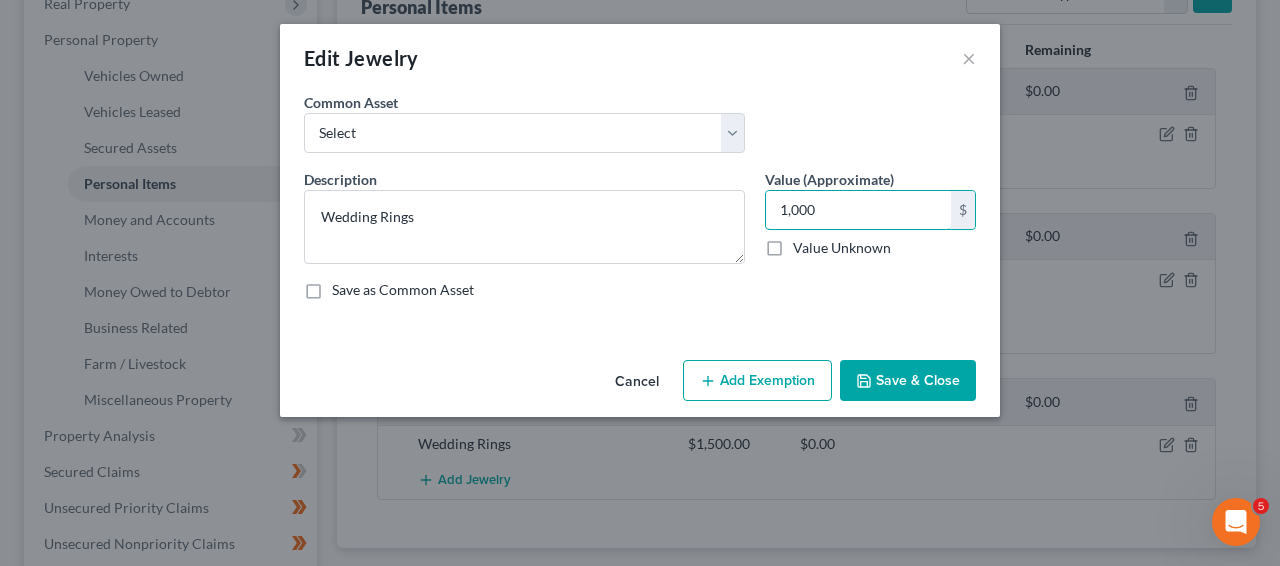 type on "1,000" 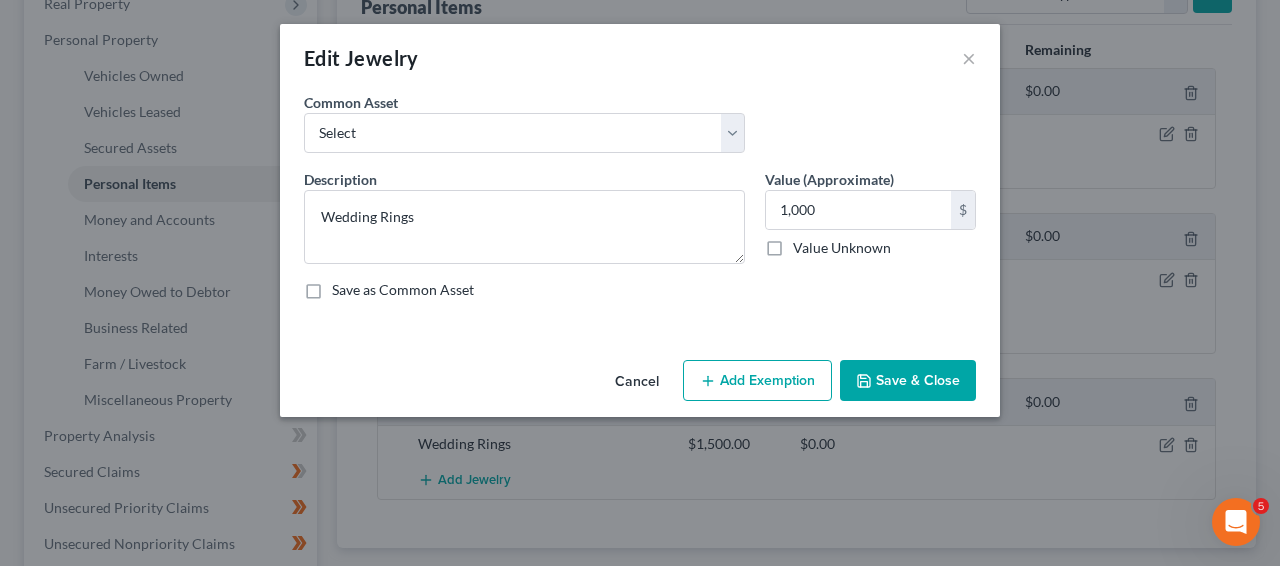 click on "Save & Close" at bounding box center [908, 381] 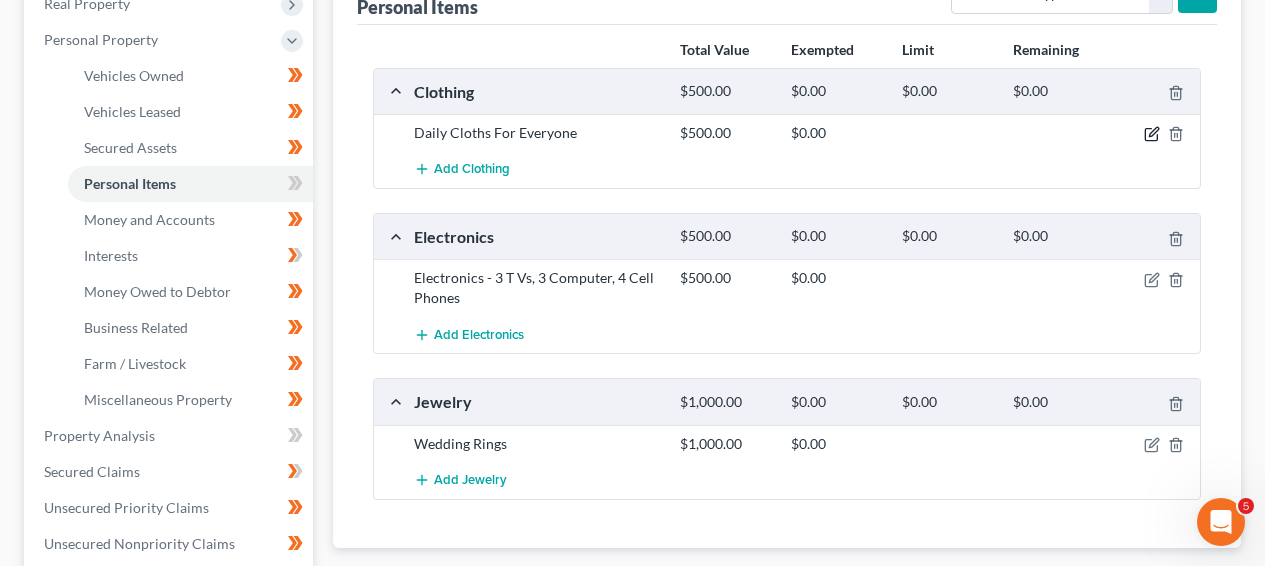 click 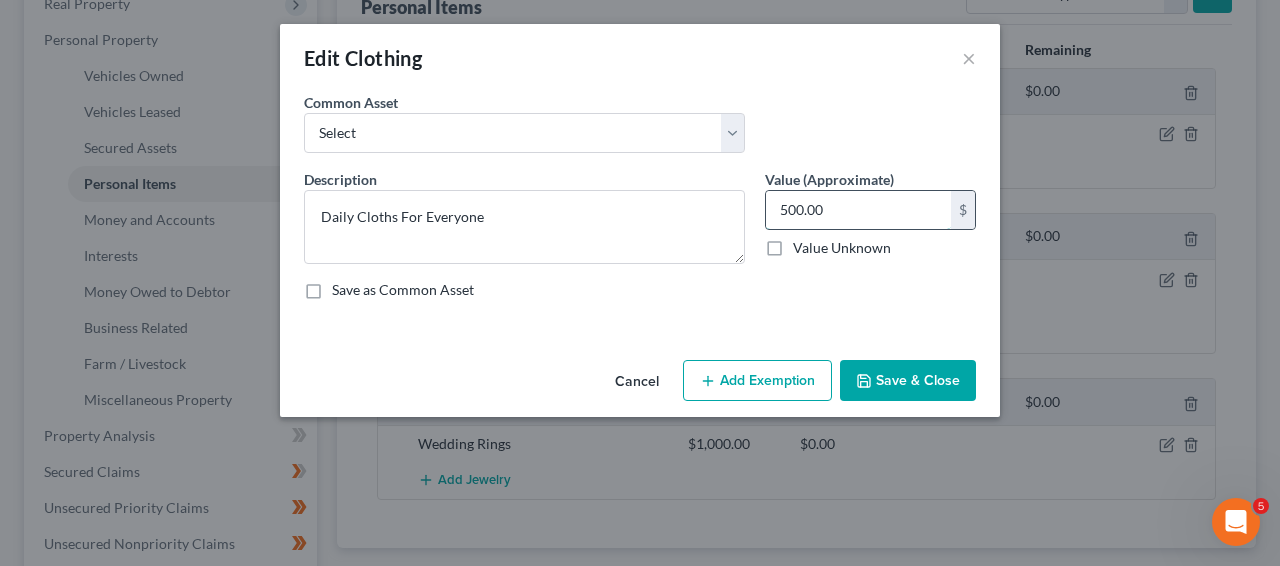 click on "500.00" at bounding box center (858, 210) 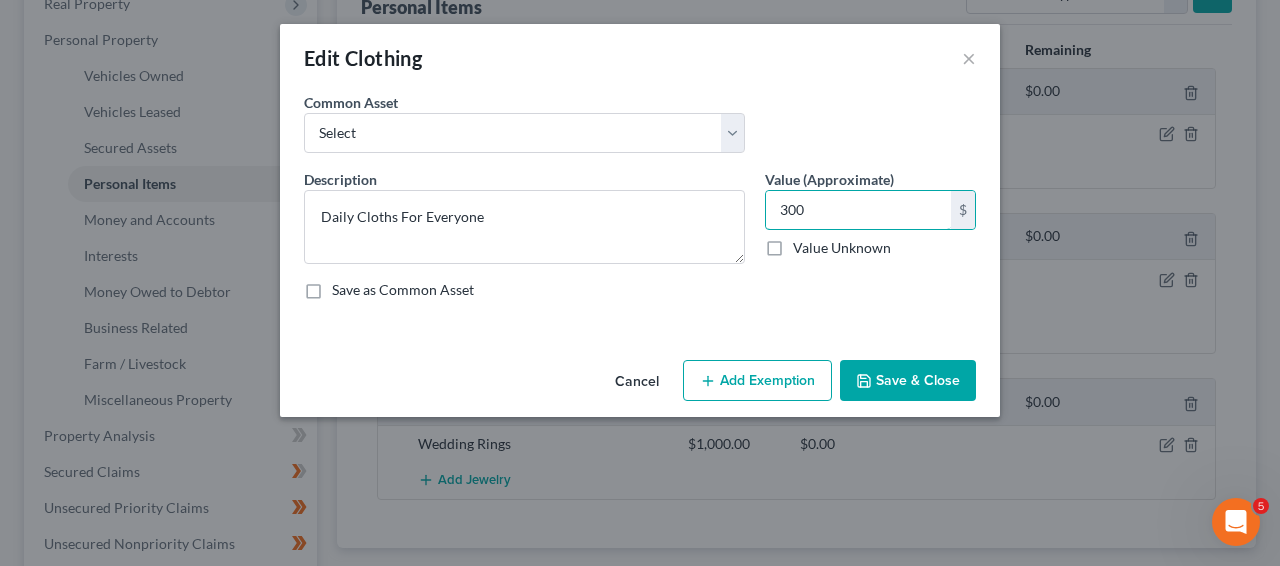 type on "300" 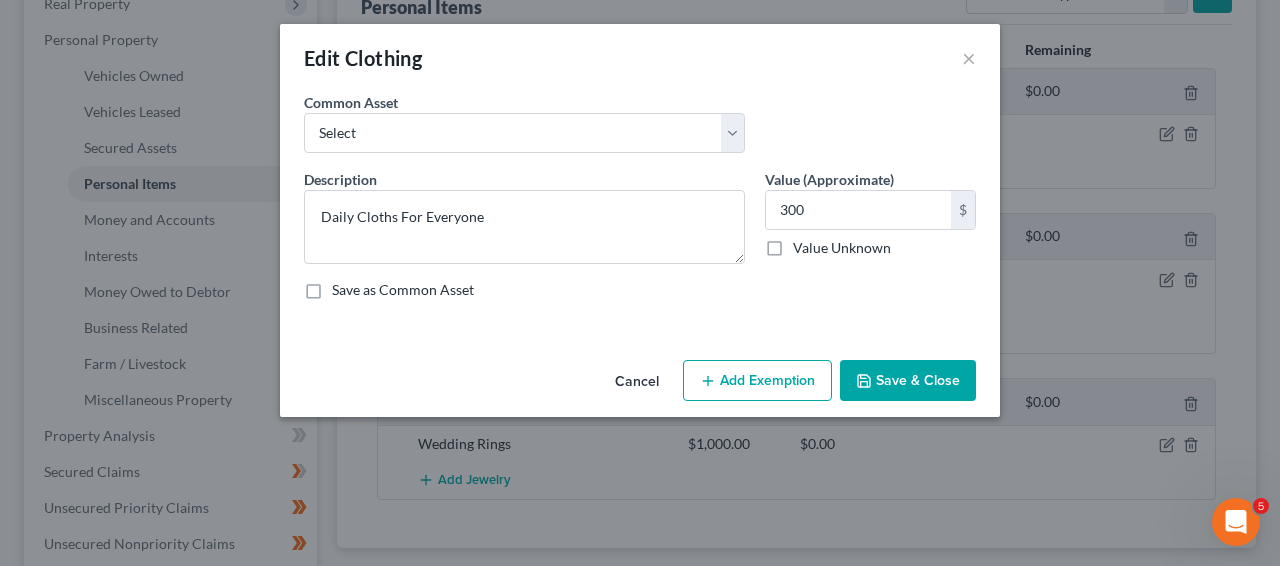 drag, startPoint x: 890, startPoint y: 396, endPoint x: 889, endPoint y: 335, distance: 61.008198 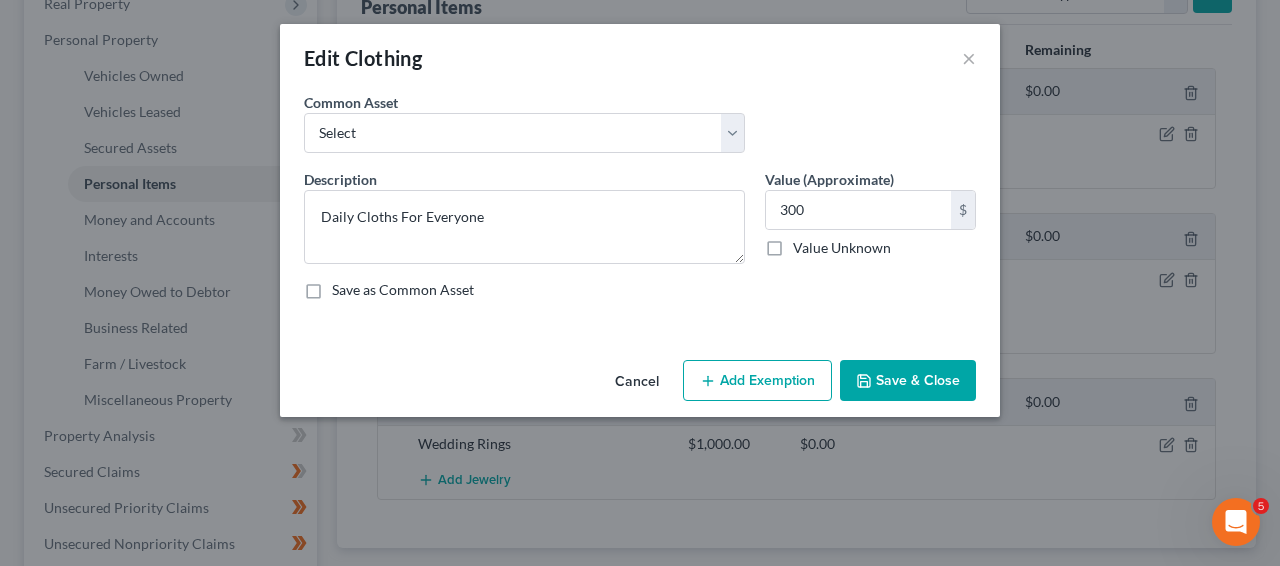 click on "Save & Close" at bounding box center (908, 381) 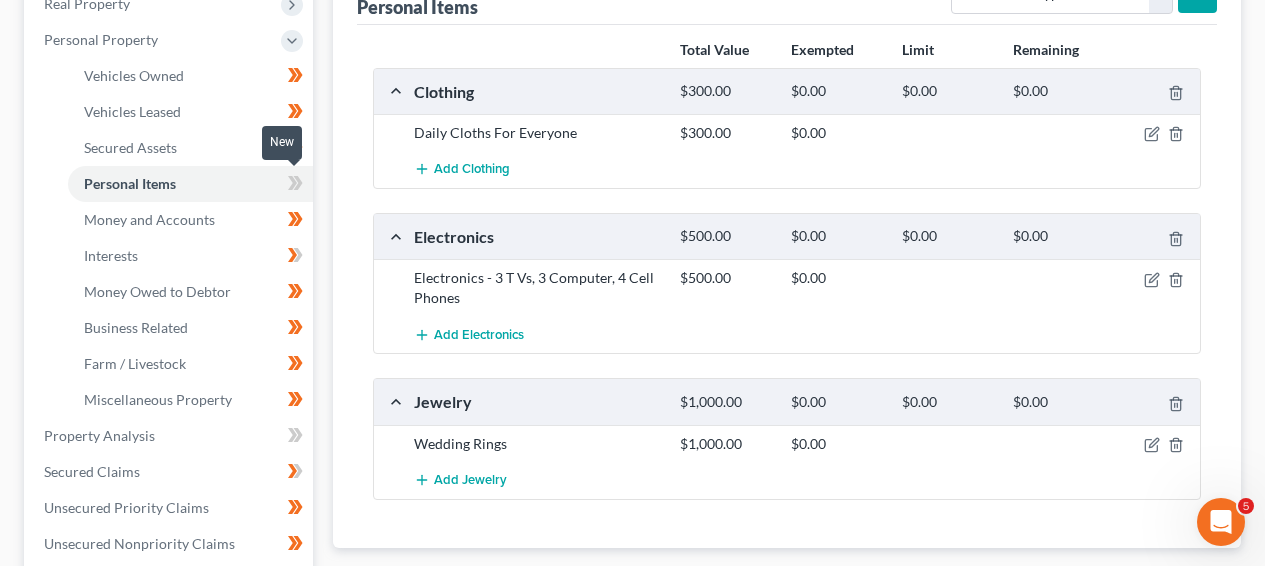 click at bounding box center (295, 186) 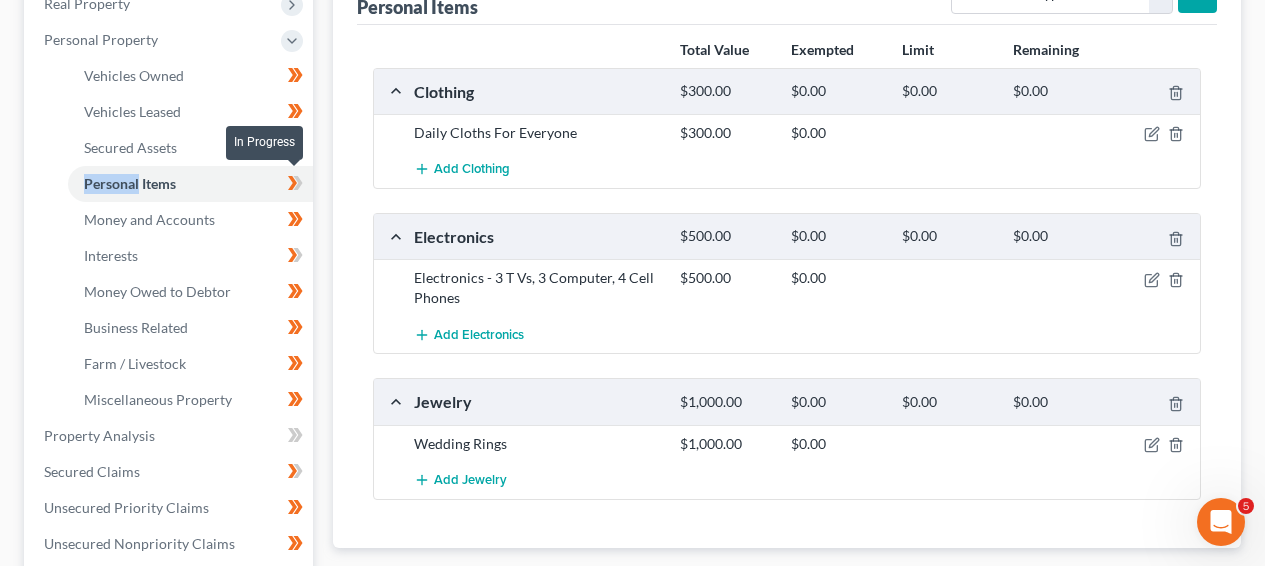 click at bounding box center [295, 186] 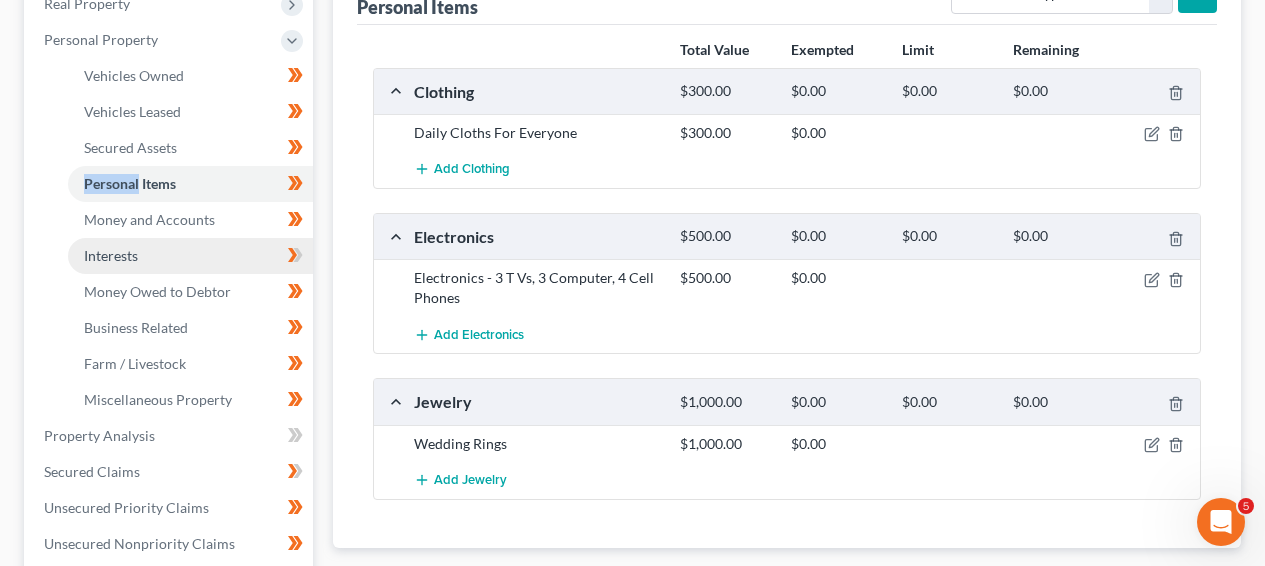 click on "Interests" at bounding box center [190, 256] 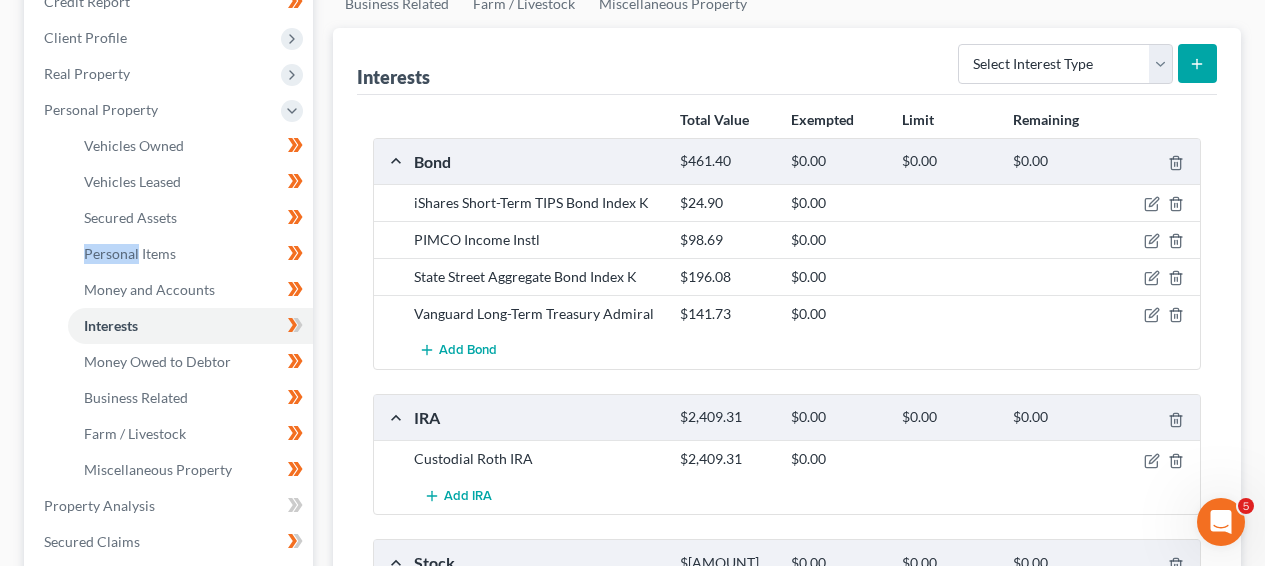 scroll, scrollTop: 288, scrollLeft: 0, axis: vertical 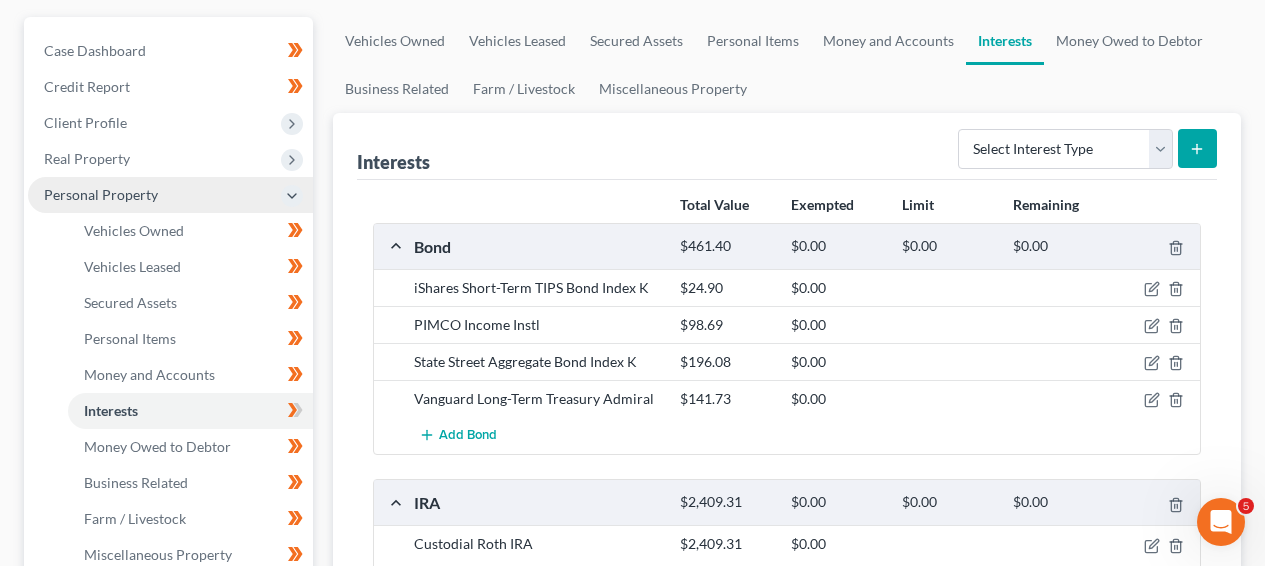 click on "Personal Property" at bounding box center [170, 195] 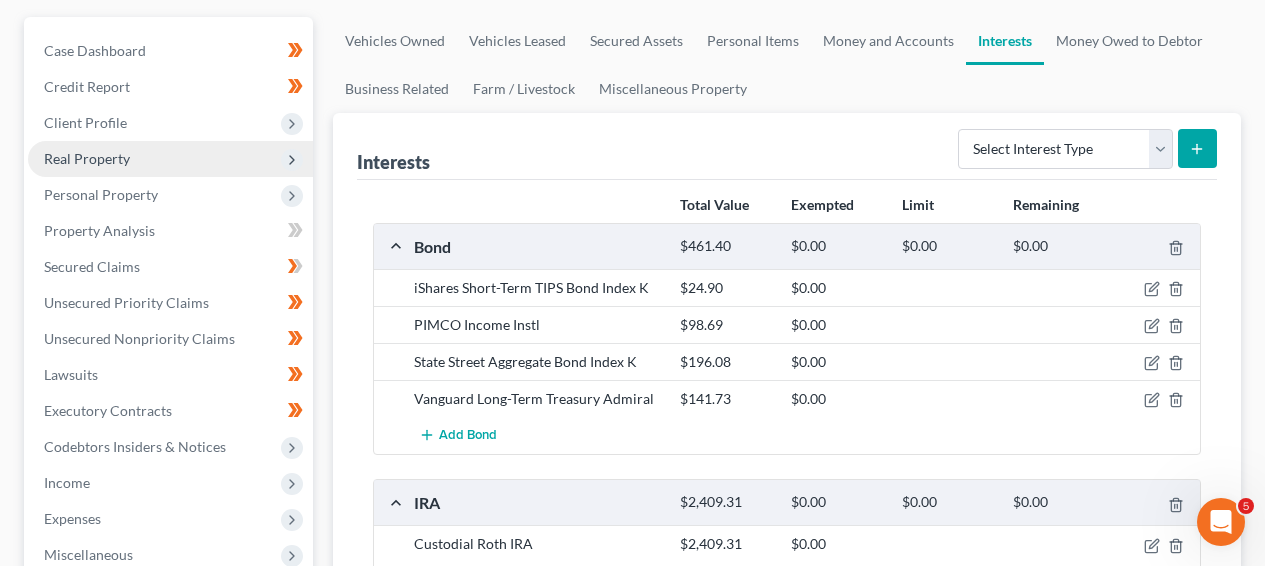 click on "Real Property" at bounding box center [170, 159] 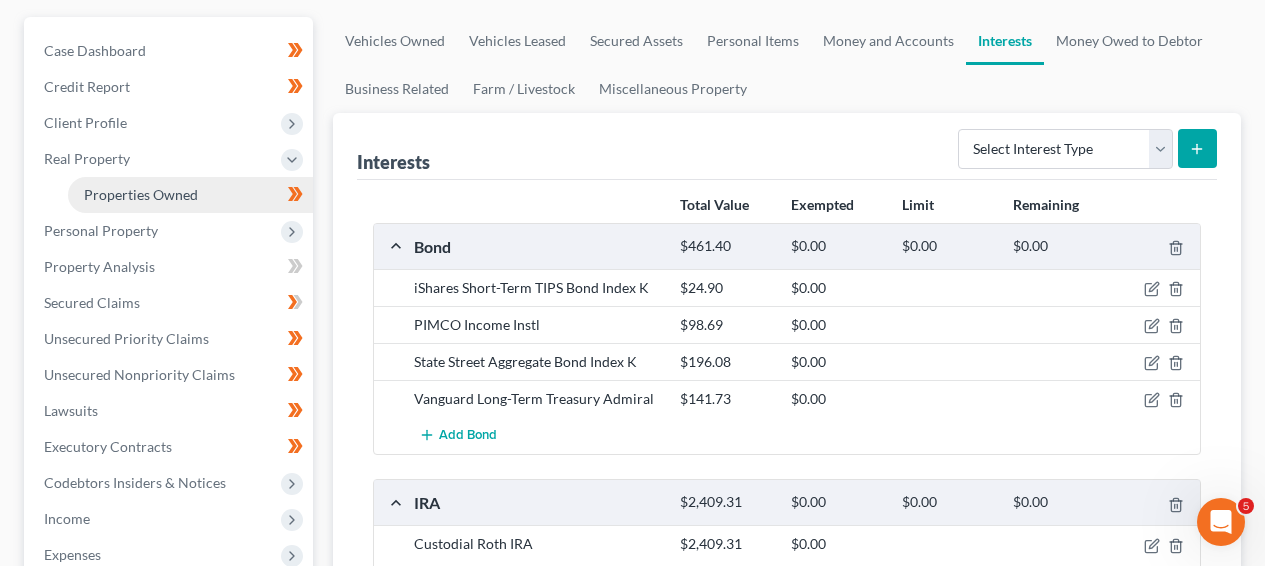 click on "Properties Owned" at bounding box center (141, 194) 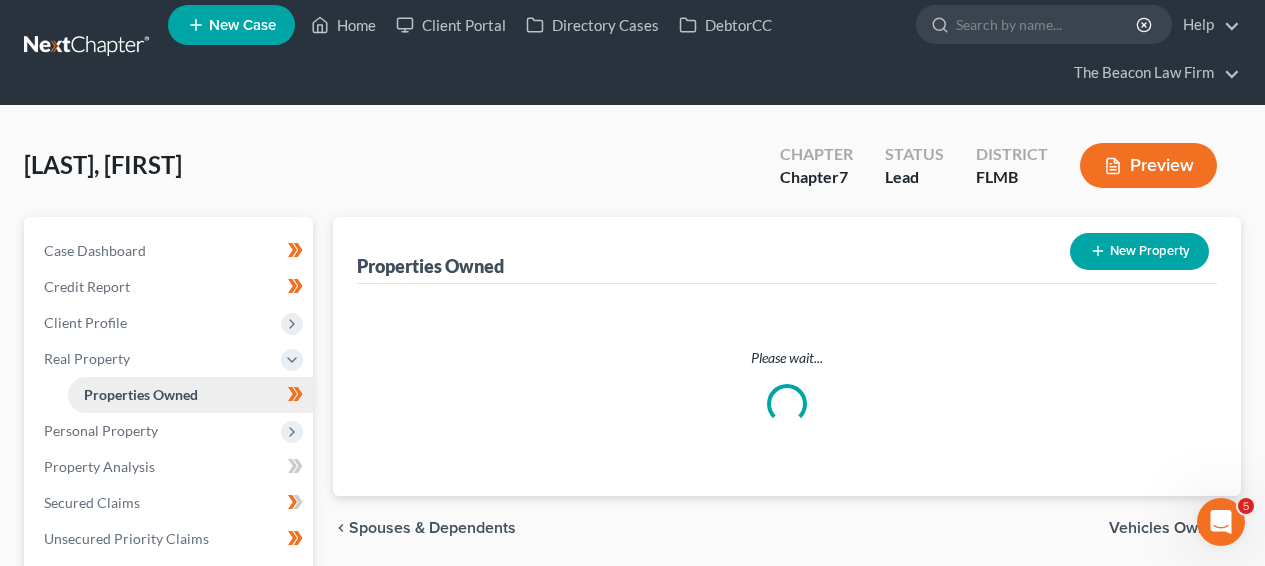 scroll, scrollTop: 0, scrollLeft: 0, axis: both 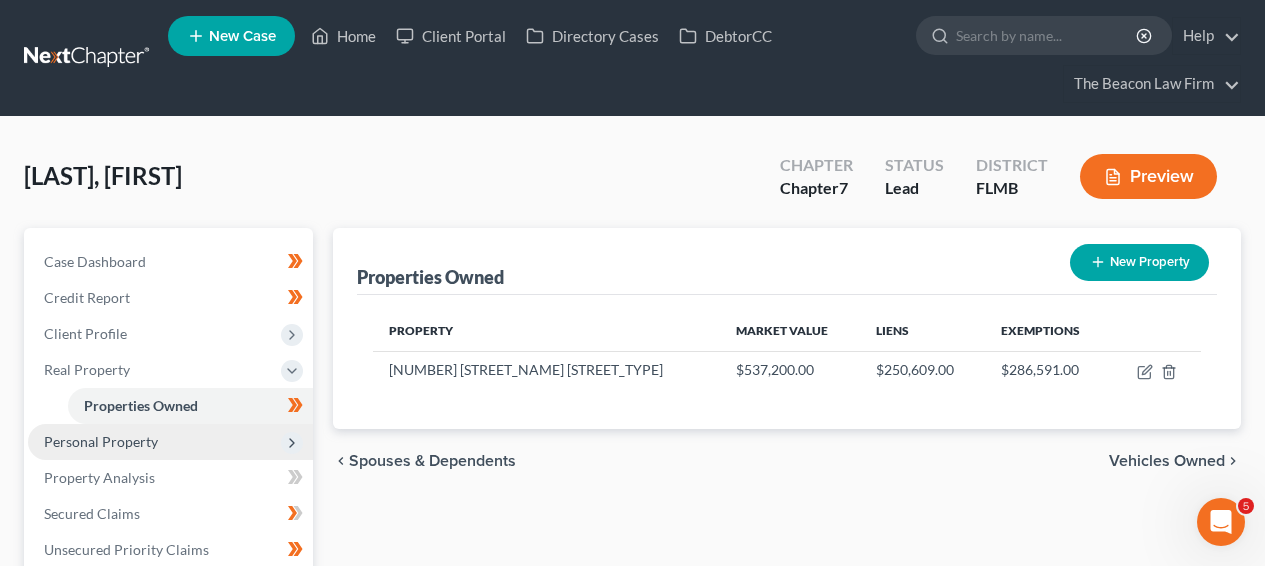 click on "Personal Property" at bounding box center (170, 442) 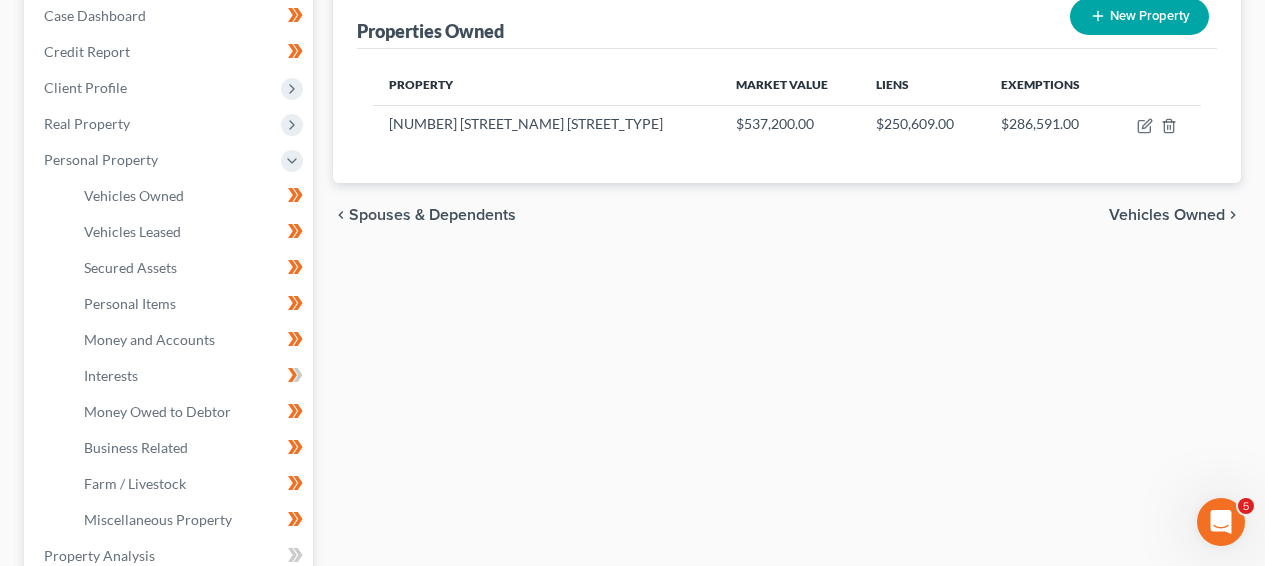 scroll, scrollTop: 371, scrollLeft: 0, axis: vertical 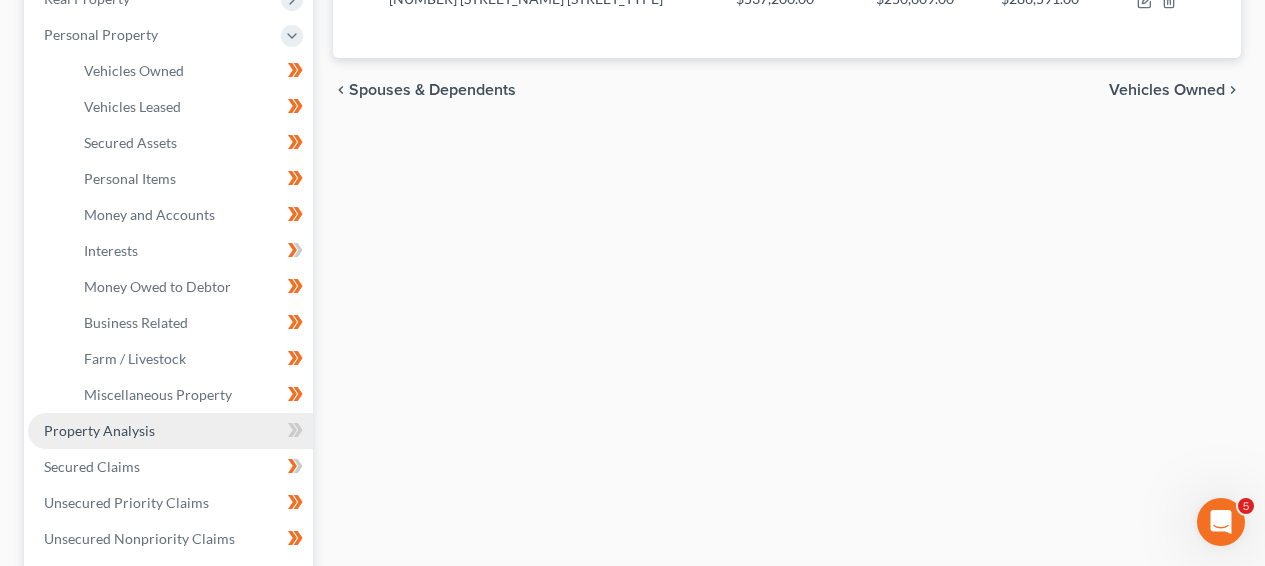 click on "Property Analysis" at bounding box center (170, 431) 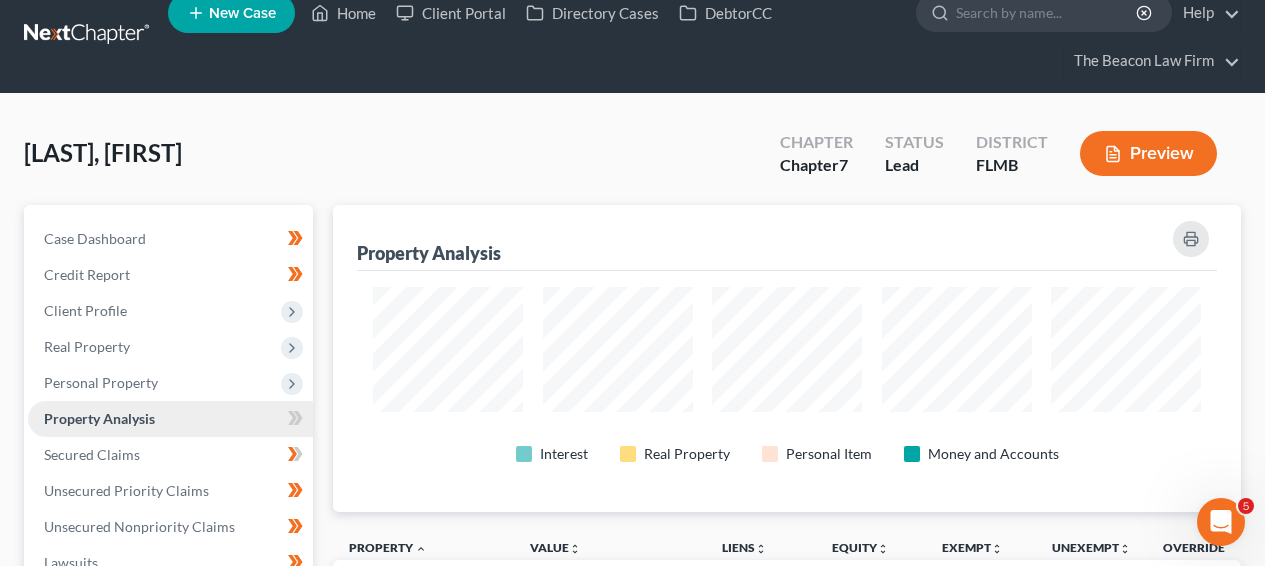 scroll, scrollTop: 0, scrollLeft: 0, axis: both 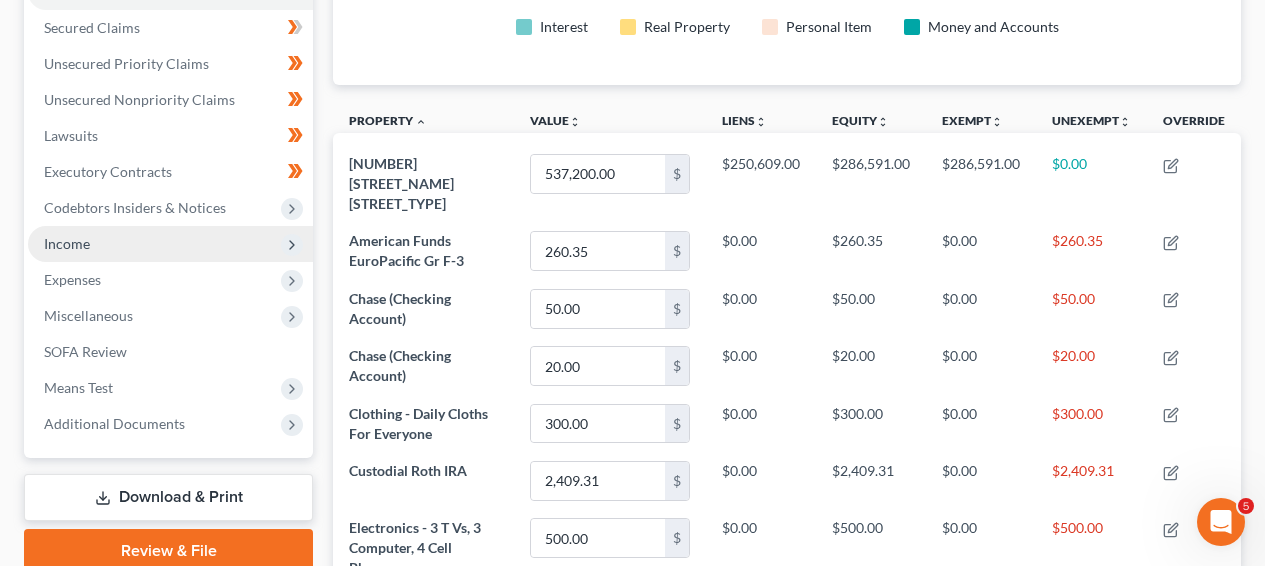 click on "Income" at bounding box center [170, 244] 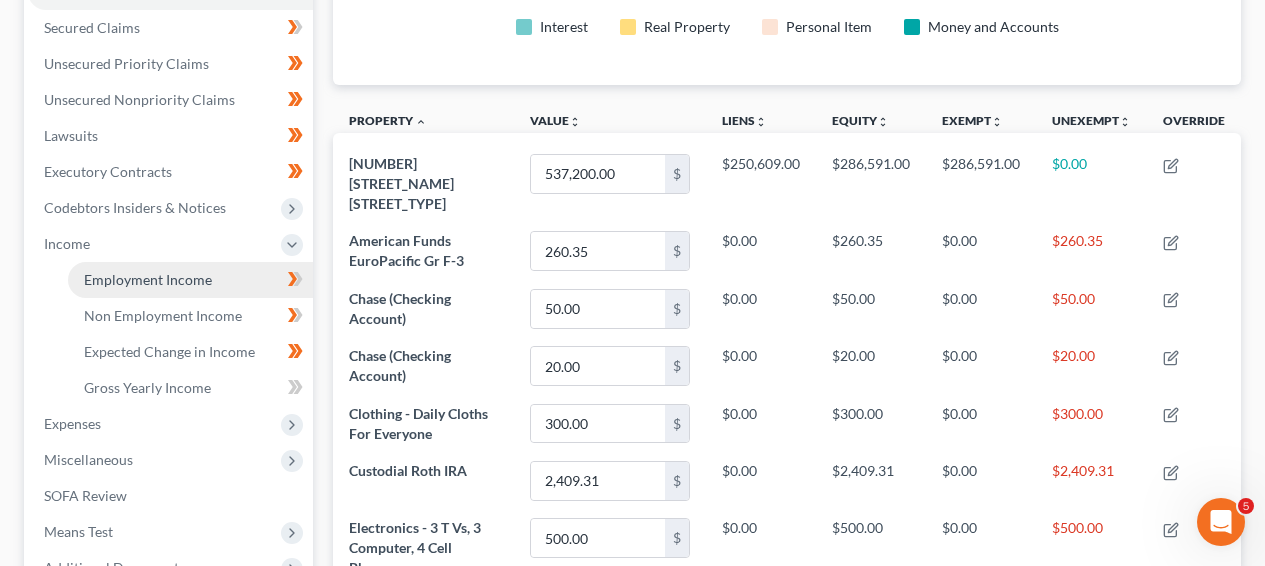 click on "Employment Income" at bounding box center (190, 280) 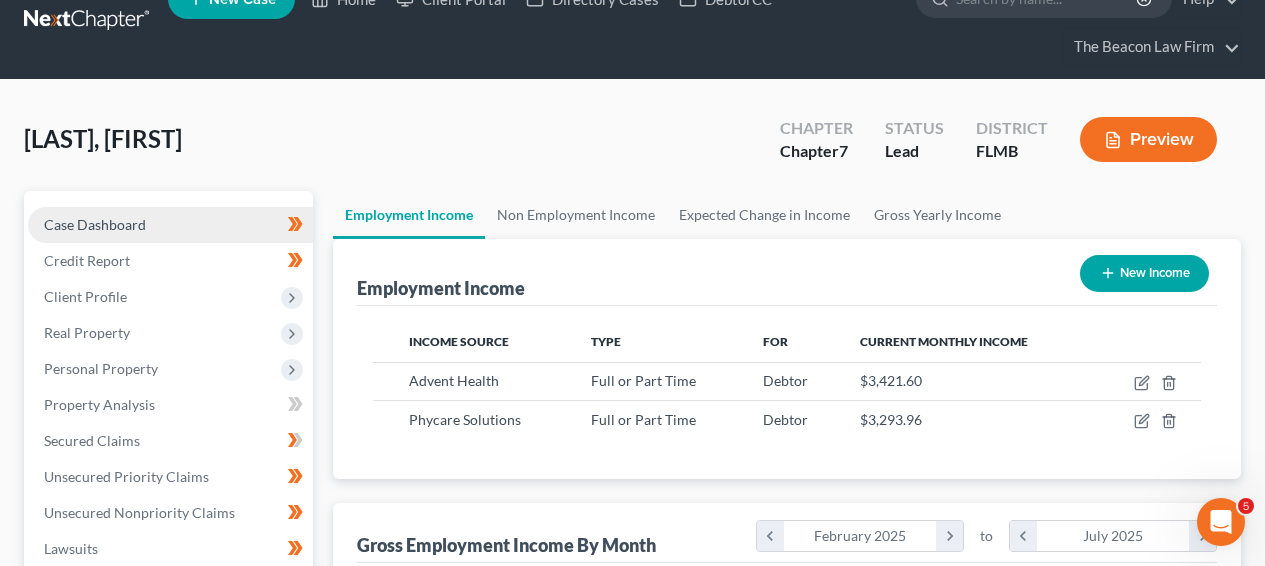 scroll, scrollTop: 0, scrollLeft: 0, axis: both 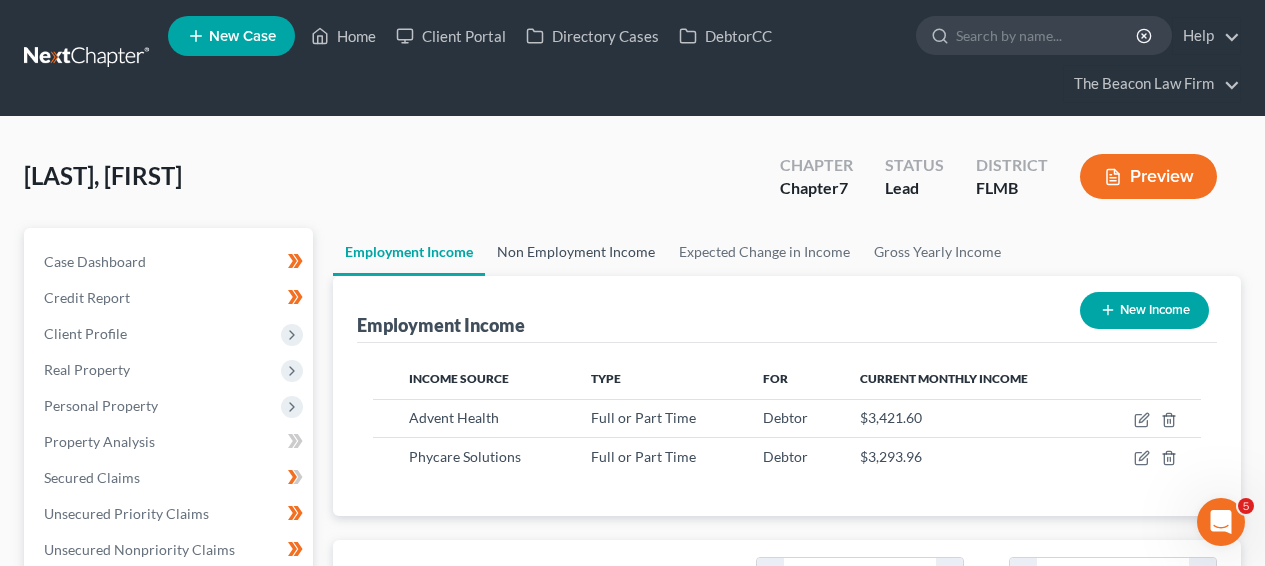 click on "Non Employment Income" at bounding box center [576, 252] 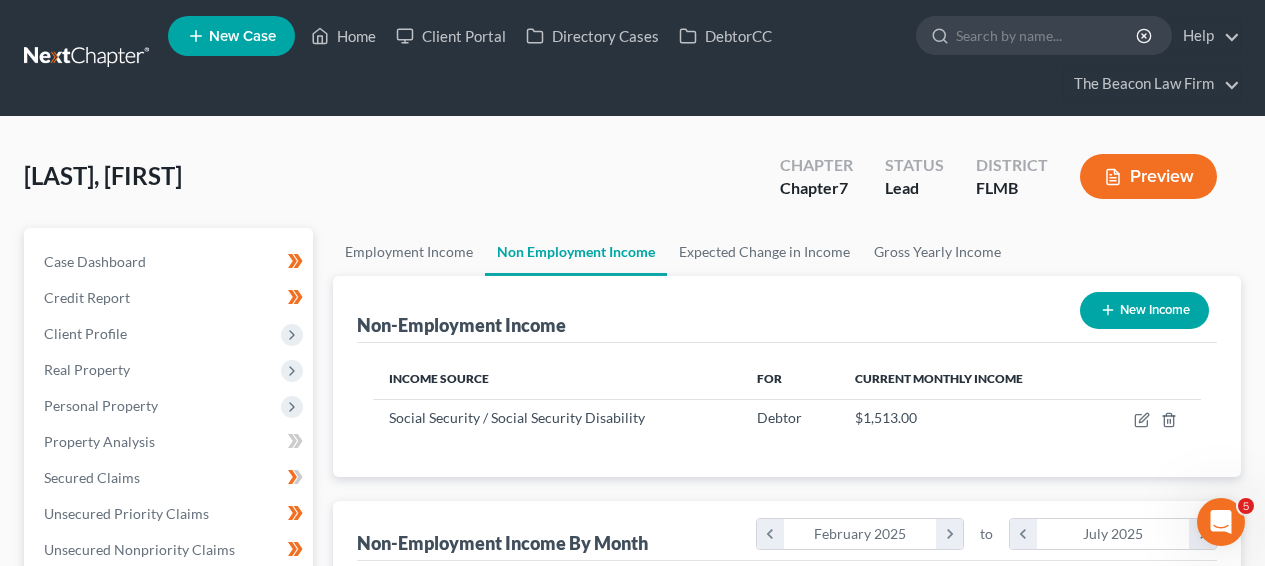 scroll, scrollTop: 999641, scrollLeft: 999494, axis: both 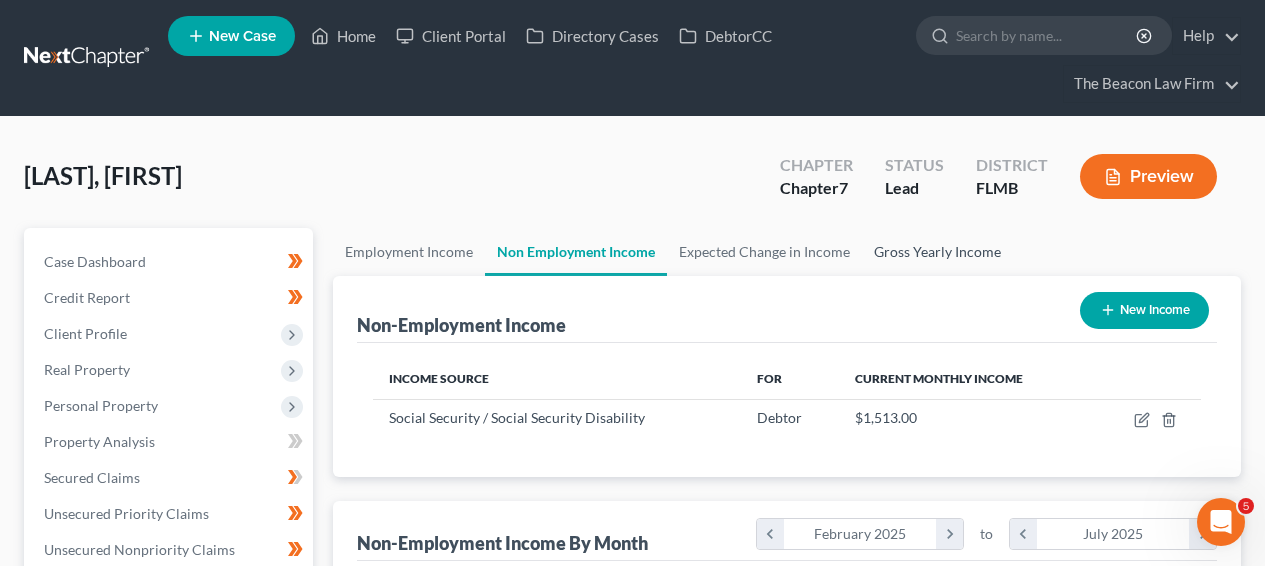 click on "Gross Yearly Income" at bounding box center [937, 252] 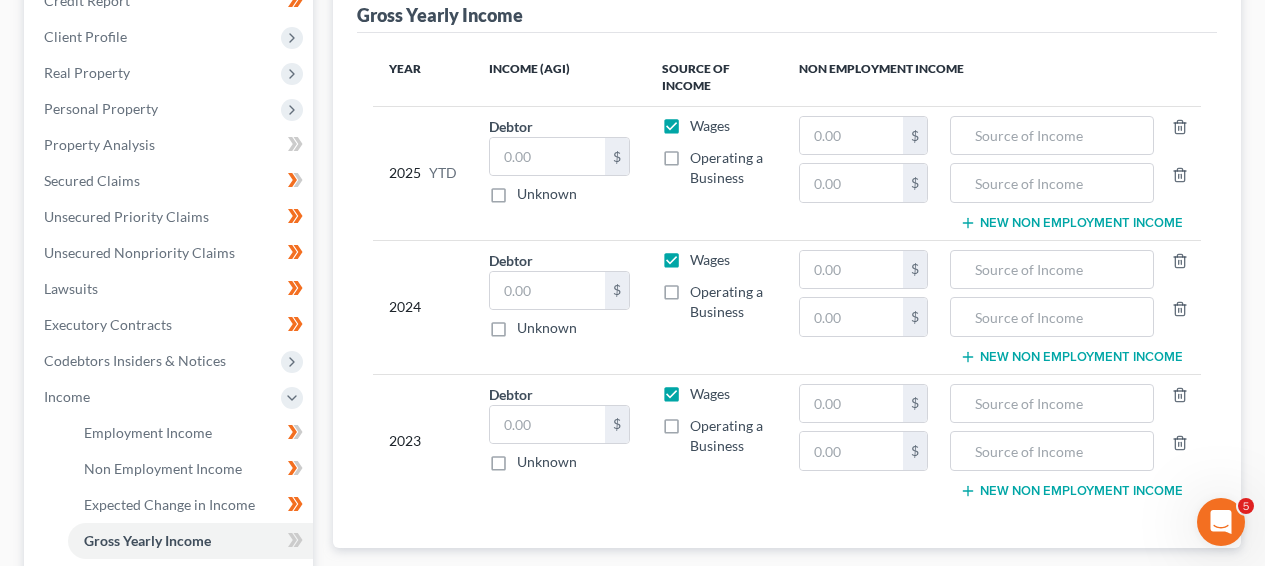 scroll, scrollTop: 299, scrollLeft: 0, axis: vertical 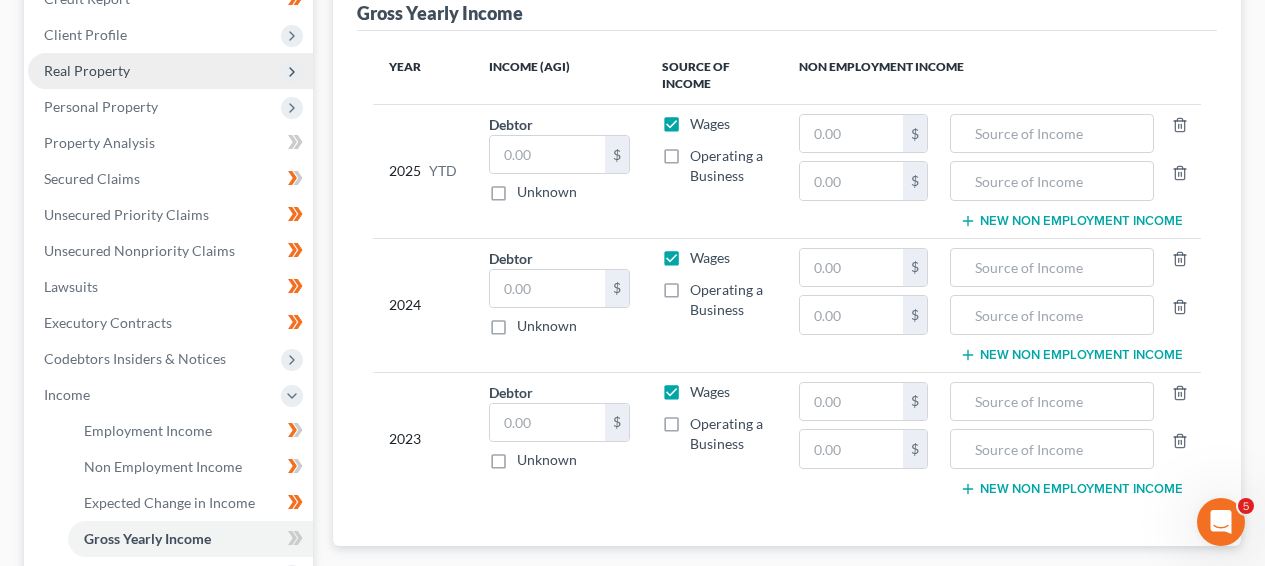 click on "Real Property" at bounding box center [170, 71] 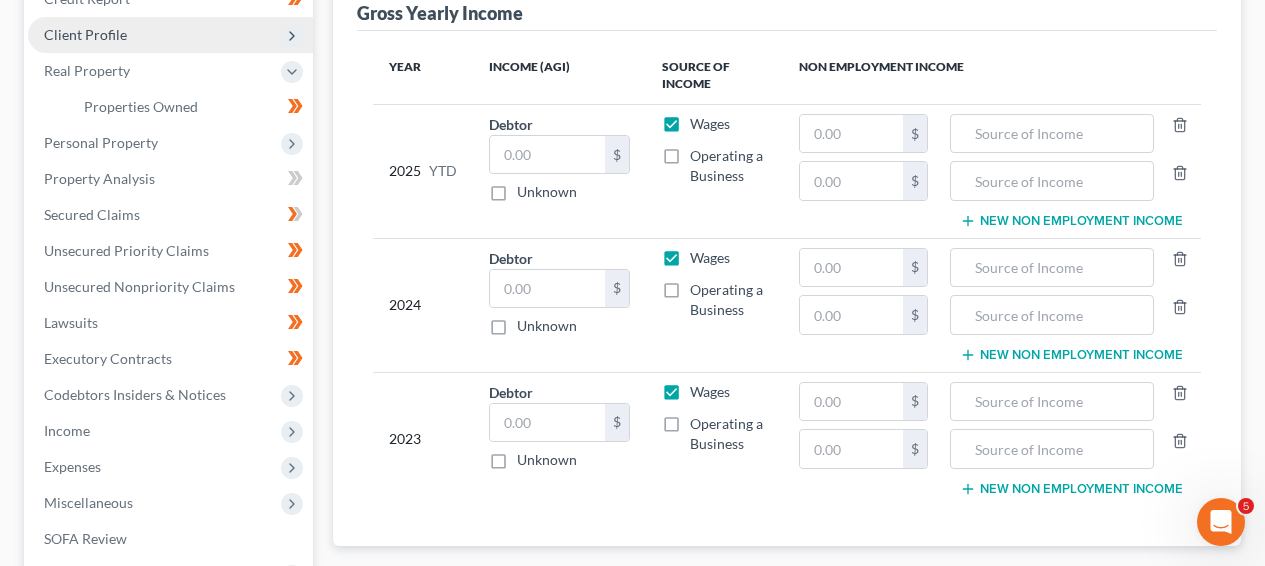 click on "Client Profile" at bounding box center (170, 35) 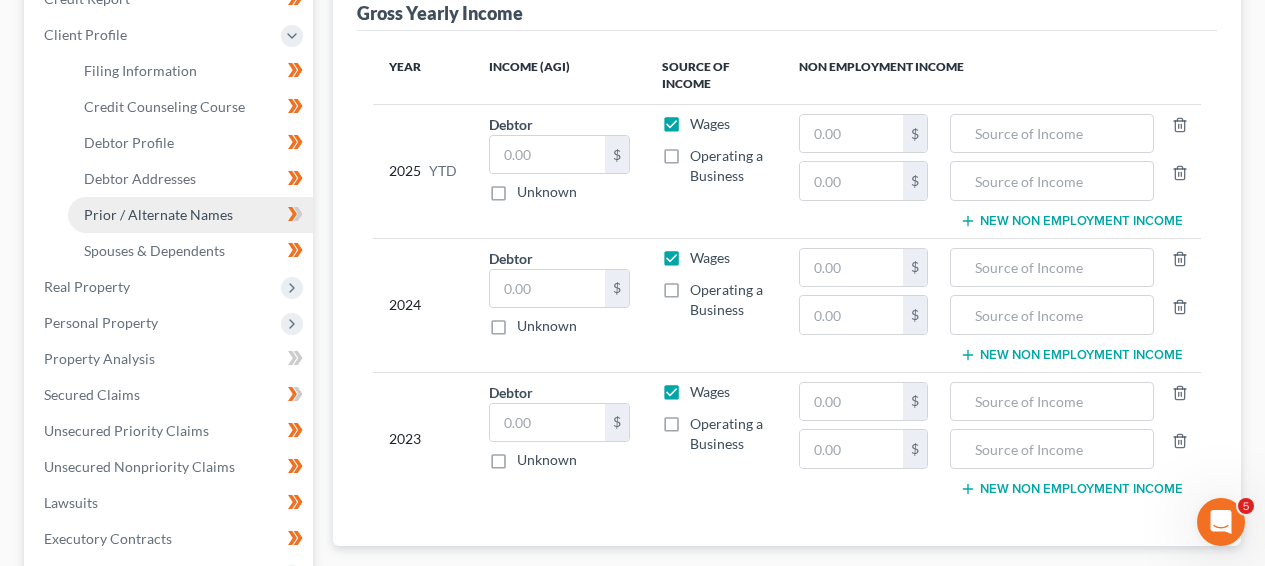 click on "Prior / Alternate Names" at bounding box center [158, 214] 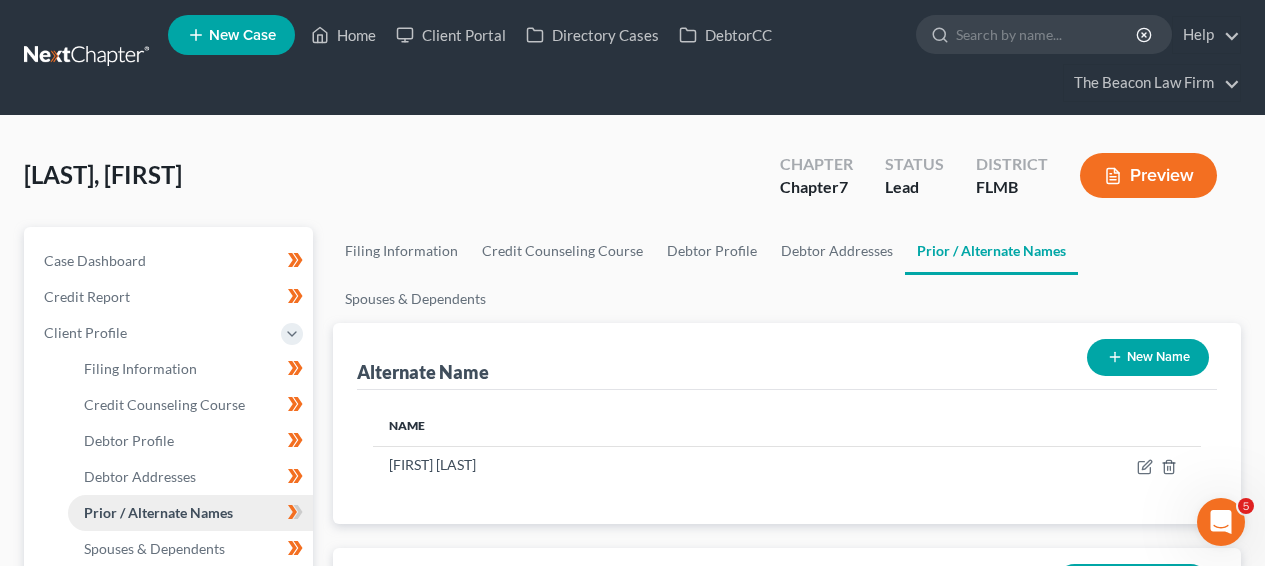 scroll, scrollTop: 0, scrollLeft: 0, axis: both 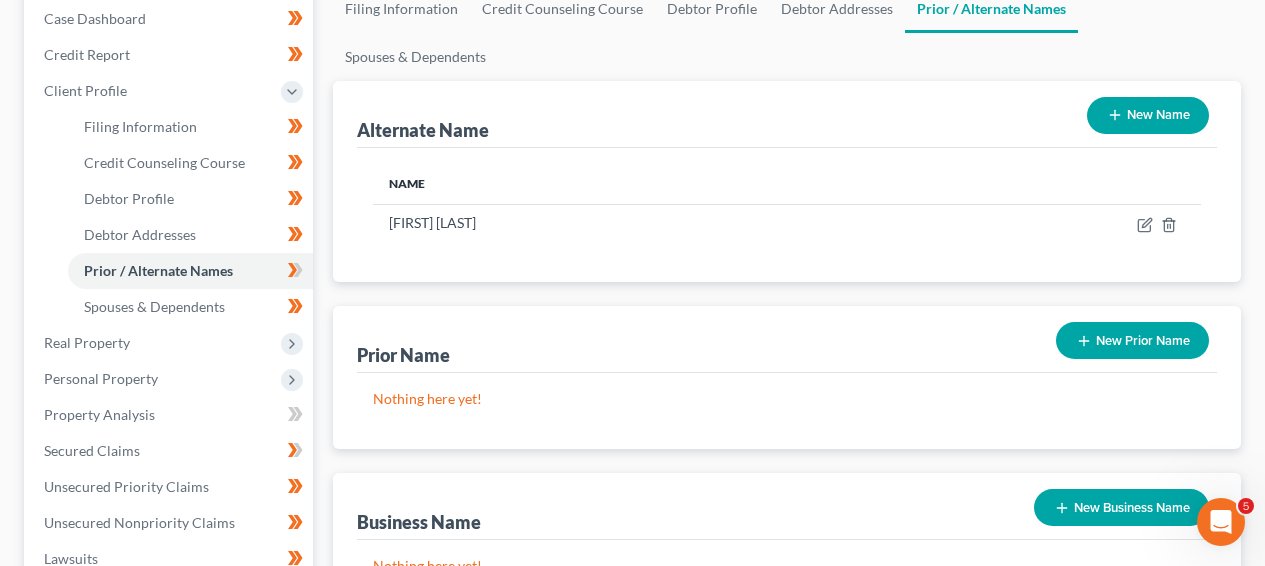 click on "New Prior Name" at bounding box center [1132, 340] 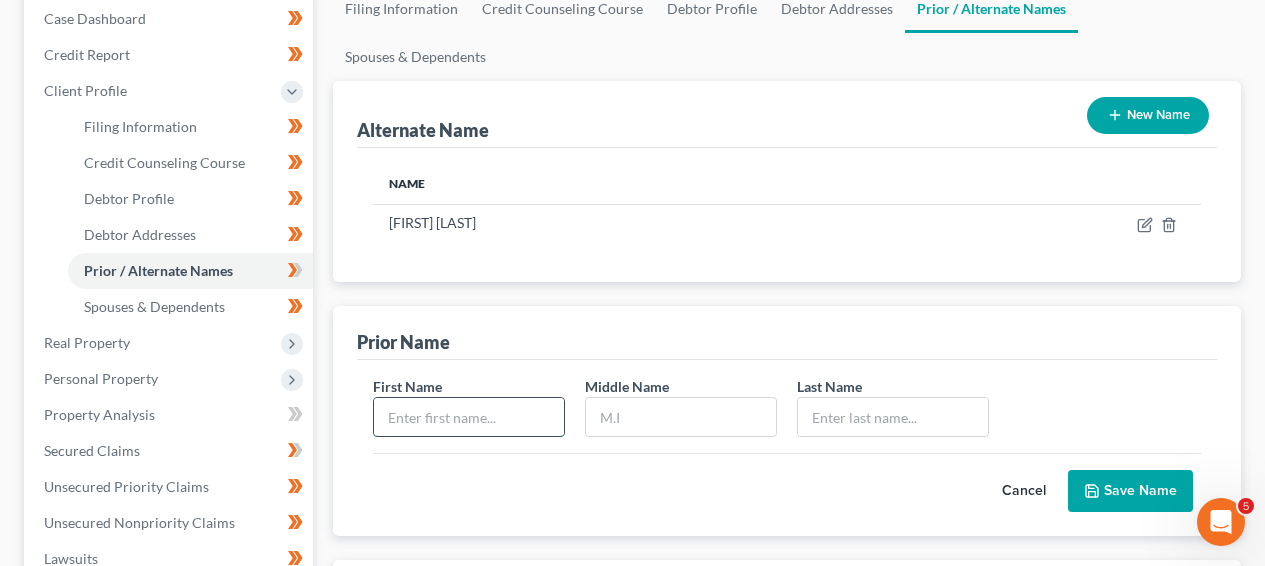 click at bounding box center (469, 417) 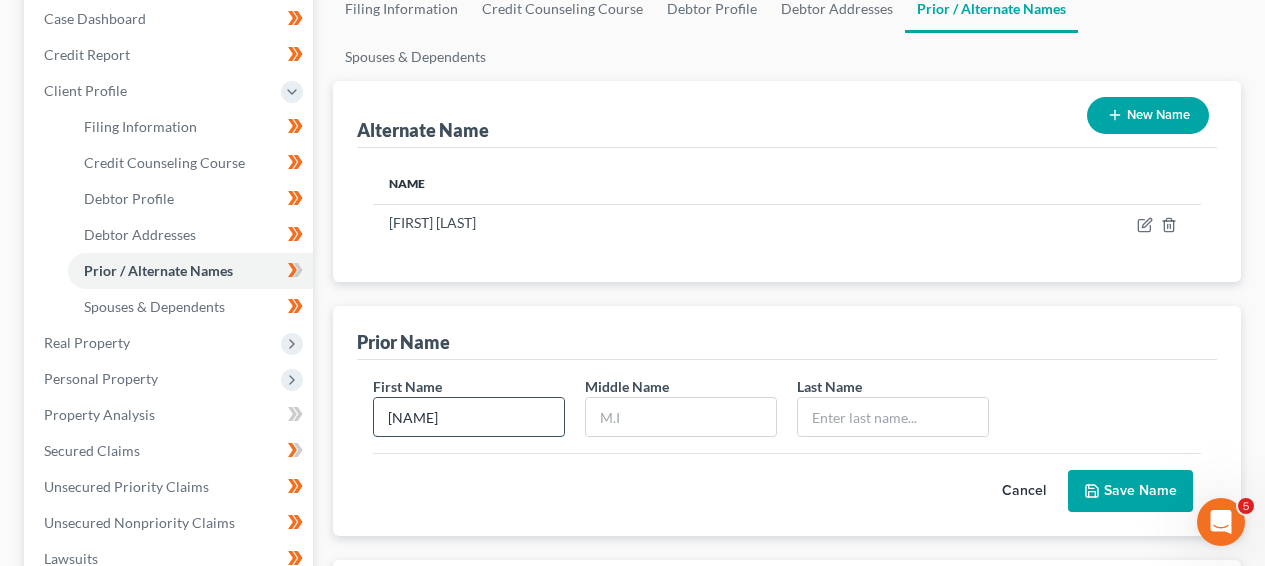 type on "Lilia" 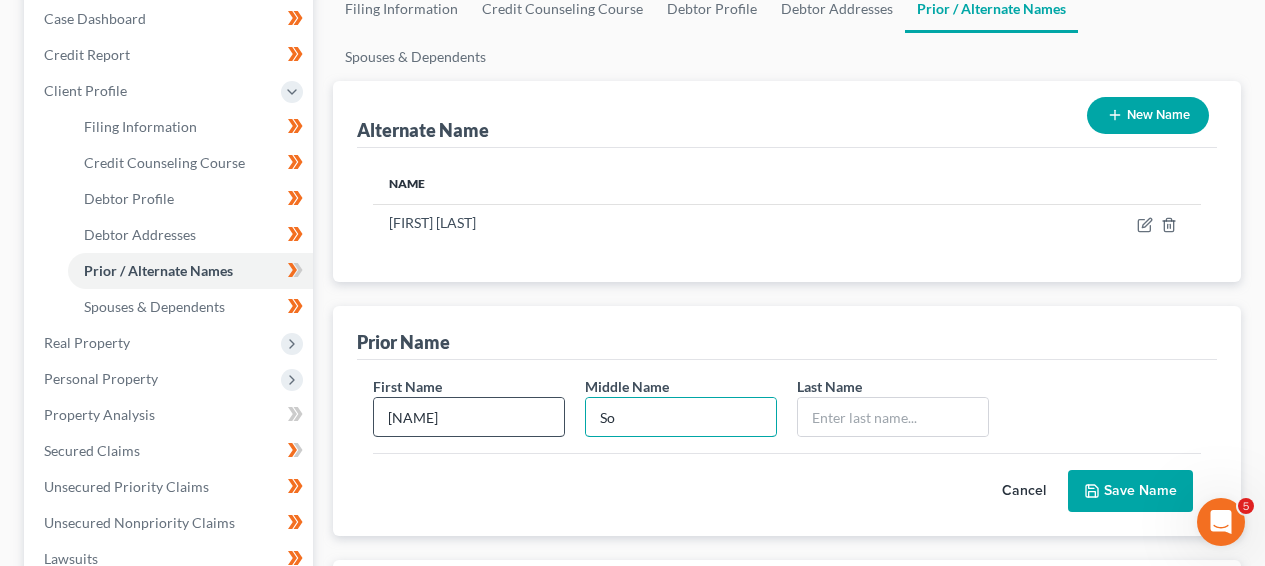 type on "S" 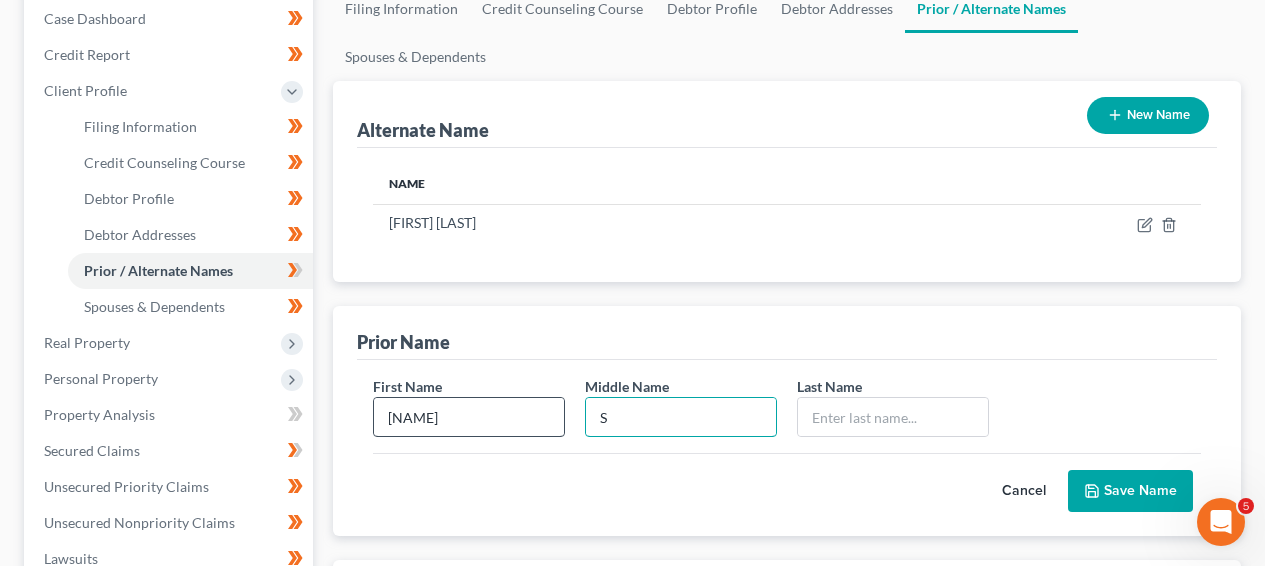 type 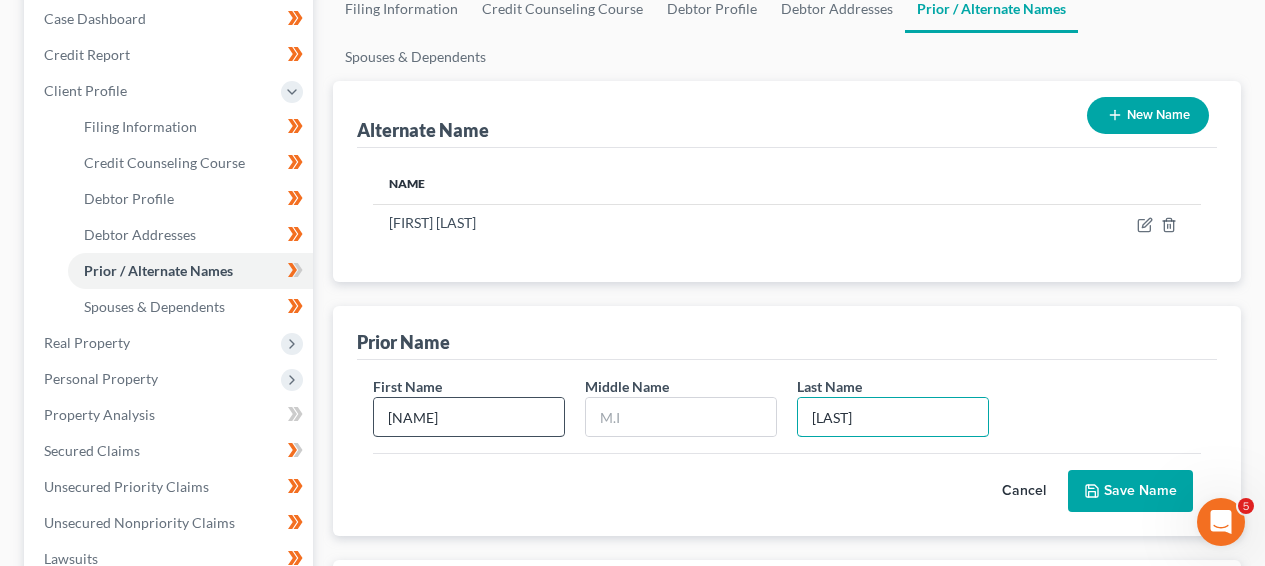 type on "Solis" 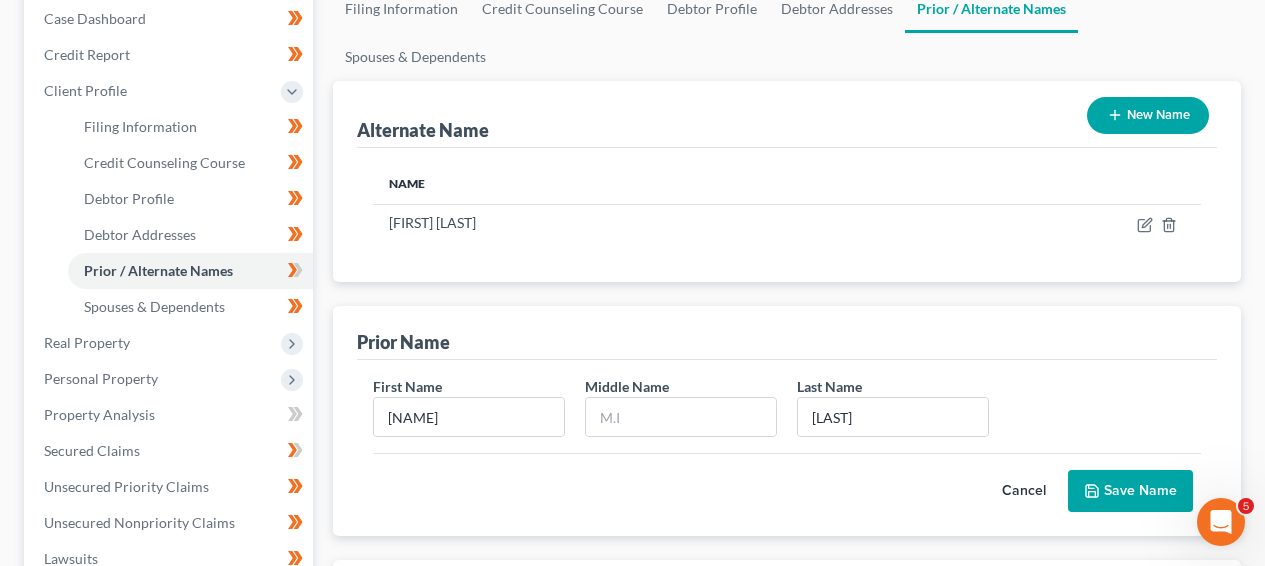 click on "Save Name" at bounding box center (1130, 491) 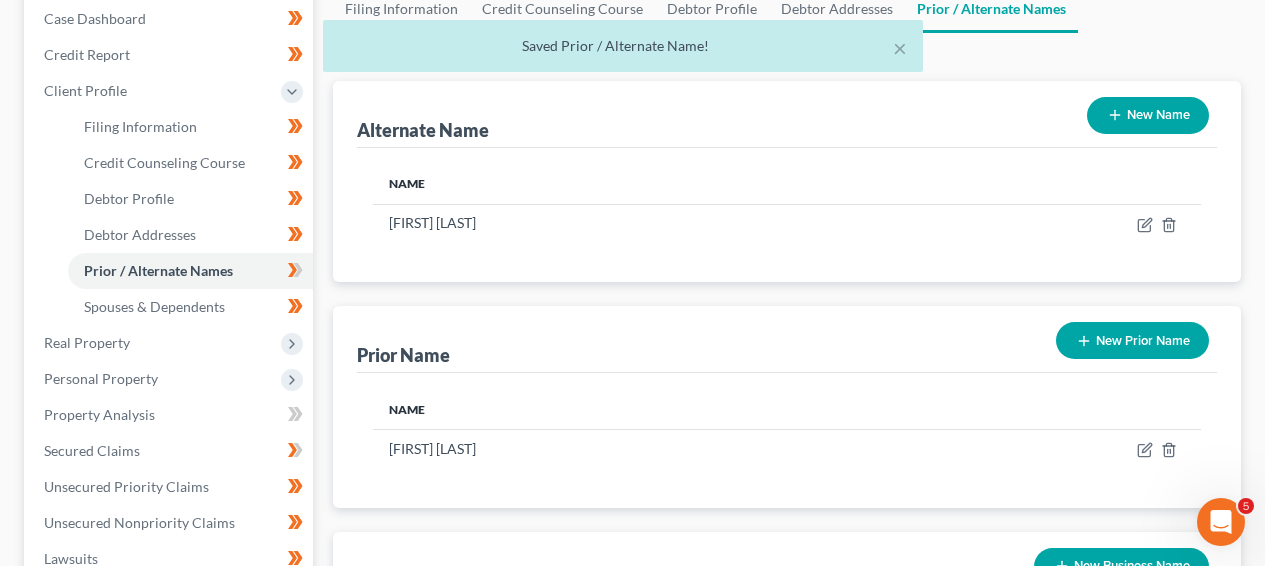 drag, startPoint x: 1263, startPoint y: 204, endPoint x: 1275, endPoint y: 176, distance: 30.463093 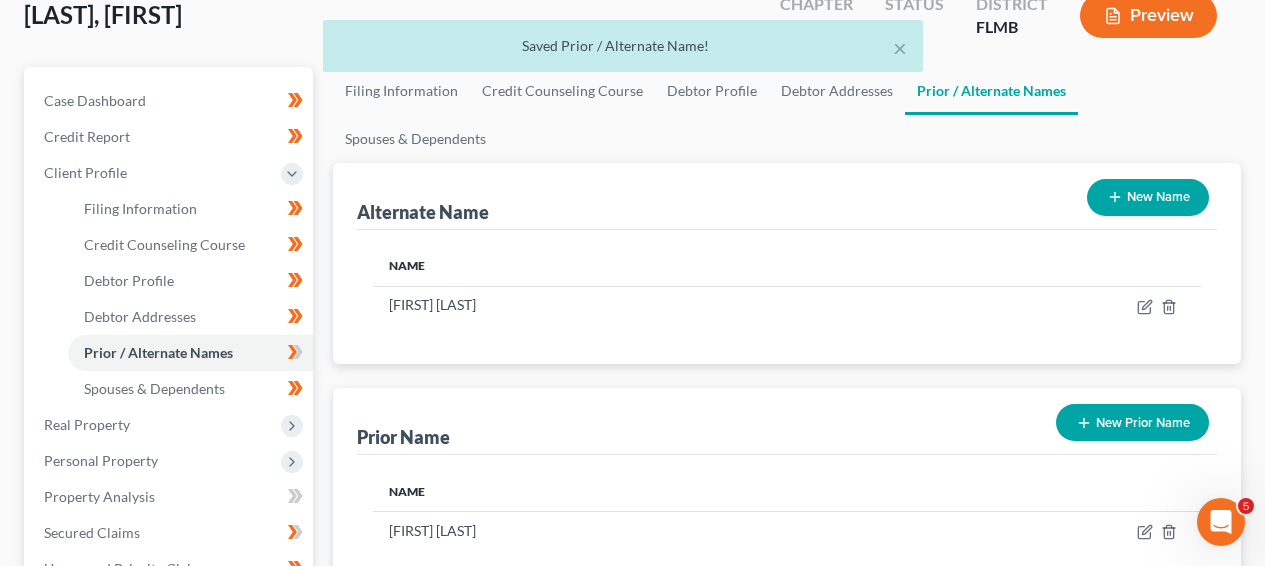 scroll, scrollTop: 159, scrollLeft: 0, axis: vertical 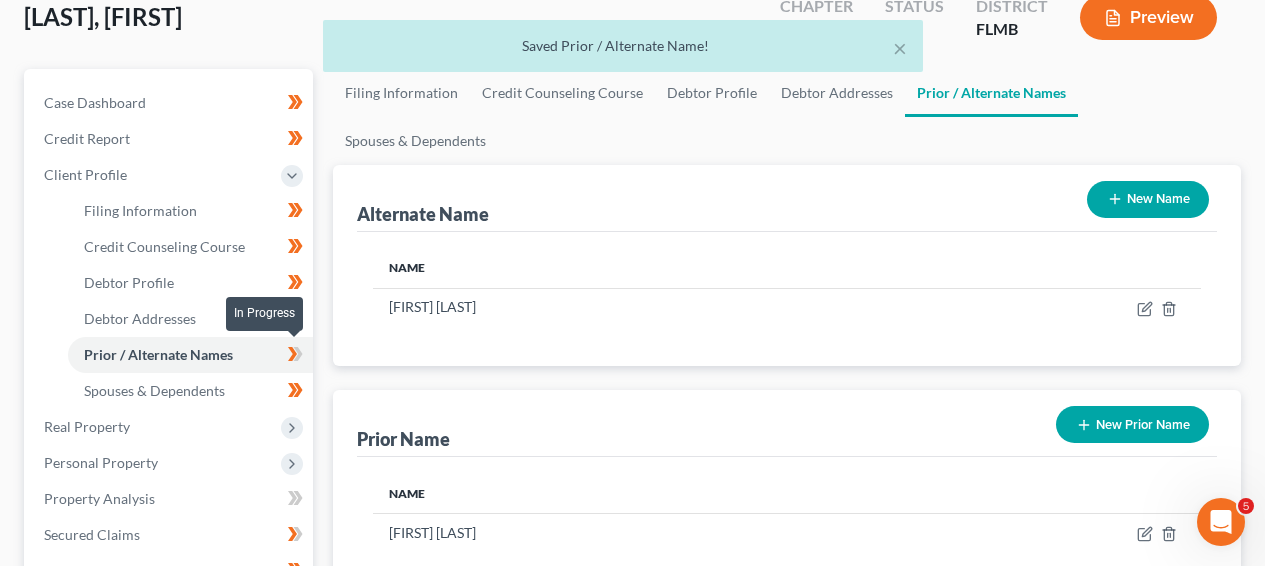 click at bounding box center (295, 357) 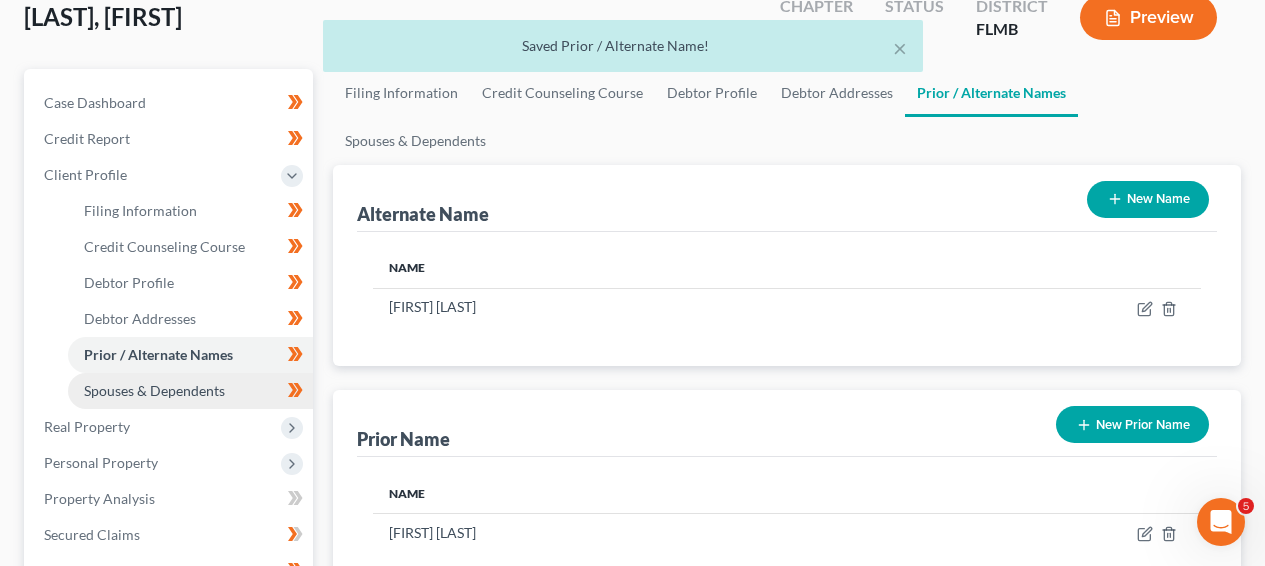 click on "Spouses & Dependents" at bounding box center [154, 390] 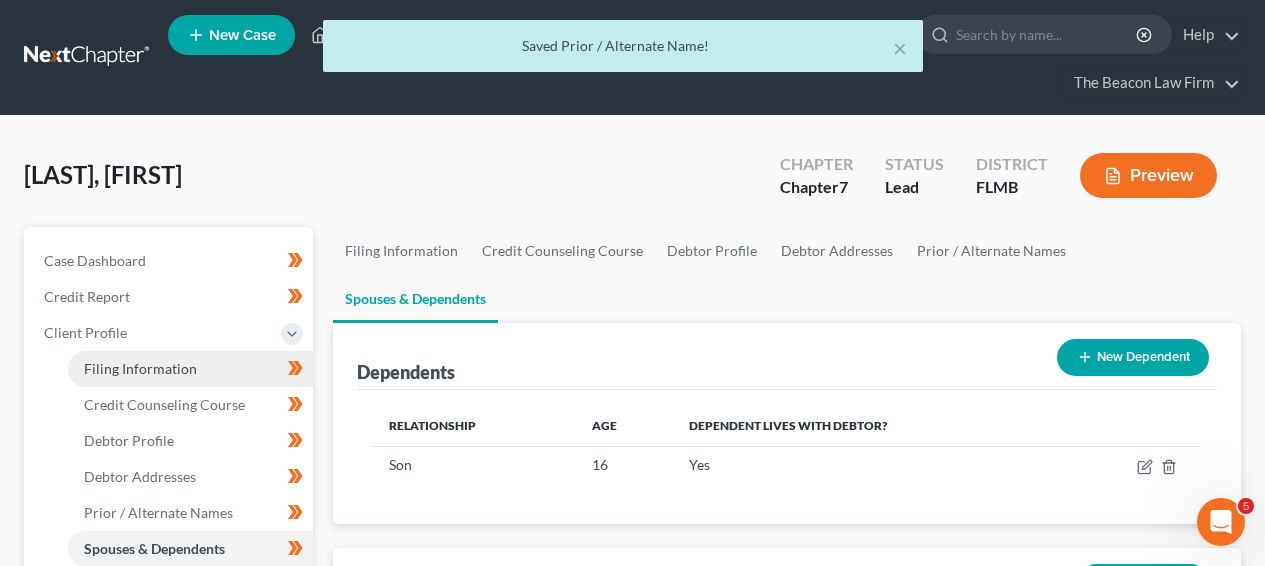 scroll, scrollTop: 0, scrollLeft: 0, axis: both 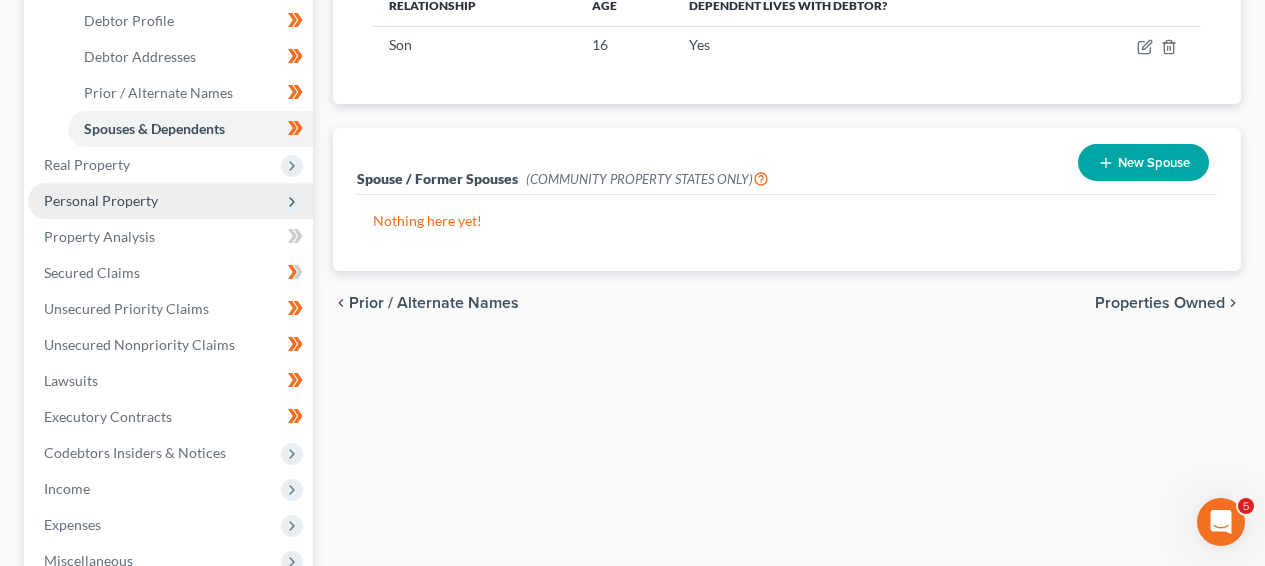 click on "Personal Property" at bounding box center [170, 201] 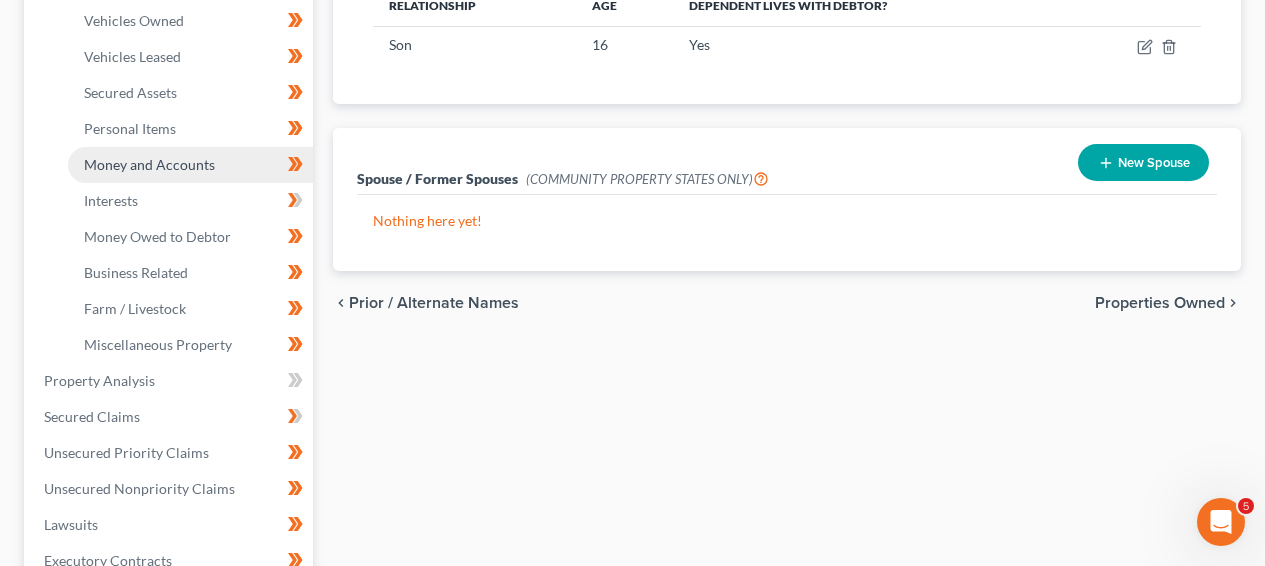 click on "Money and Accounts" at bounding box center [149, 164] 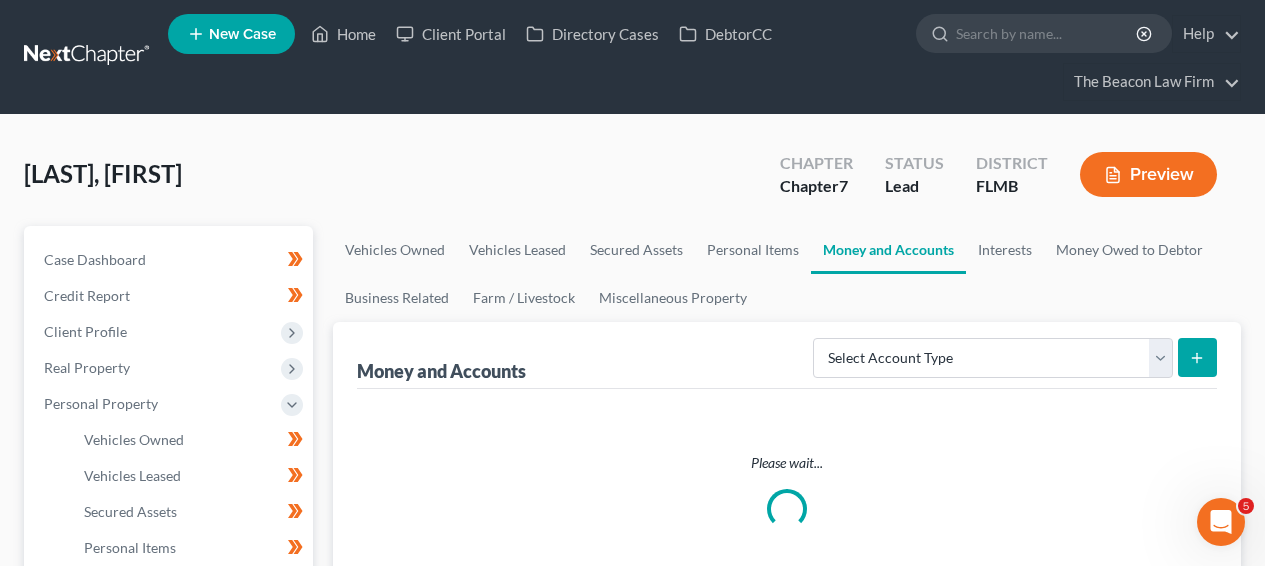 scroll, scrollTop: 0, scrollLeft: 0, axis: both 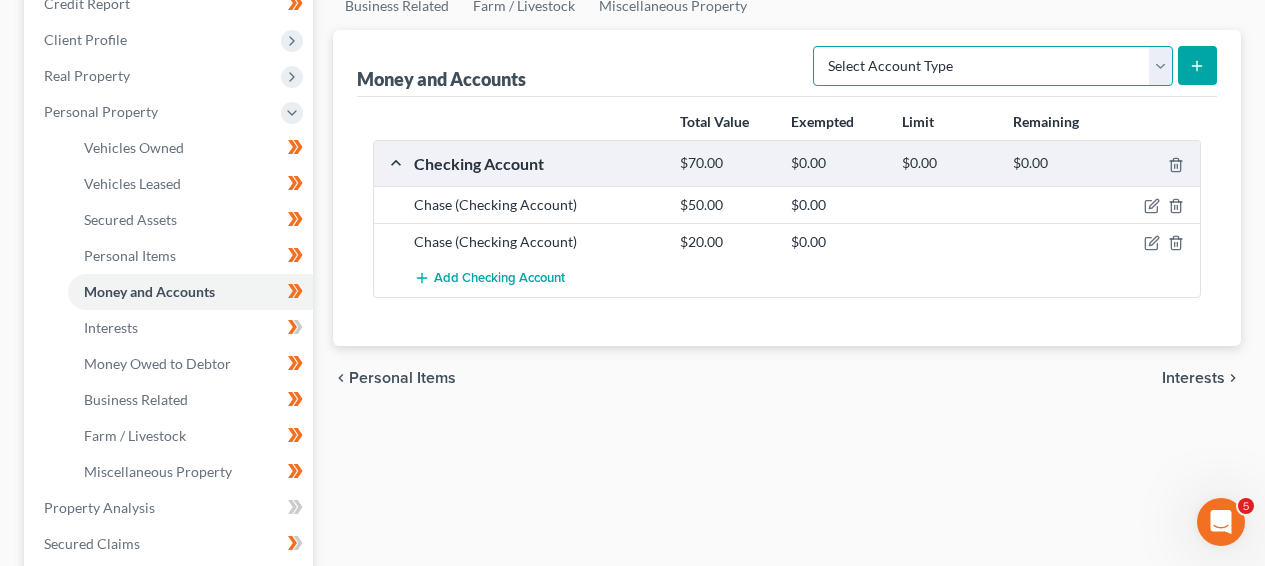 click on "Select Account Type Brokerage Cash on Hand Certificates of Deposit Checking Account Money Market Other (Credit Union, Health Savings Account, etc) Safe Deposit Box Savings Account Security Deposits or Prepayments" at bounding box center (993, 66) 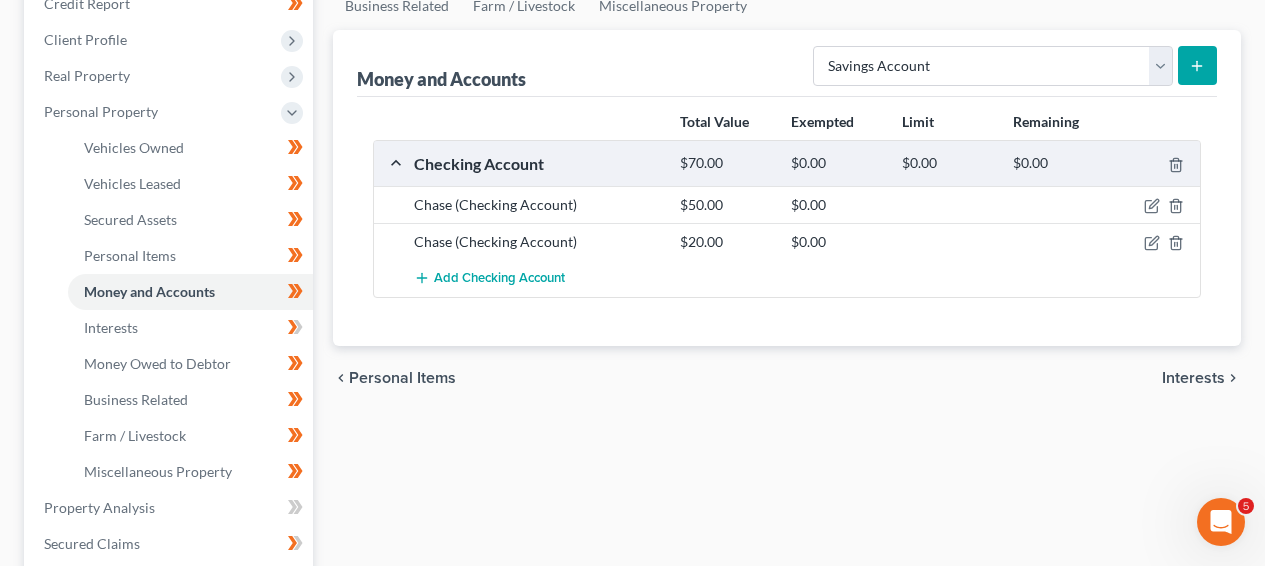 click 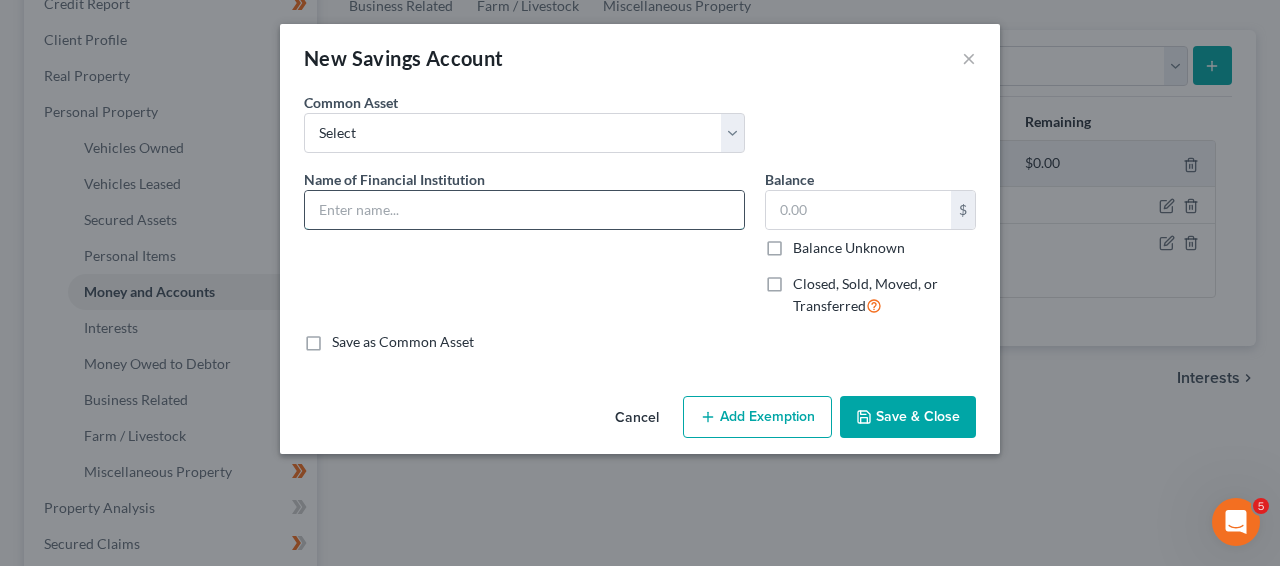 click at bounding box center [524, 210] 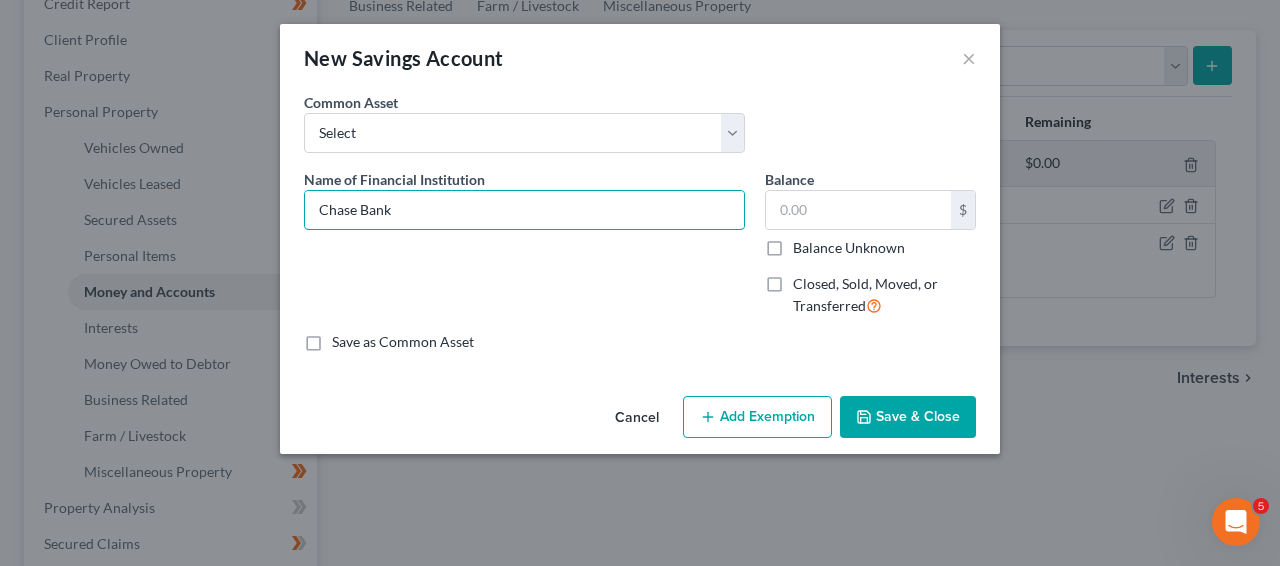 type on "Chase Bank" 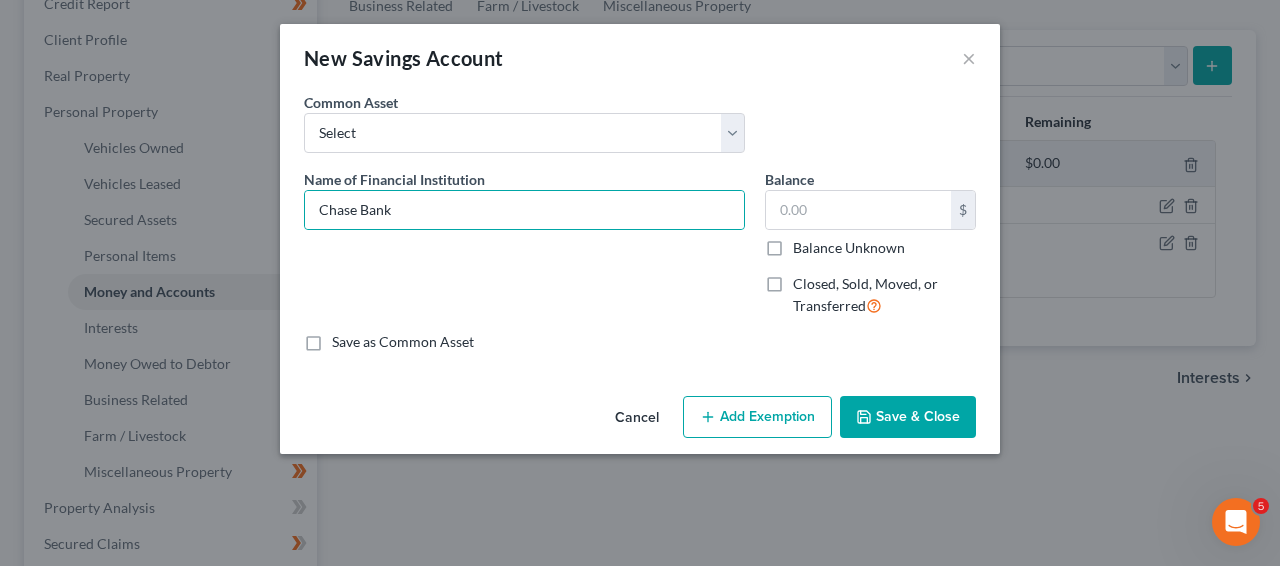 click on "Save & Close" at bounding box center [908, 417] 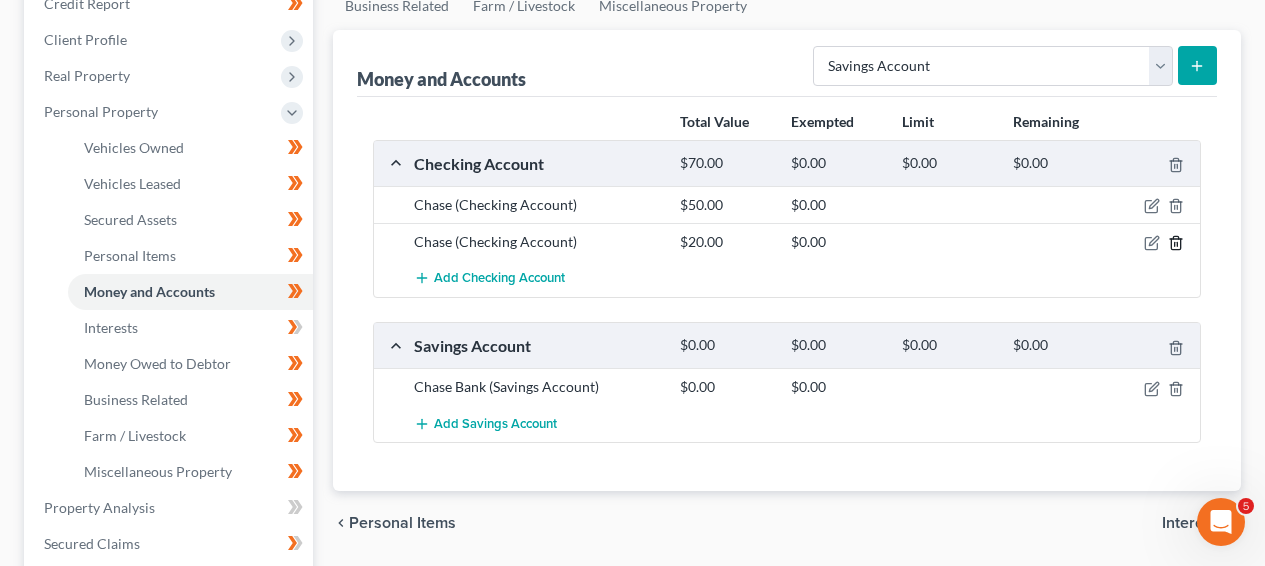 click 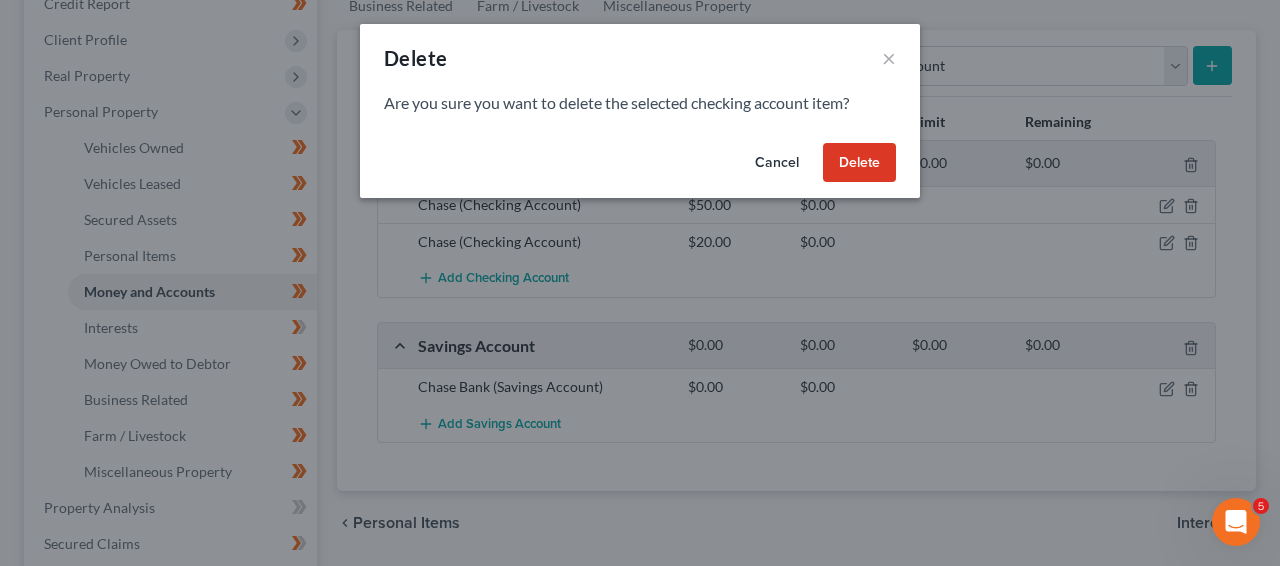 click on "Delete" at bounding box center [859, 163] 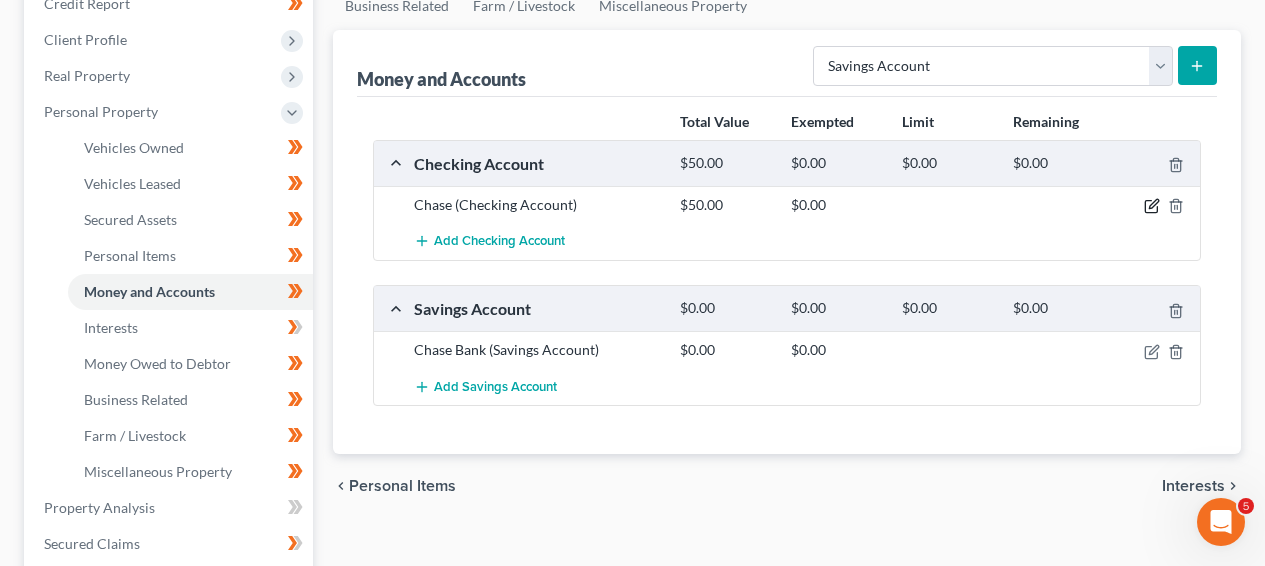 click 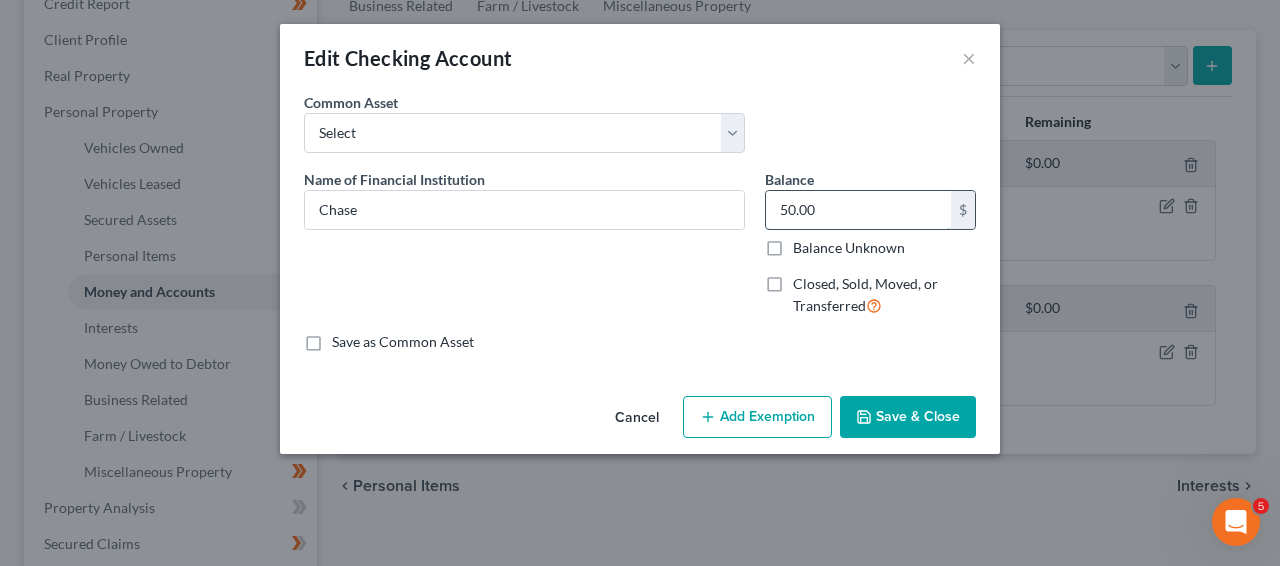 click on "50.00" at bounding box center (858, 210) 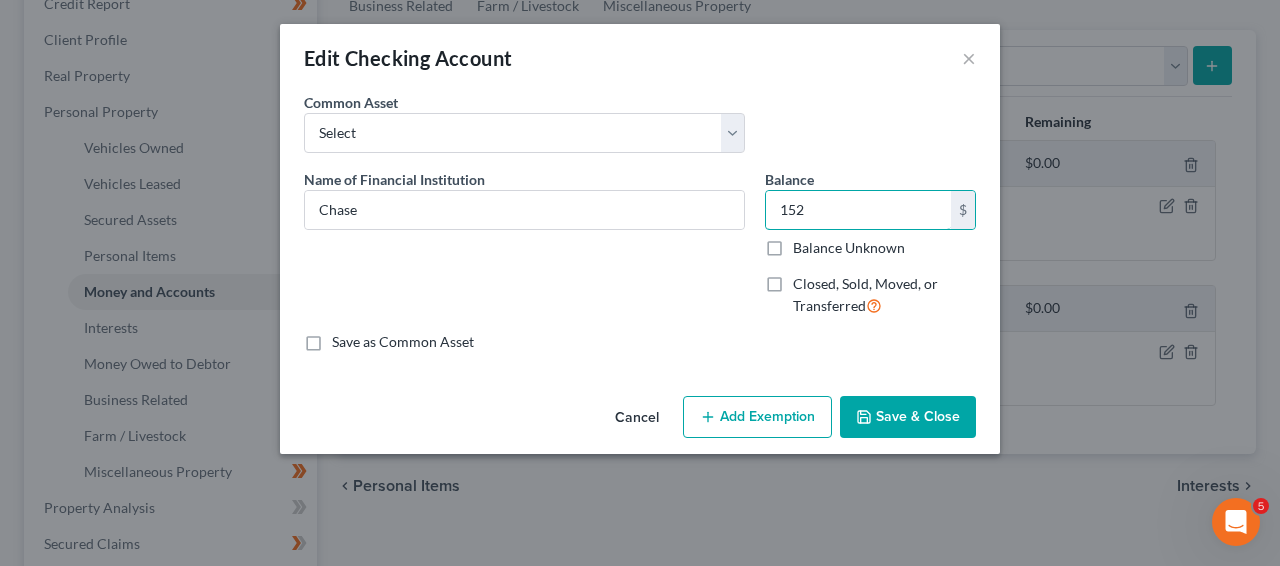 type on "152" 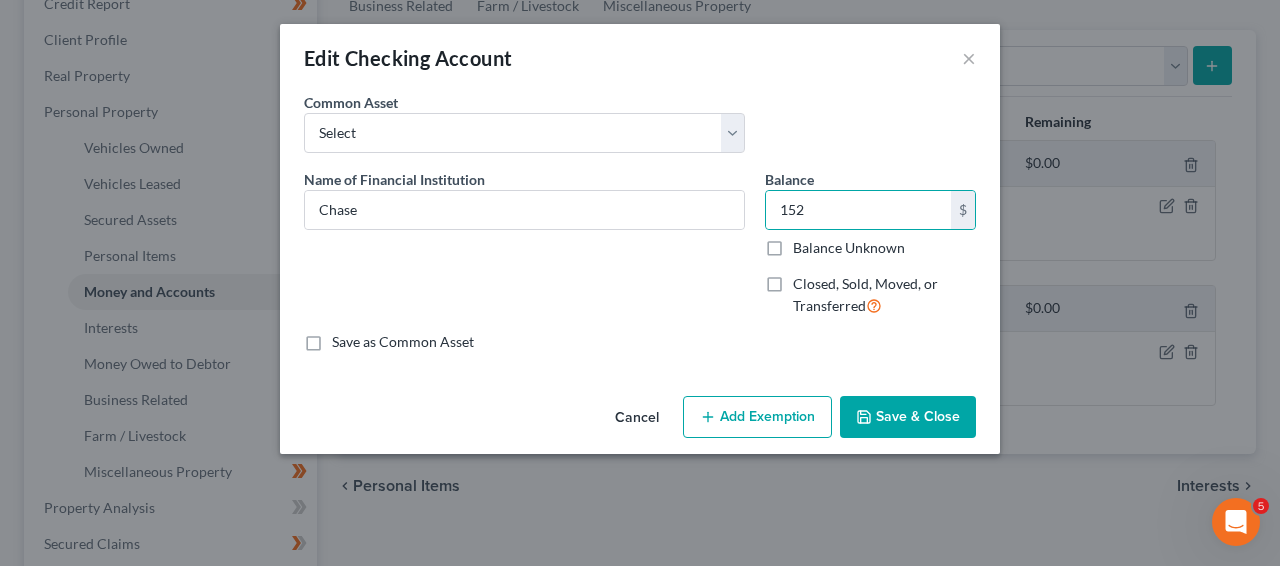 click on "Save & Close" at bounding box center [908, 417] 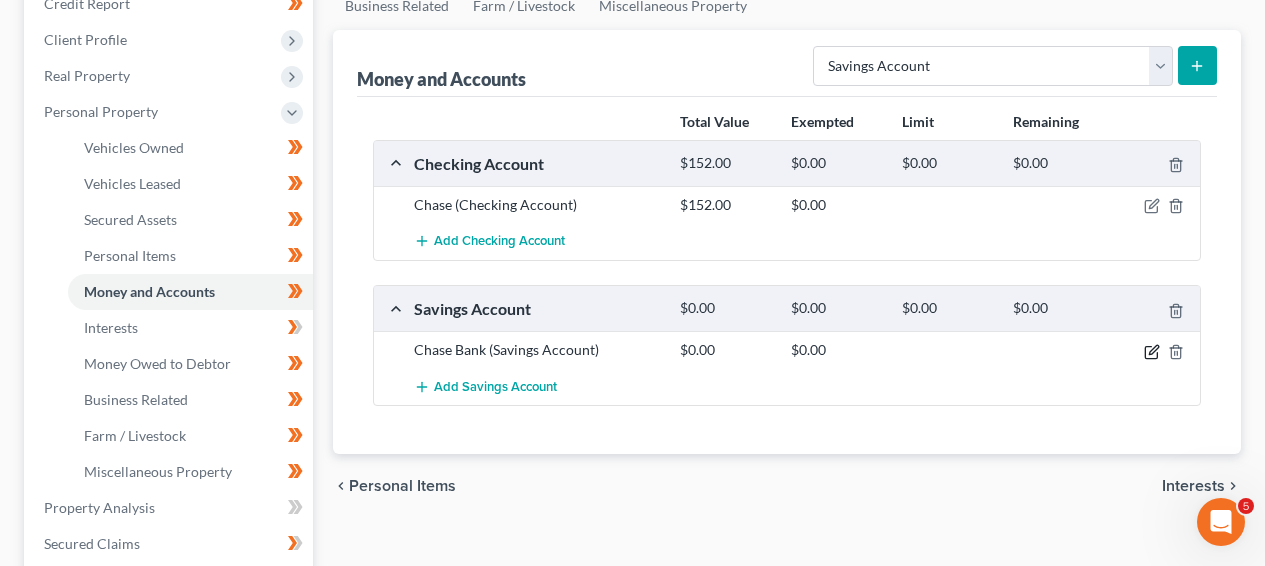 click 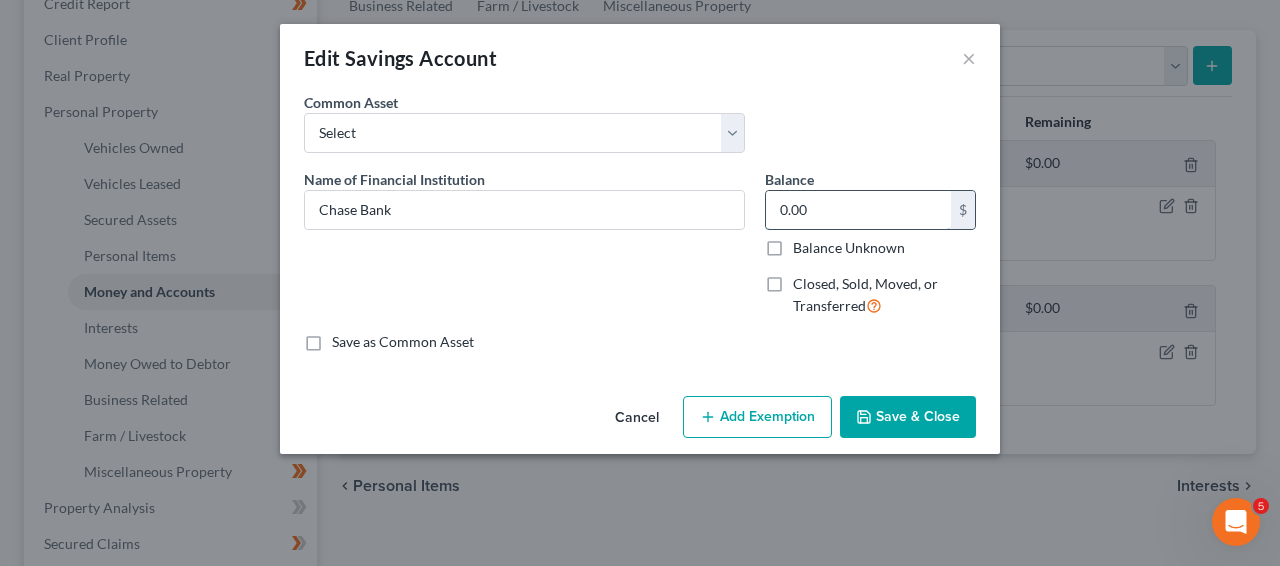 click on "0.00" at bounding box center (858, 210) 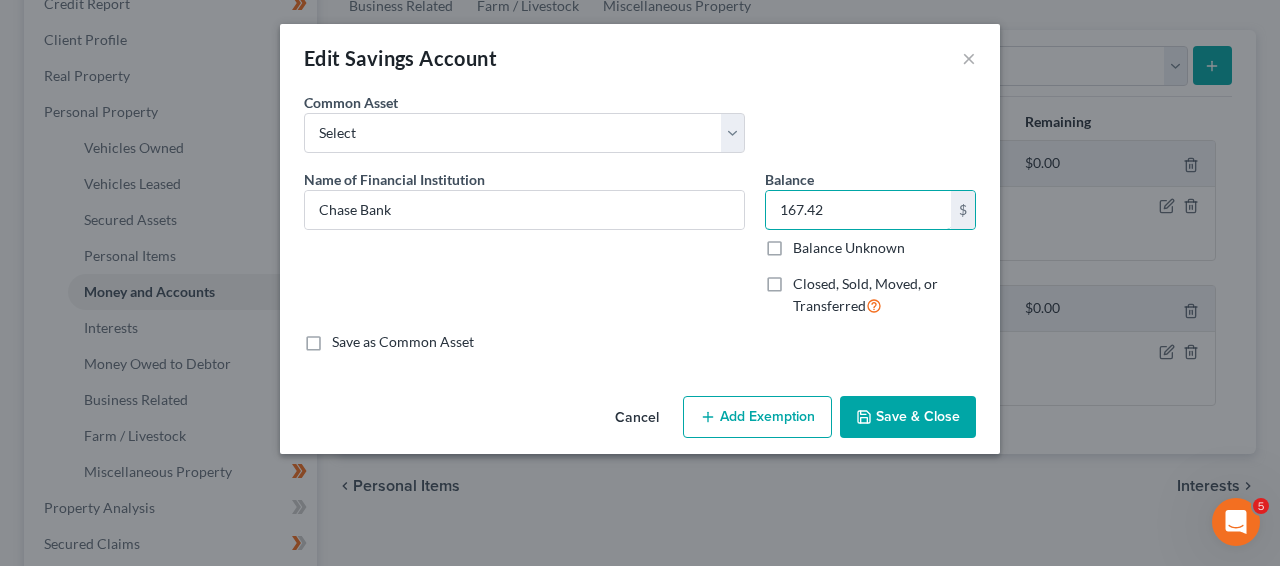 type on "167.42" 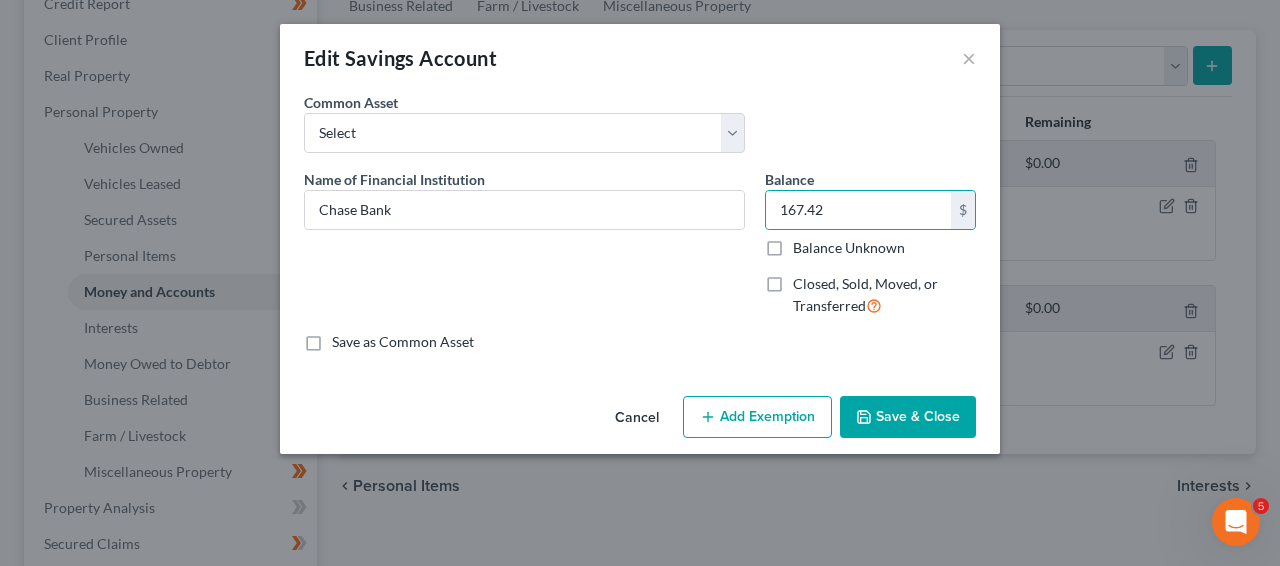 click on "Save & Close" at bounding box center (908, 417) 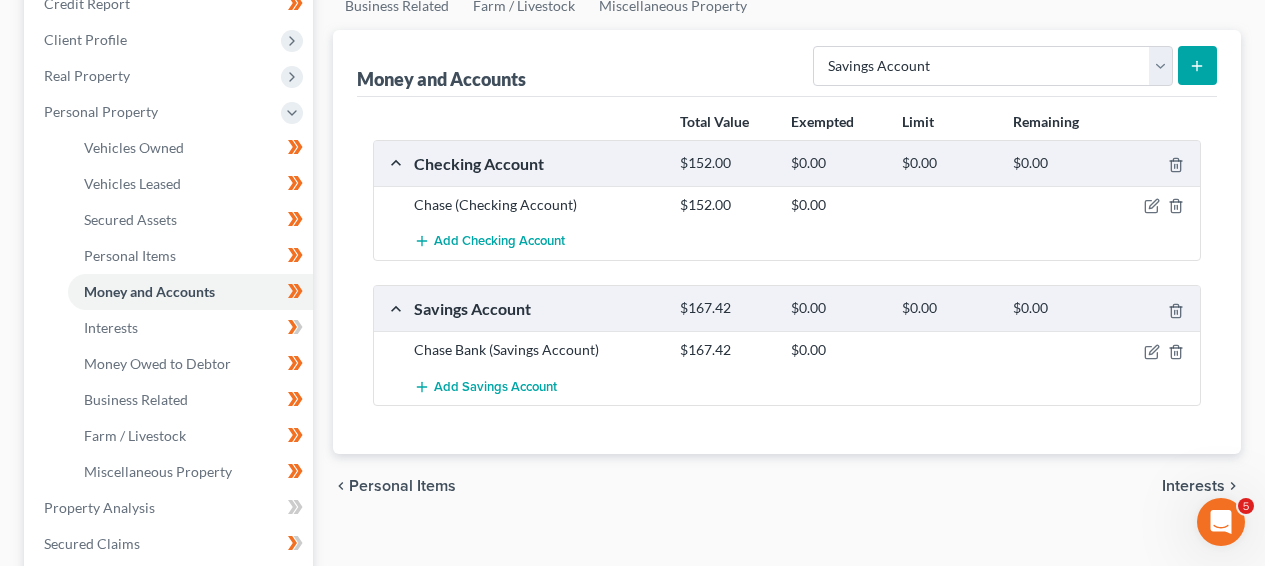 click at bounding box center (1157, 205) 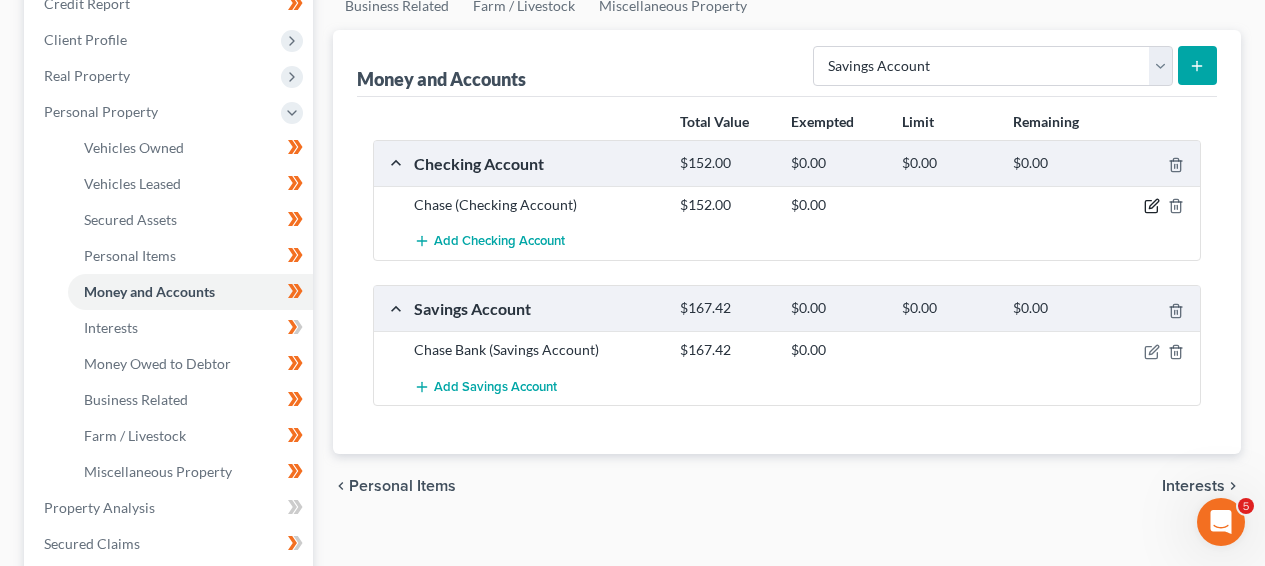click 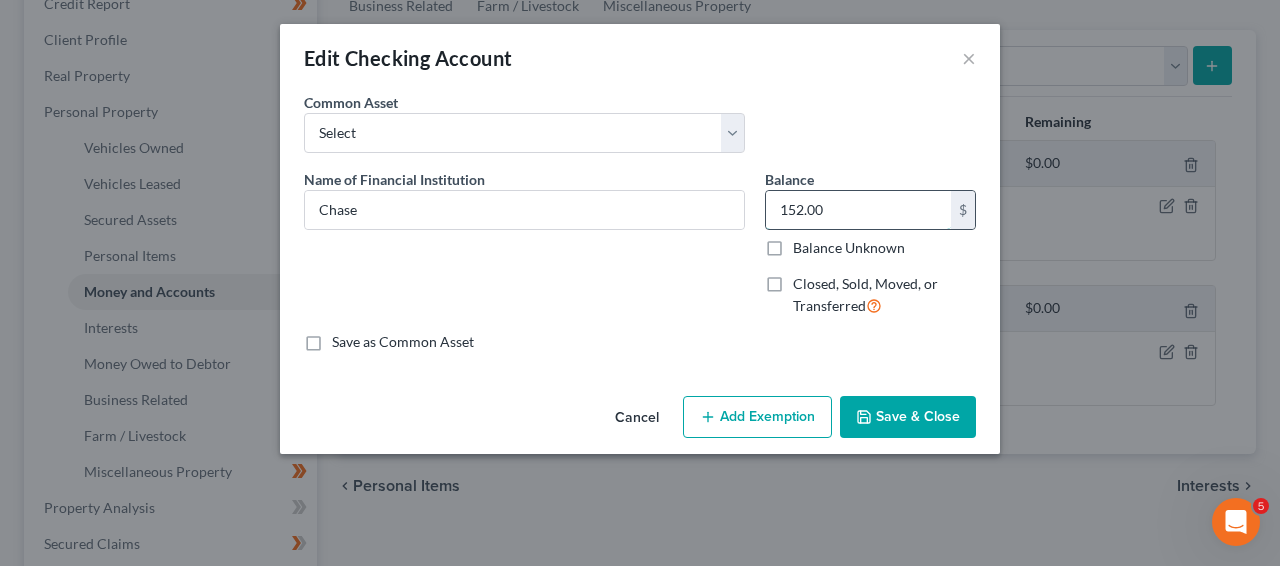 click on "152.00" at bounding box center [858, 210] 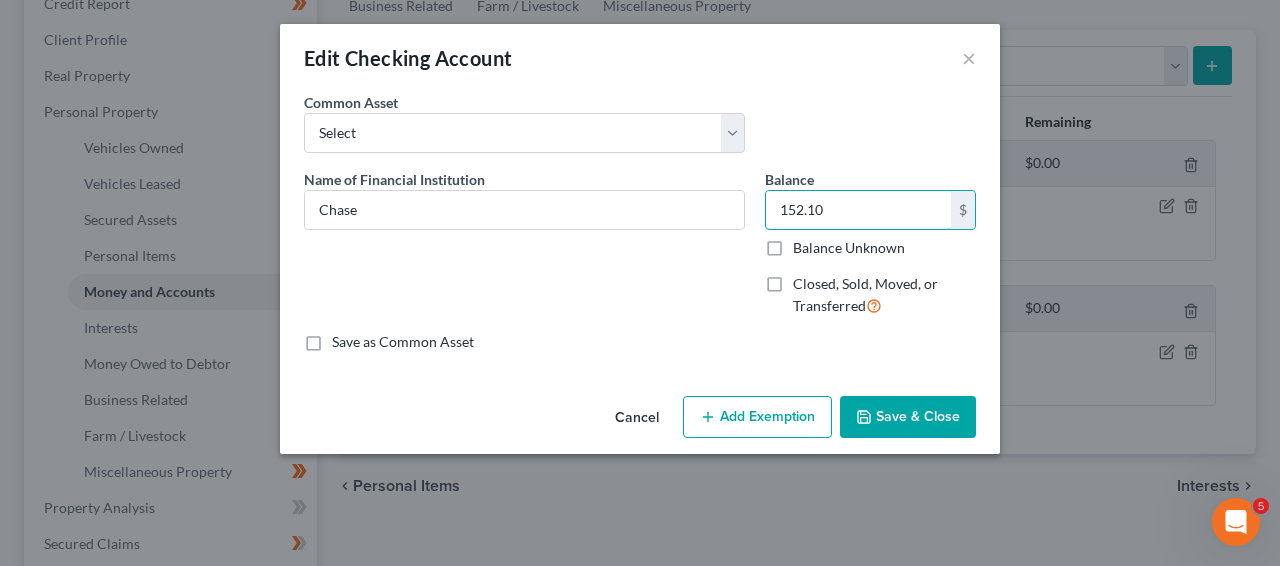 type on "152.10" 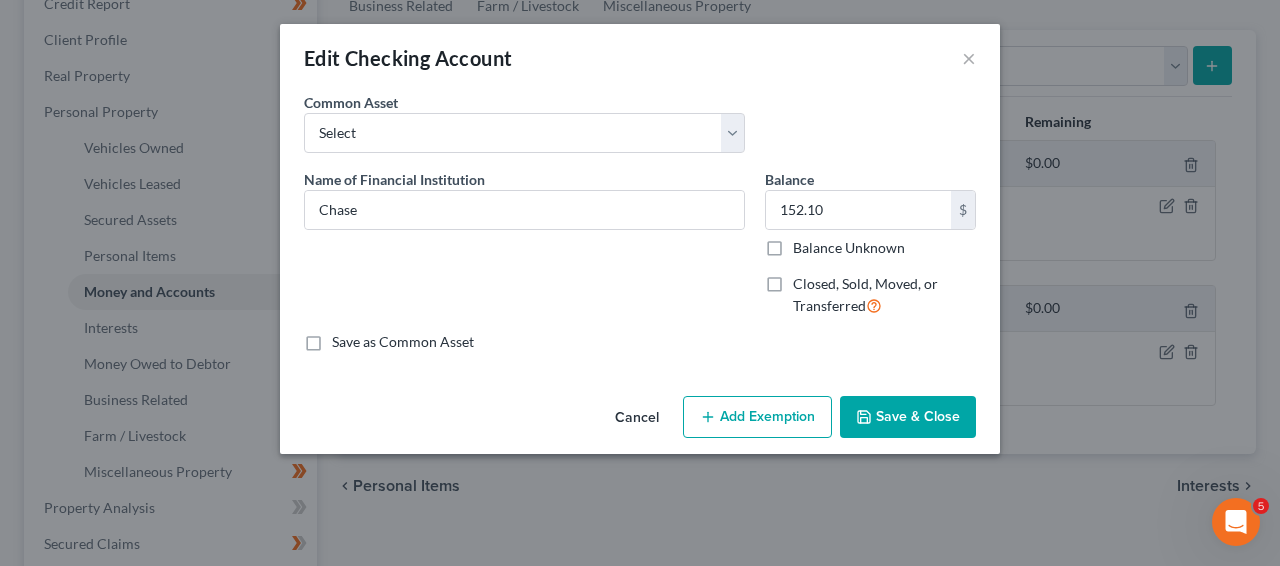 click on "Save & Close" at bounding box center (908, 417) 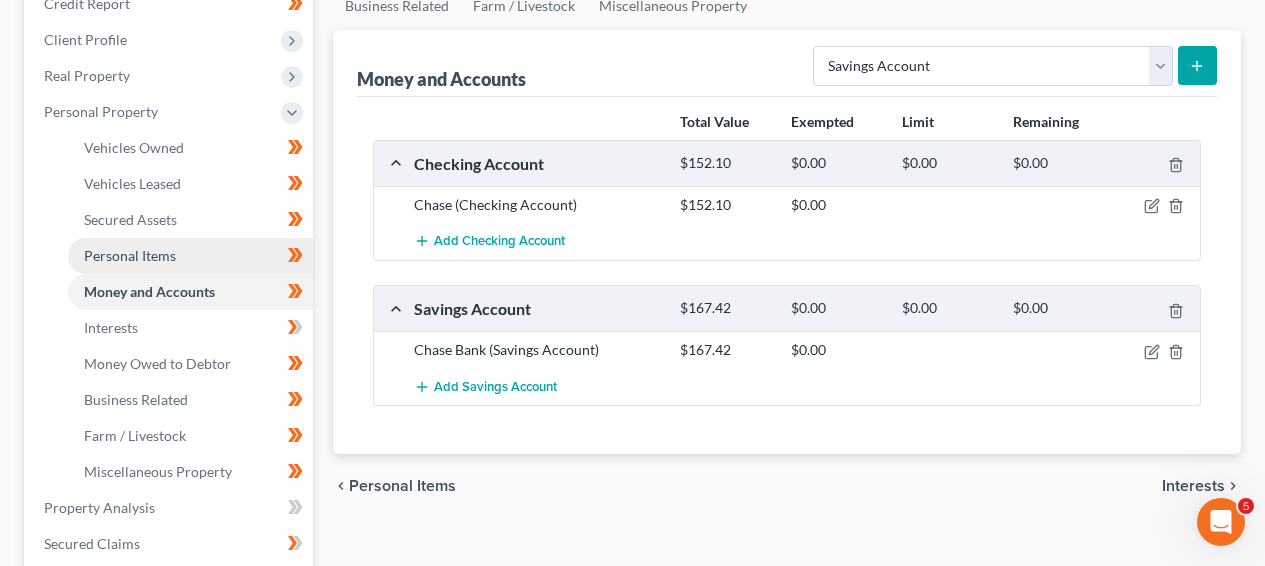 click on "Personal Items" at bounding box center (190, 256) 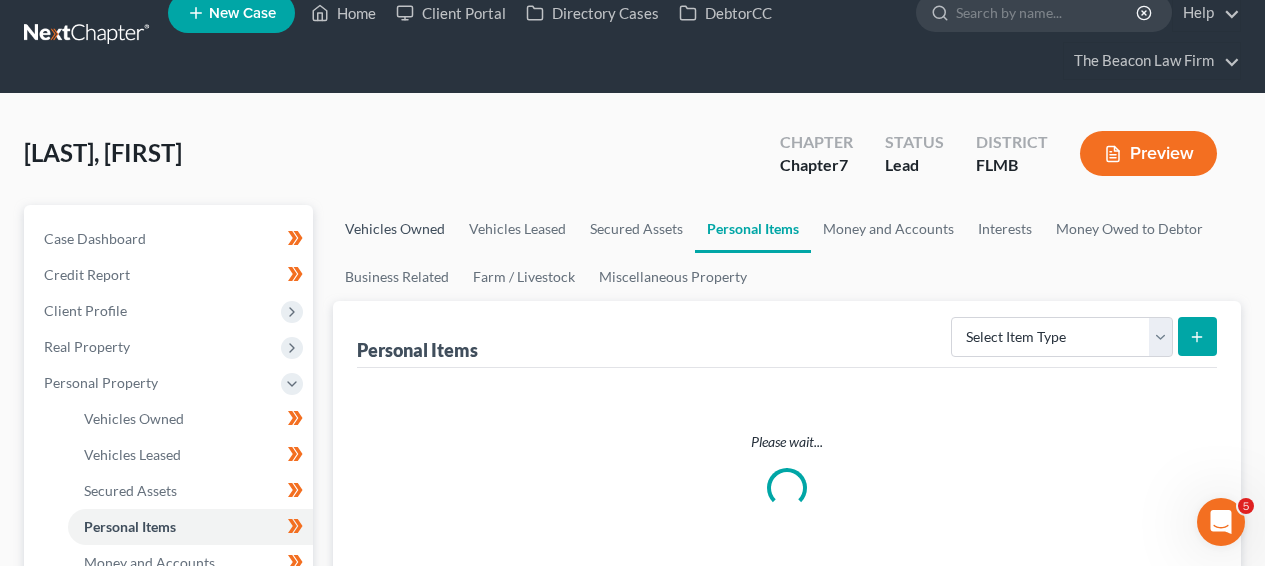 scroll, scrollTop: 0, scrollLeft: 0, axis: both 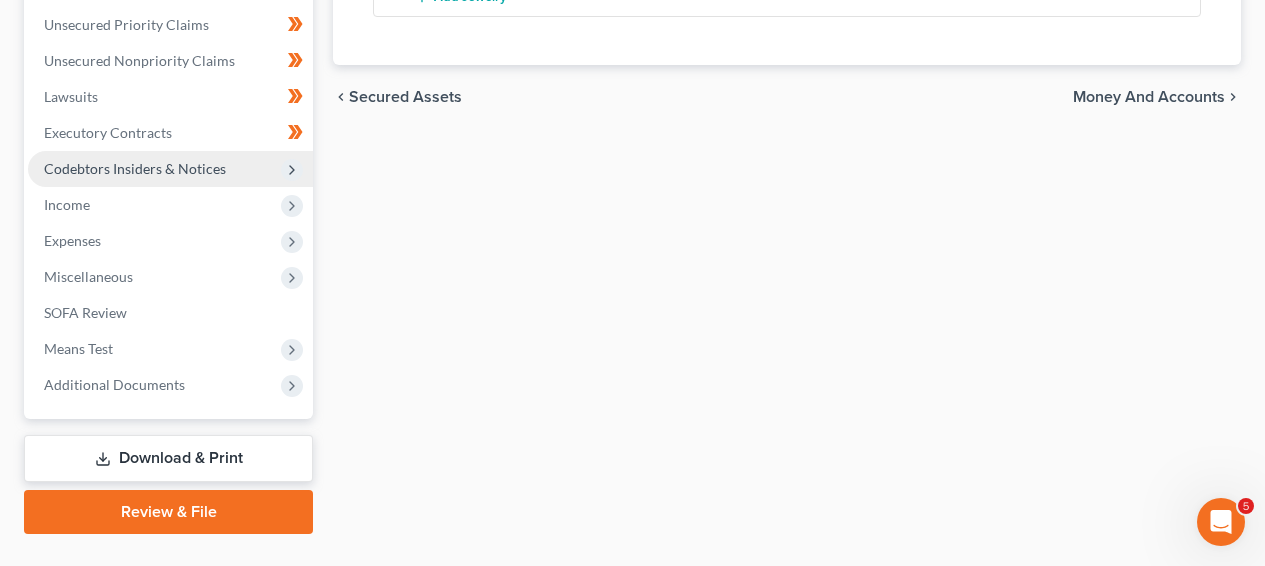 click on "Codebtors Insiders & Notices" at bounding box center [135, 168] 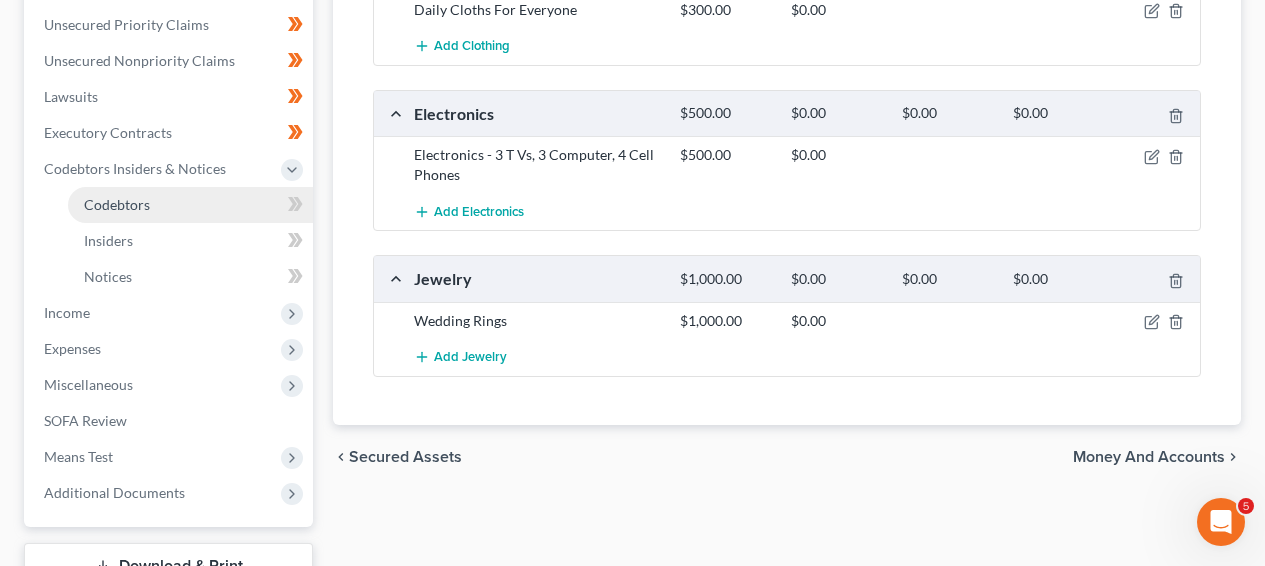 click on "Codebtors" at bounding box center (190, 205) 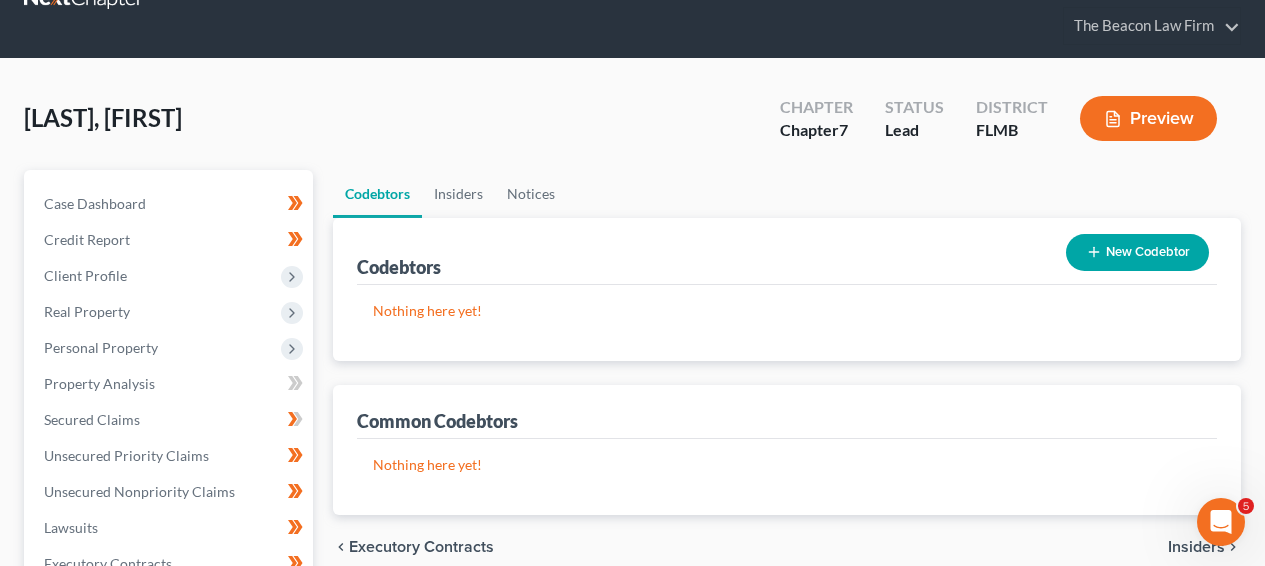 scroll, scrollTop: 0, scrollLeft: 0, axis: both 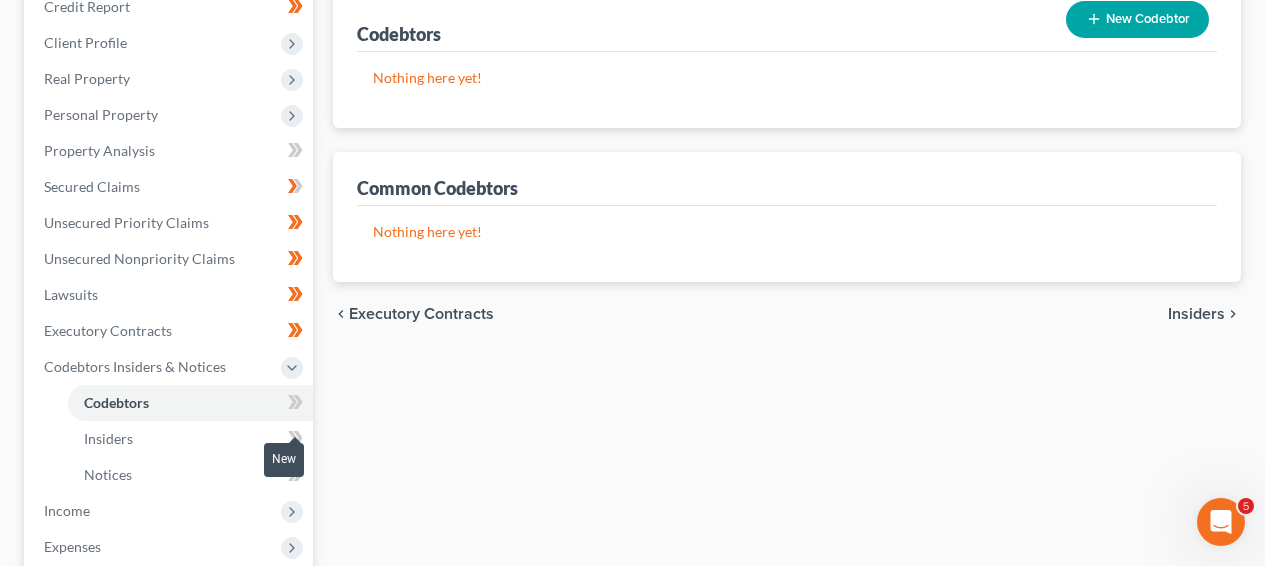 click 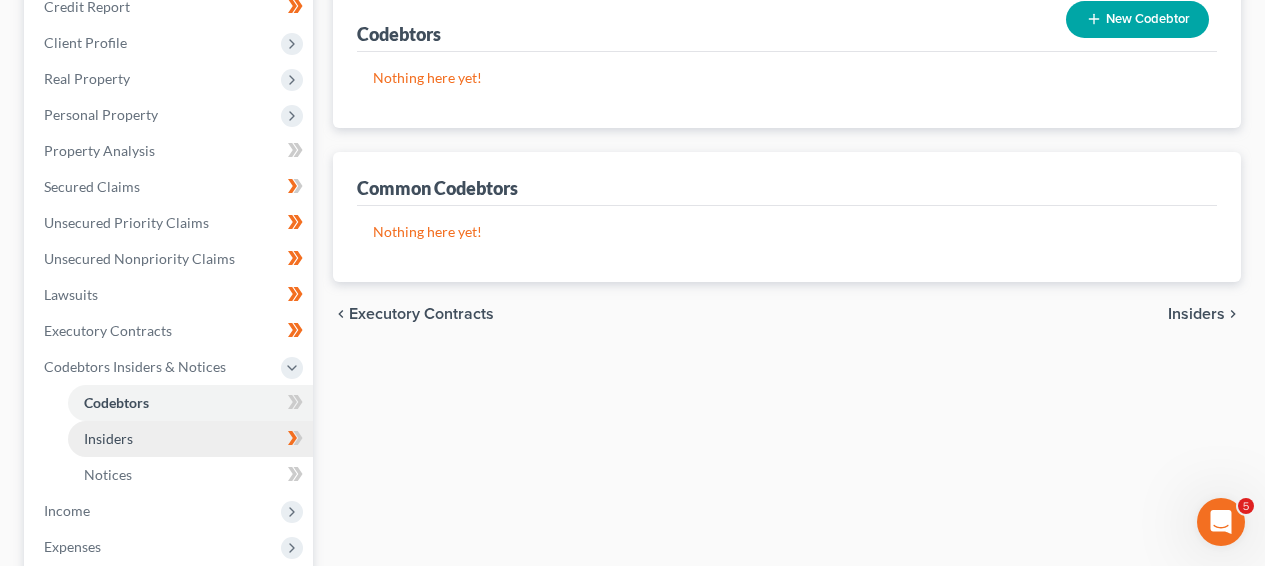 click on "Insiders" at bounding box center (190, 439) 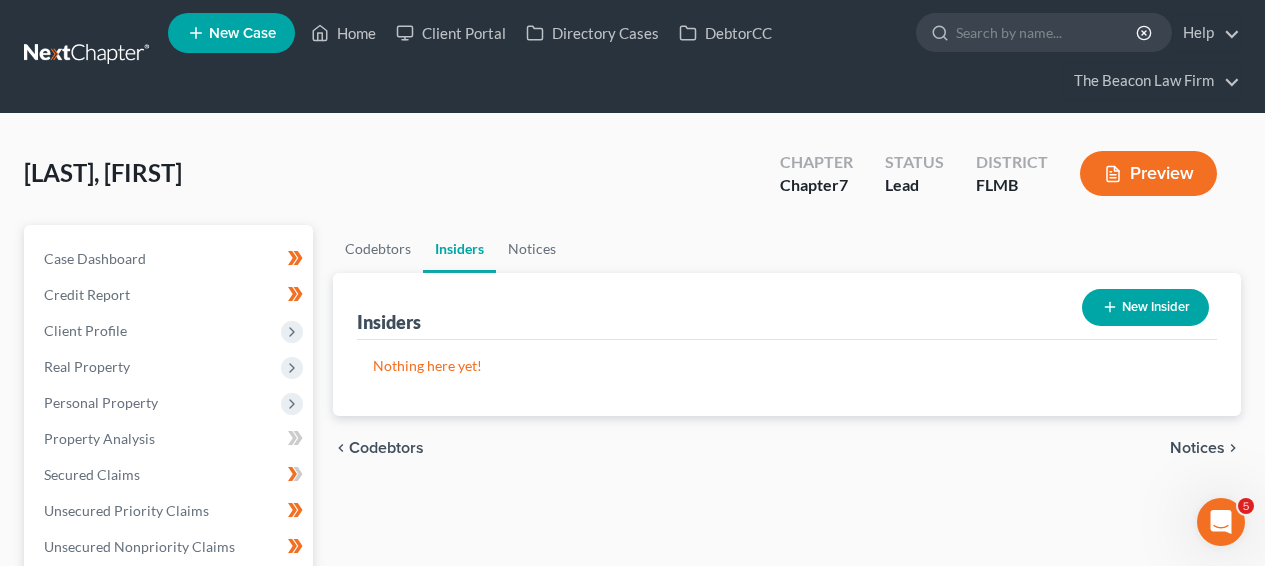 scroll, scrollTop: 0, scrollLeft: 0, axis: both 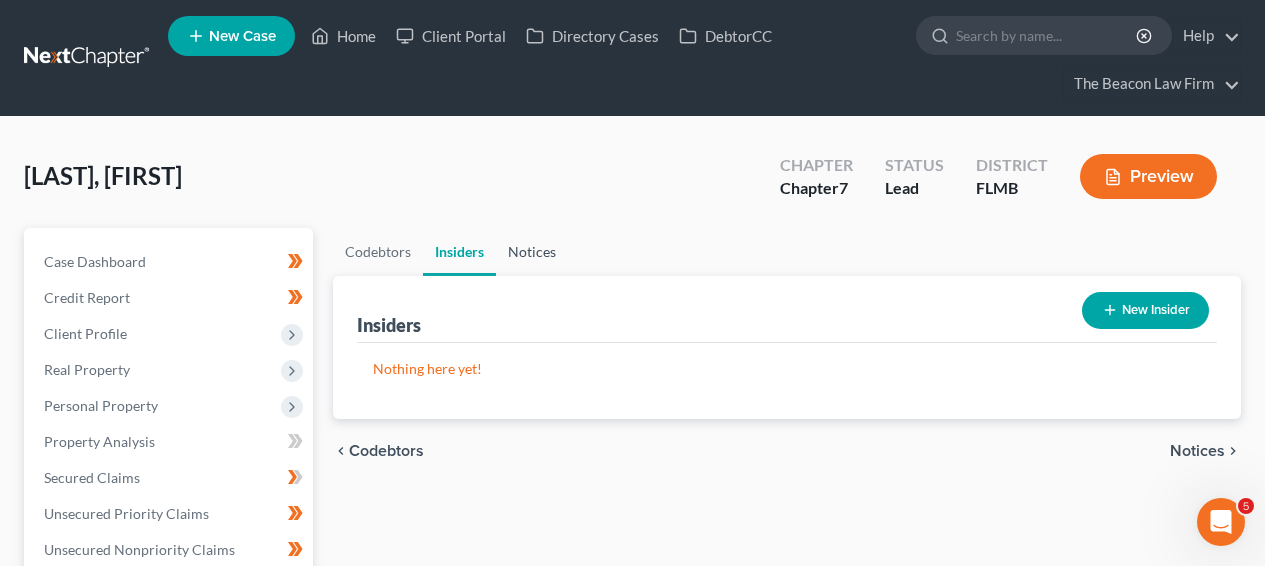 click on "Notices" at bounding box center [532, 252] 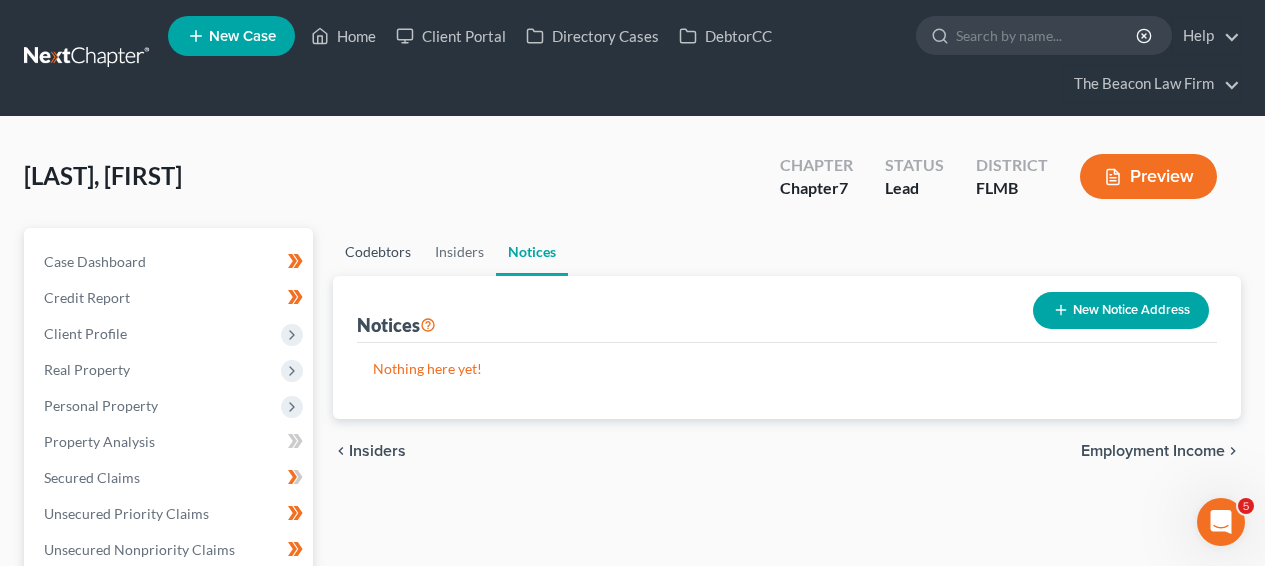 click on "Codebtors" at bounding box center (378, 252) 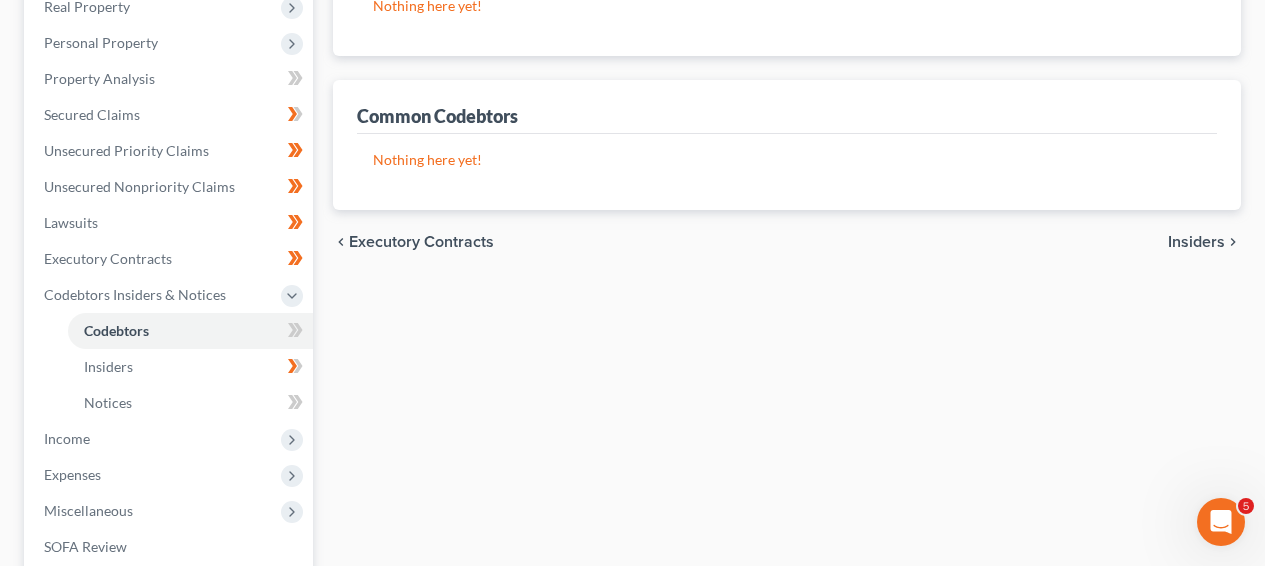 scroll, scrollTop: 428, scrollLeft: 0, axis: vertical 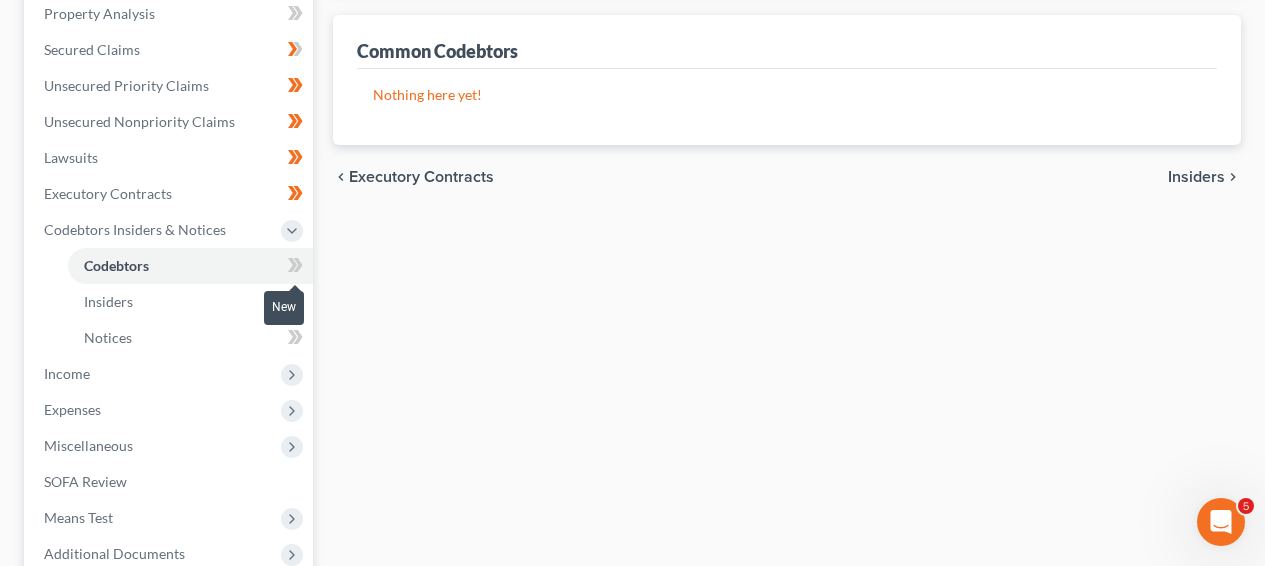 click at bounding box center (295, 268) 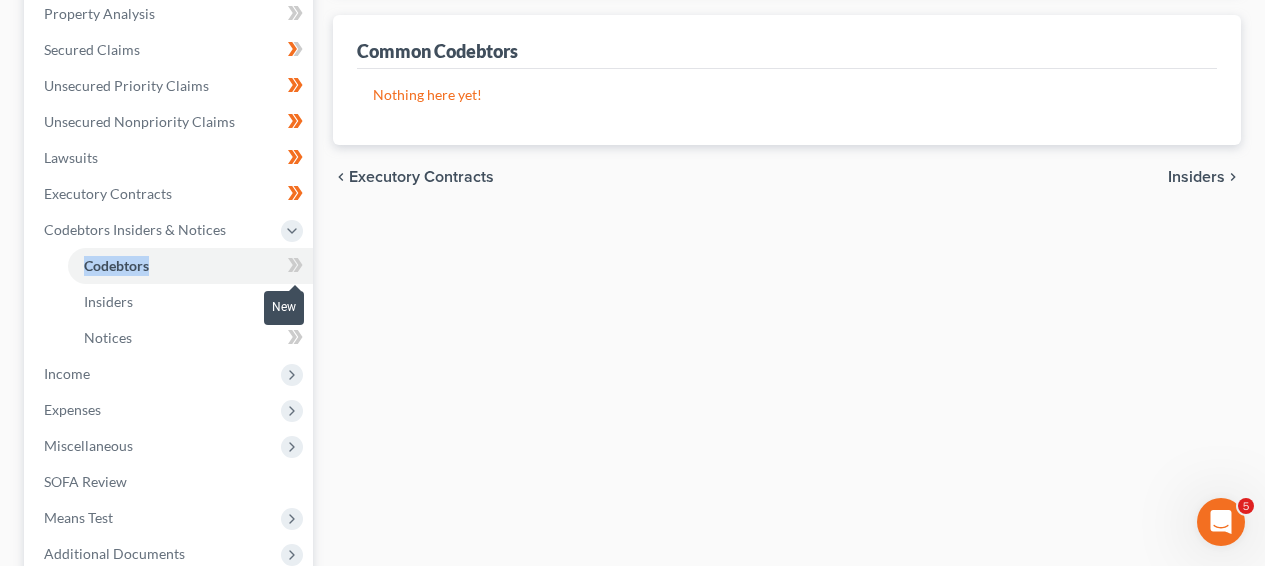 drag, startPoint x: 304, startPoint y: 262, endPoint x: 294, endPoint y: 286, distance: 26 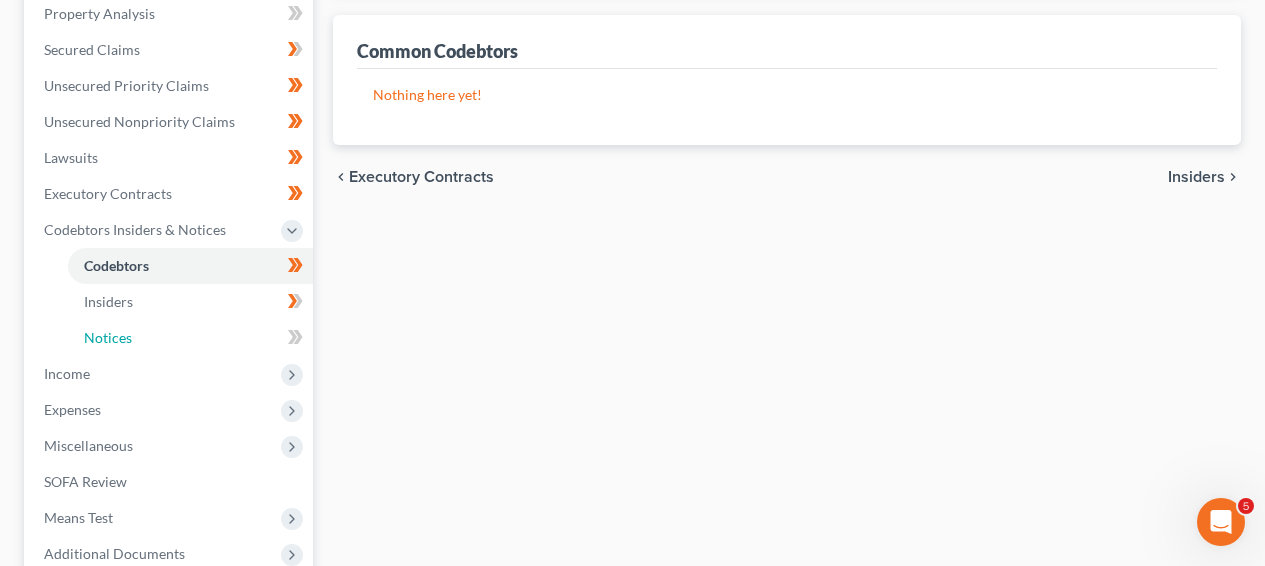 click on "Notices" at bounding box center [190, 338] 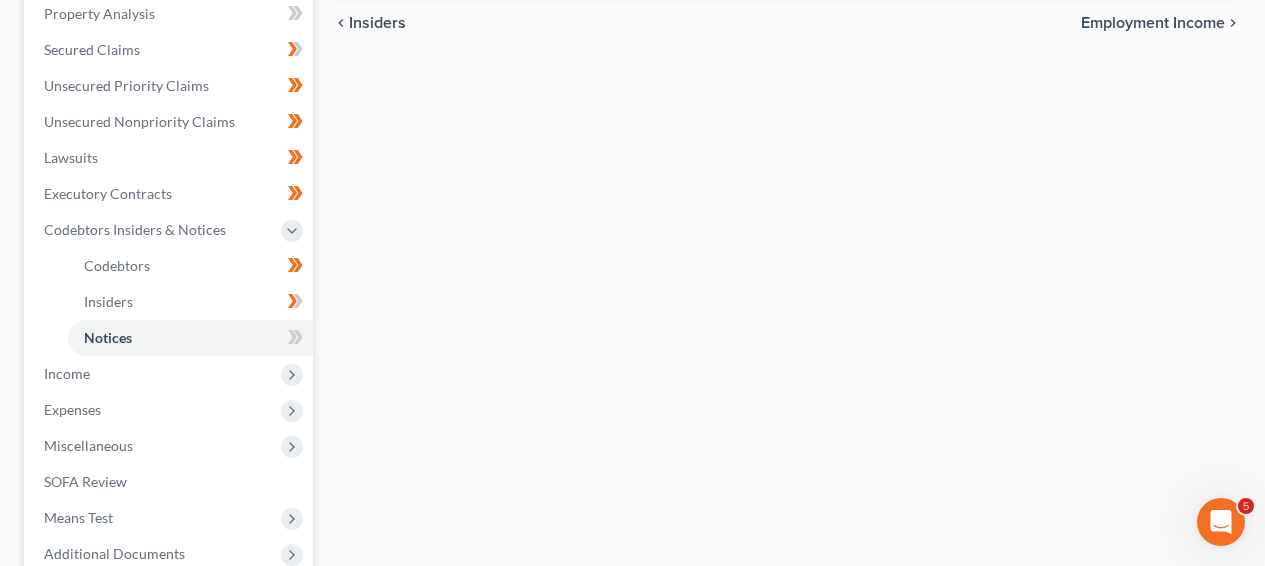 scroll, scrollTop: 270, scrollLeft: 0, axis: vertical 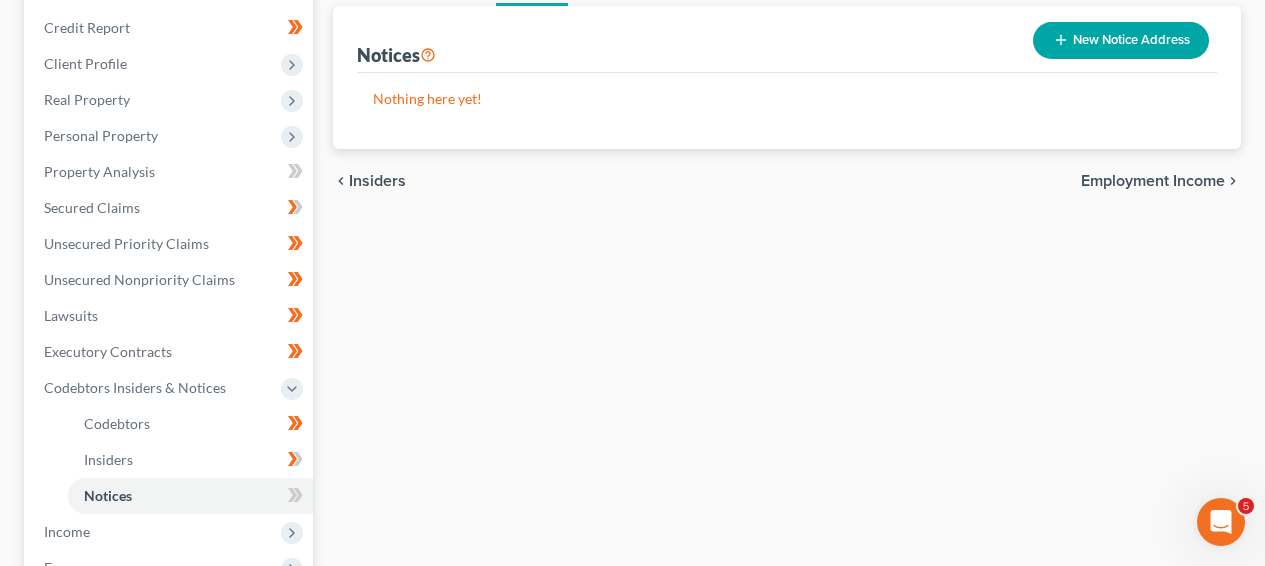 click on "Home New Case Client Portal Directory Cases DebtorCC The Beacon Law Firm prenn@beaconlawyer.com My Account Settings Plan + Billing Account Add-Ons Upgrade to Whoa Help Center Webinars Training Videos What's new Log out New Case Home Client Portal Directory Cases DebtorCC         - No Result - See all results Or Press Enter... Help Help Center Webinars Training Videos What's new The Beacon Law Firm The Beacon Law Firm prenn@beaconlawyer.com My Account Settings Plan + Billing Account Add-Ons Upgrade to Whoa Log out 	 Pfeister, Lilia Upgraded Chapter Chapter  7 Status Lead District FLMB Preview Petition Navigation
Case Dashboard
Payments
Invoices" at bounding box center [632, 333] 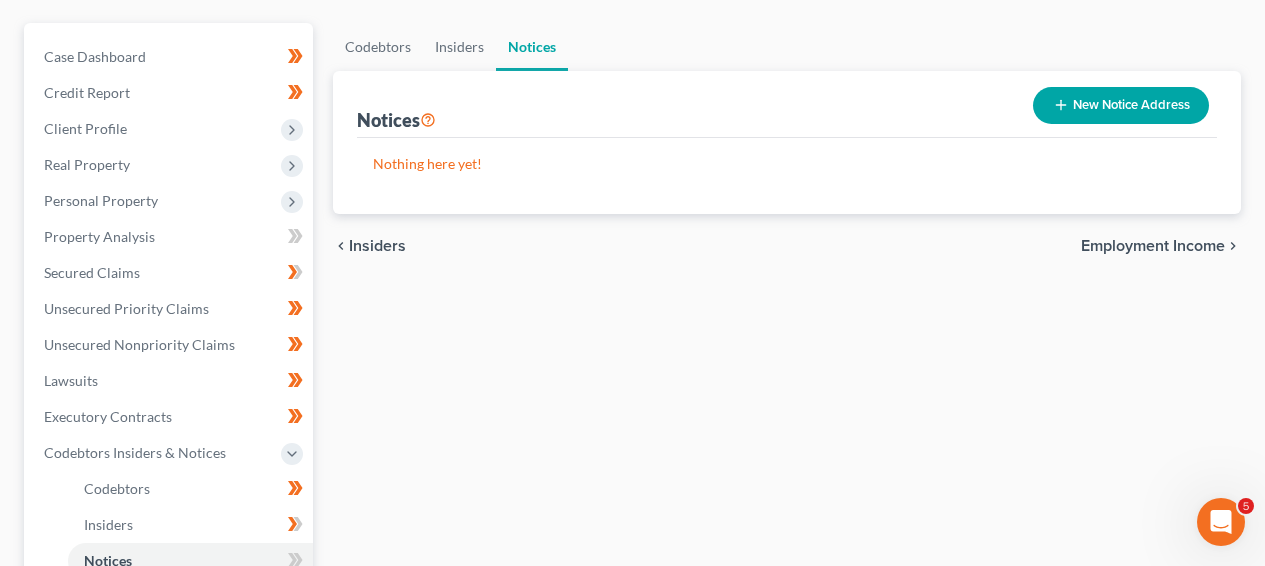 scroll, scrollTop: 636, scrollLeft: 0, axis: vertical 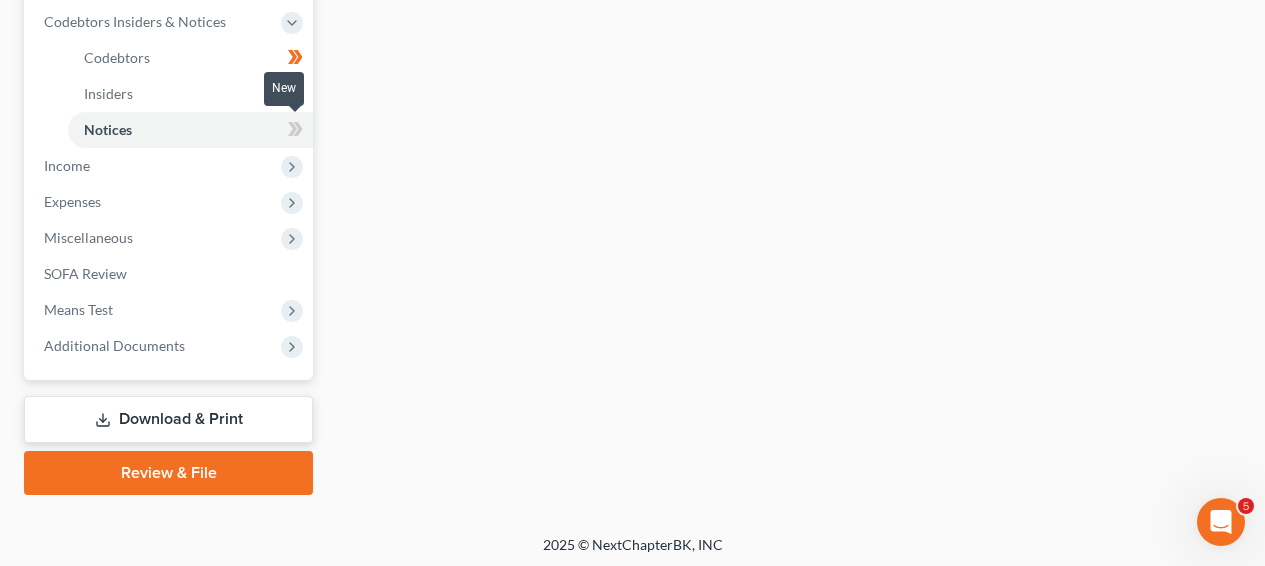 click at bounding box center [295, 132] 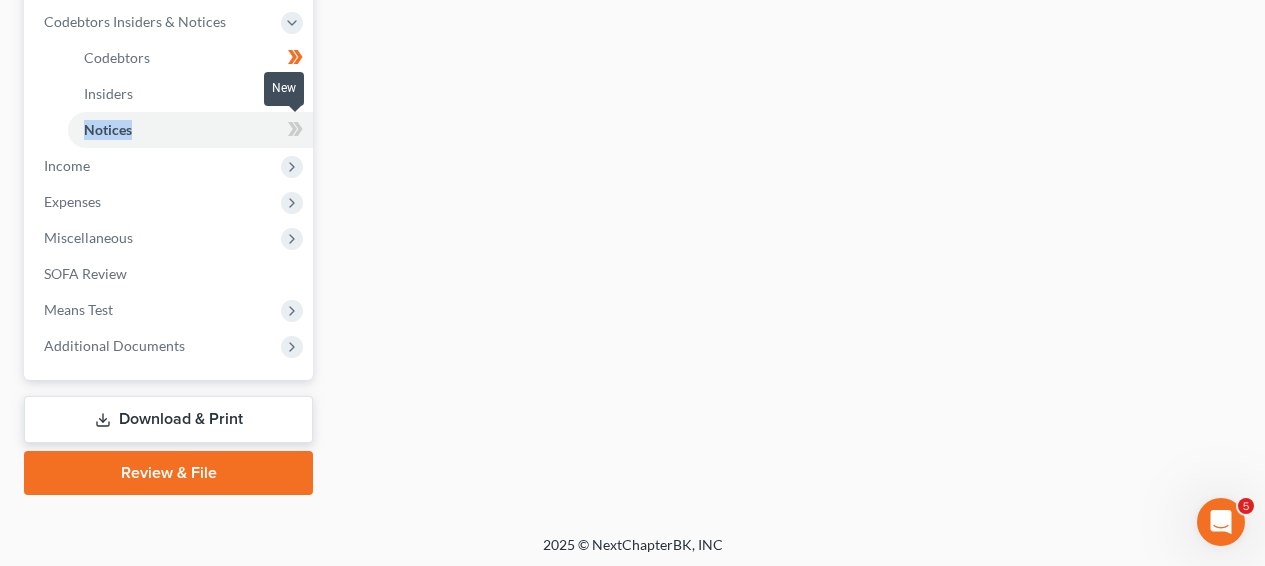 click at bounding box center (295, 132) 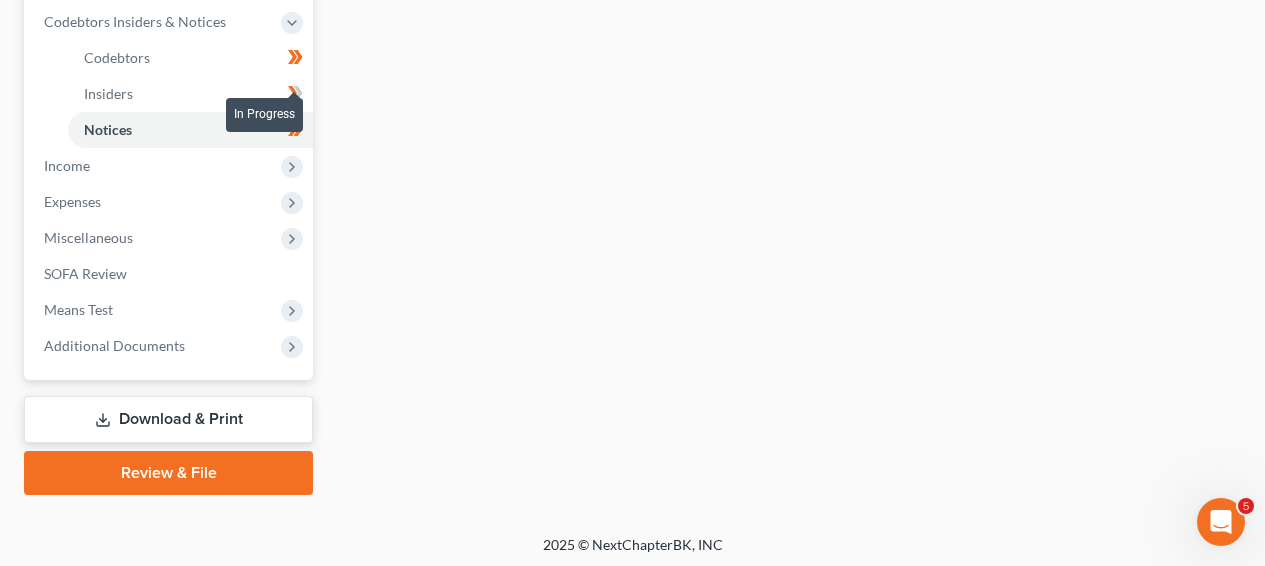 click 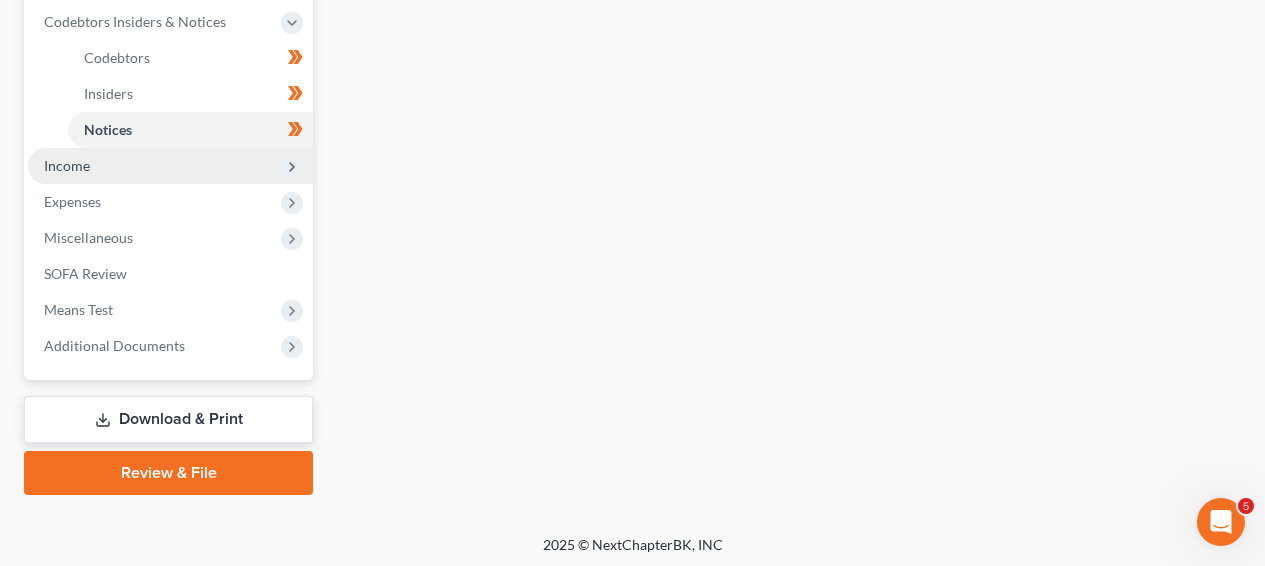 click on "Income" at bounding box center [170, 166] 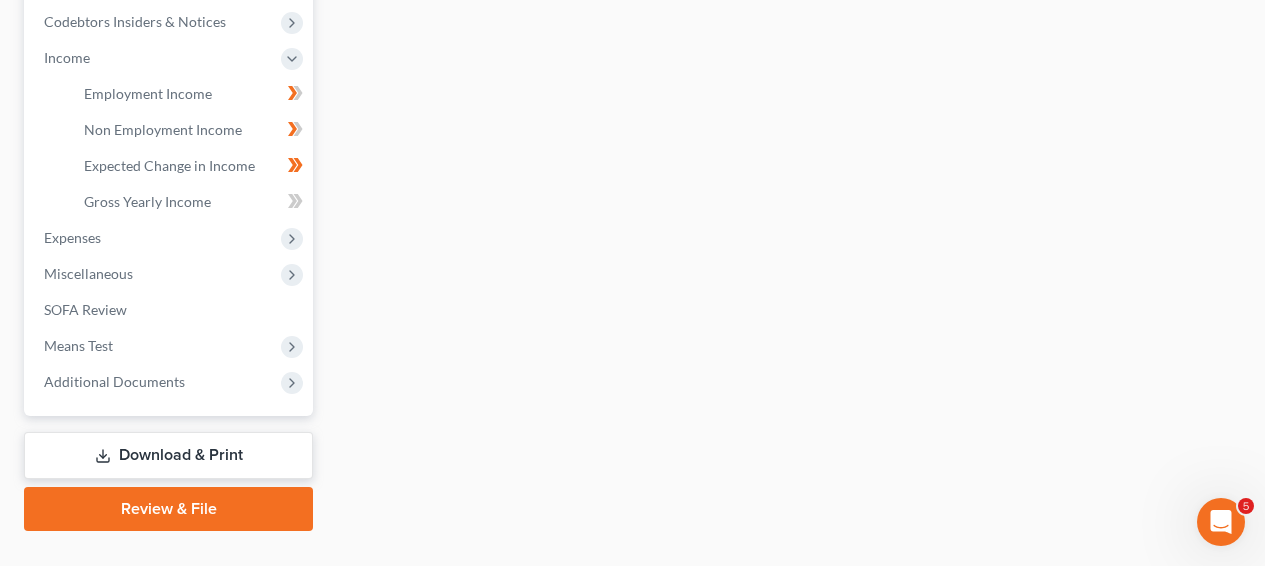 scroll, scrollTop: 90, scrollLeft: 0, axis: vertical 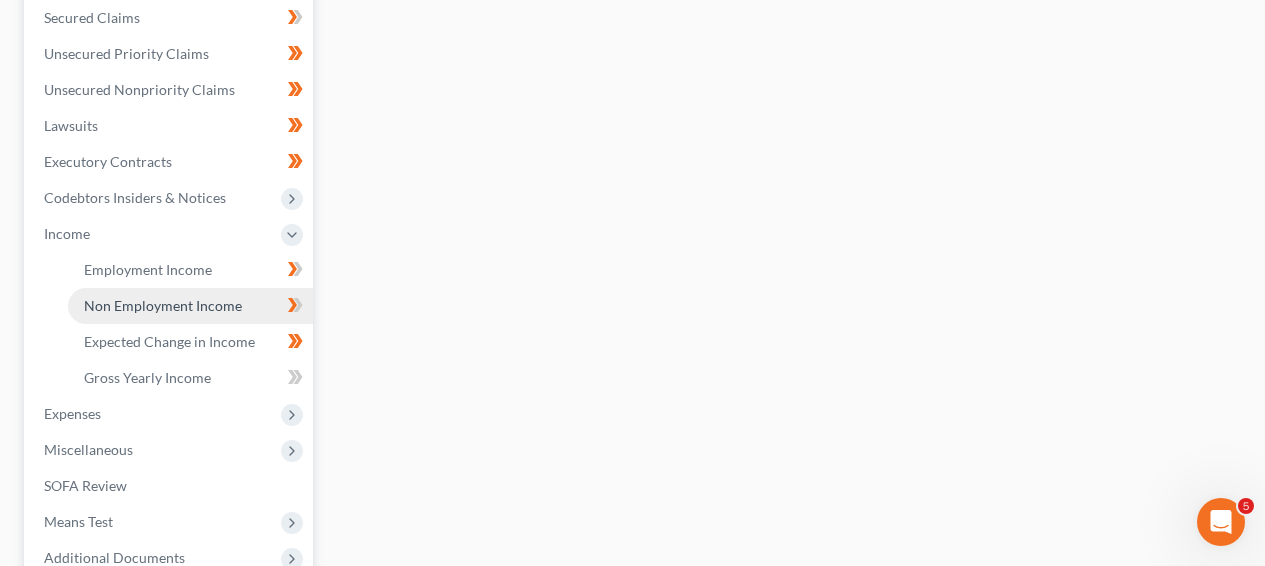 click on "Non Employment Income" at bounding box center (190, 306) 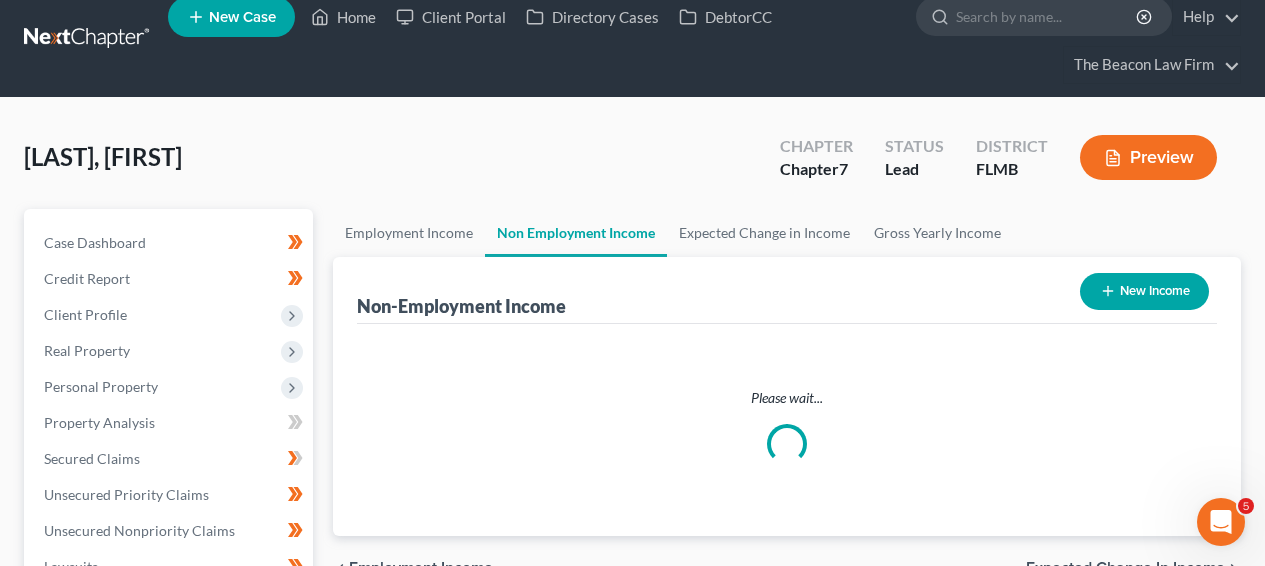 scroll, scrollTop: 0, scrollLeft: 0, axis: both 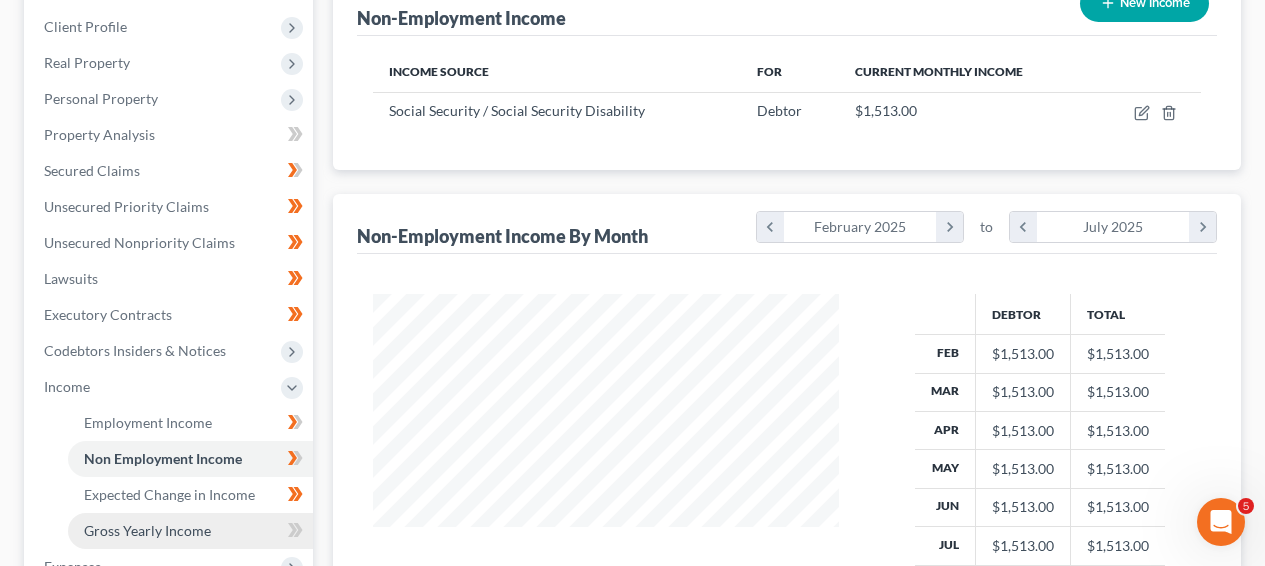 click on "Gross Yearly Income" at bounding box center [190, 531] 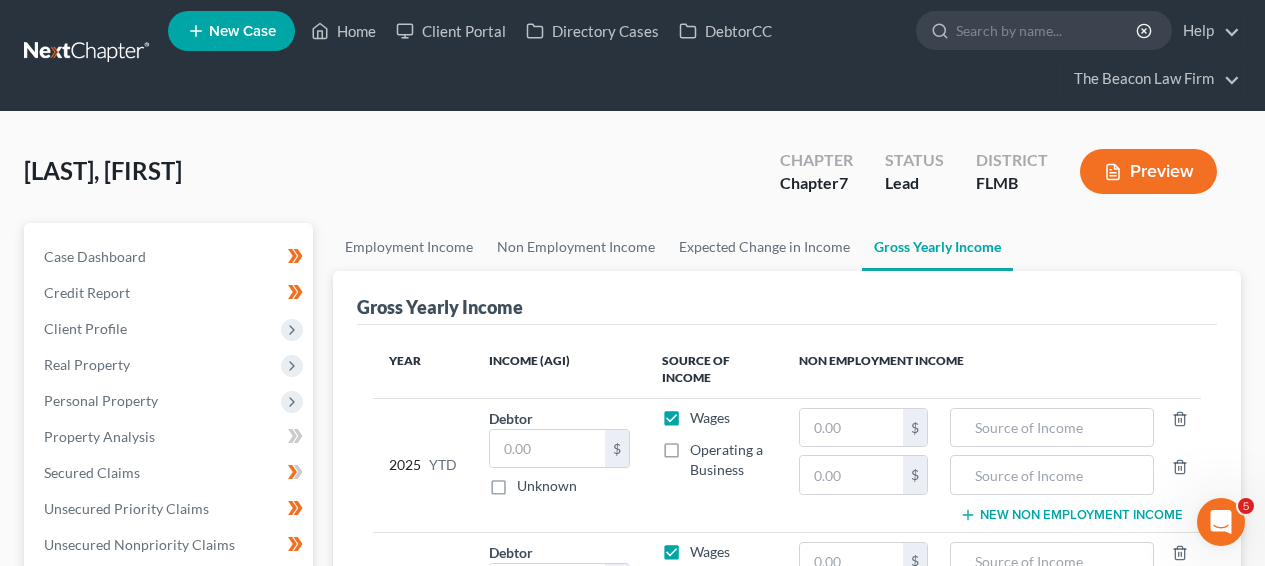 scroll, scrollTop: 0, scrollLeft: 0, axis: both 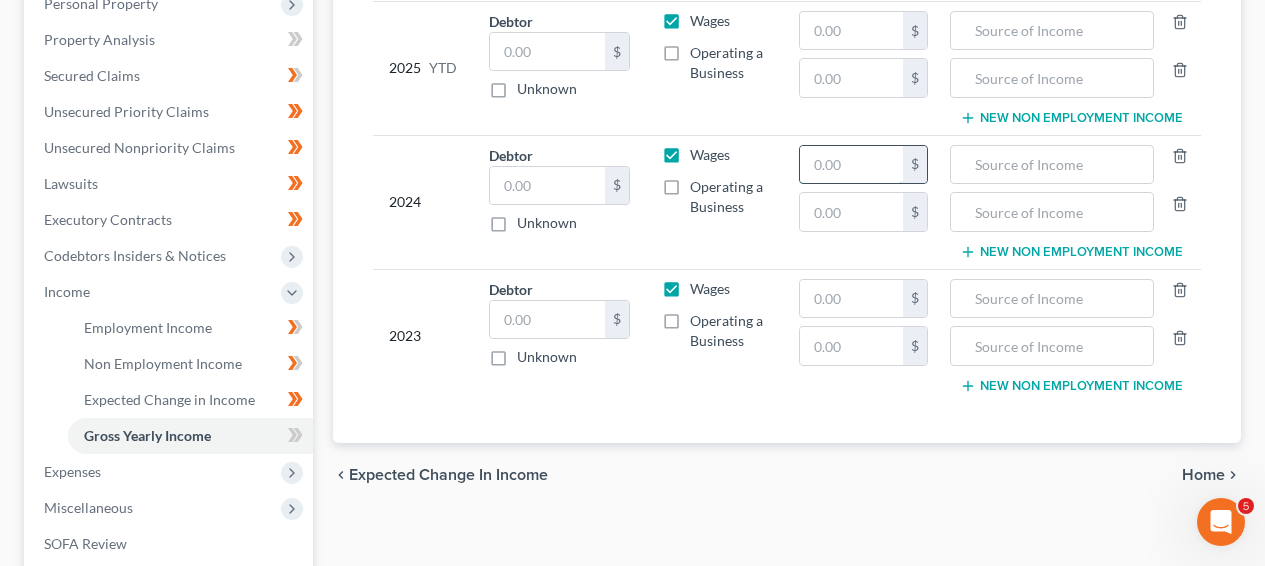 click at bounding box center [851, 165] 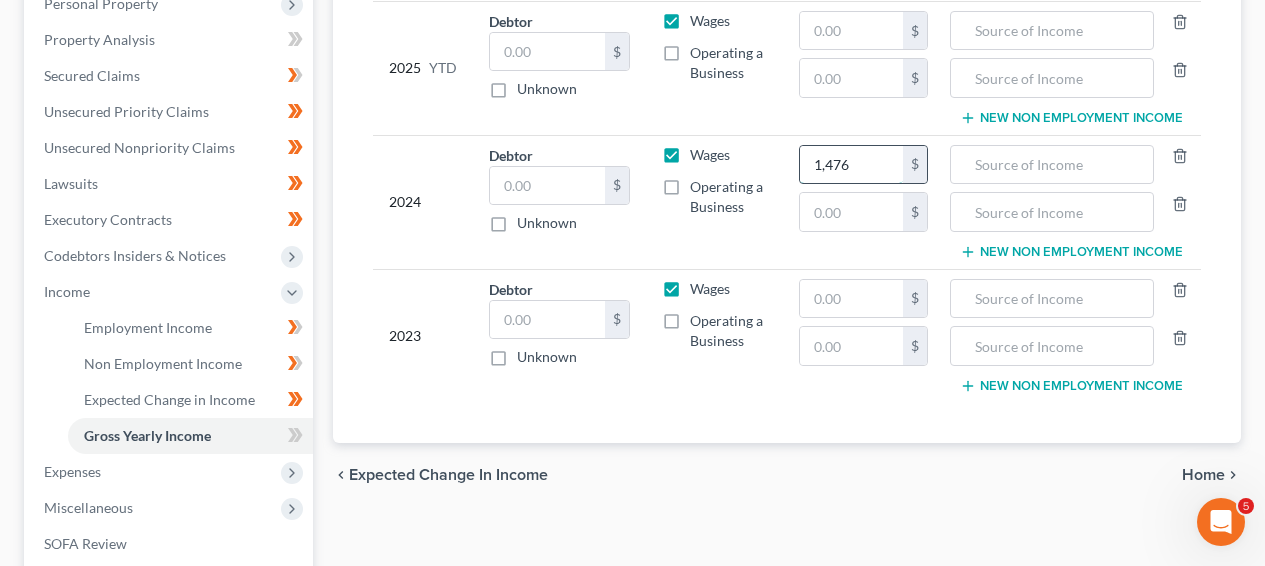 type on "1,476" 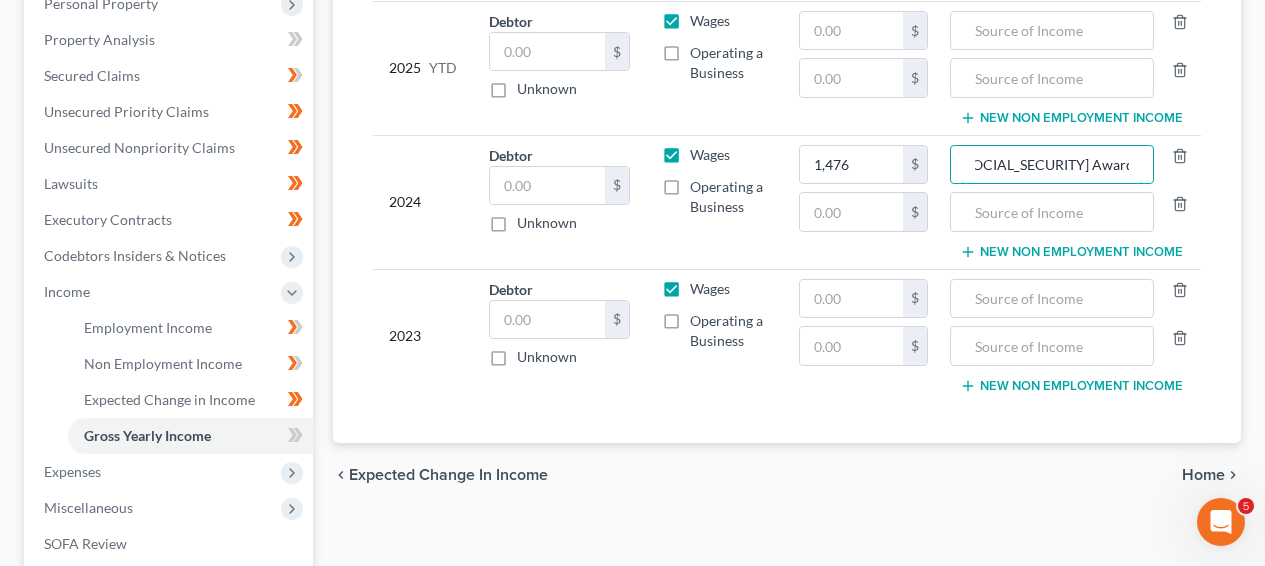 scroll, scrollTop: 0, scrollLeft: 22, axis: horizontal 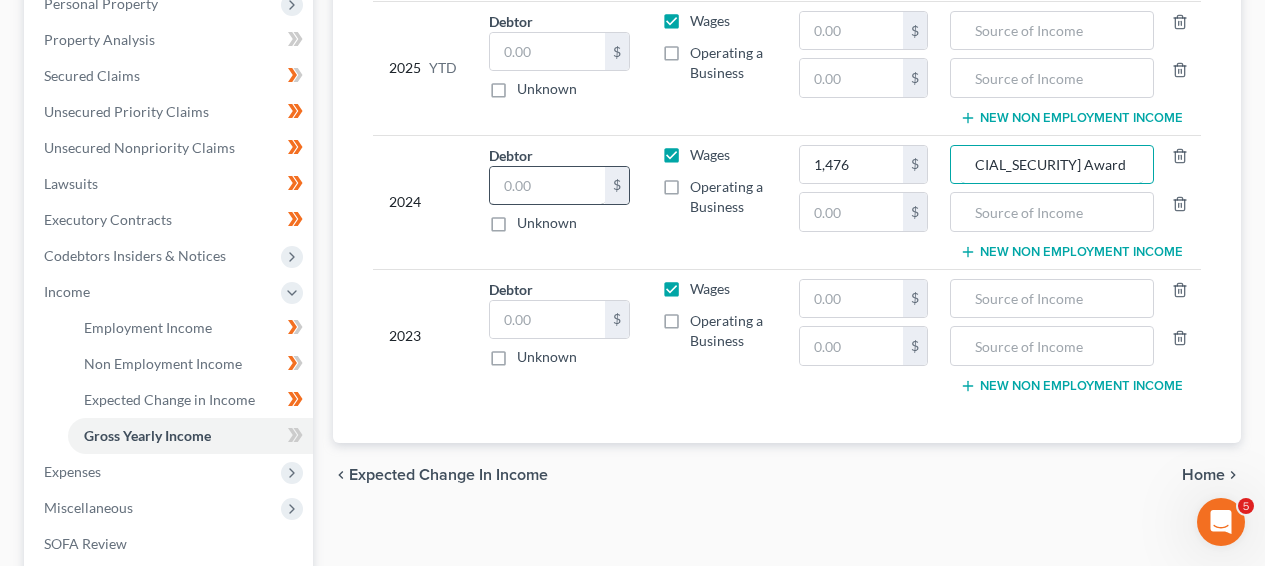 type on "Social Security Award to Son" 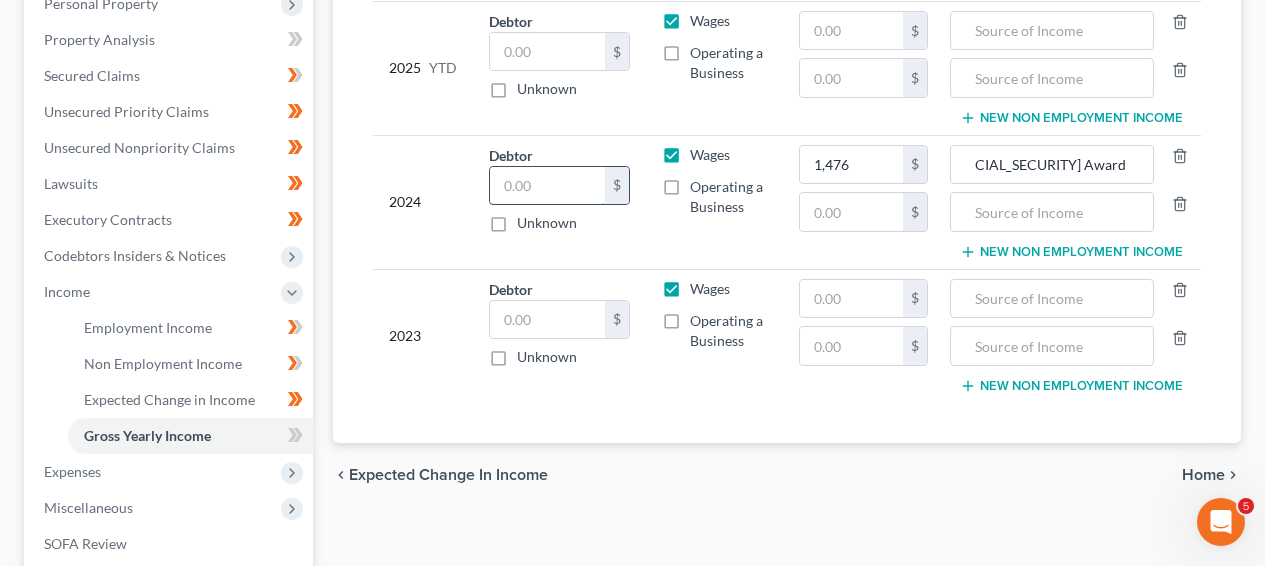 scroll, scrollTop: 0, scrollLeft: 0, axis: both 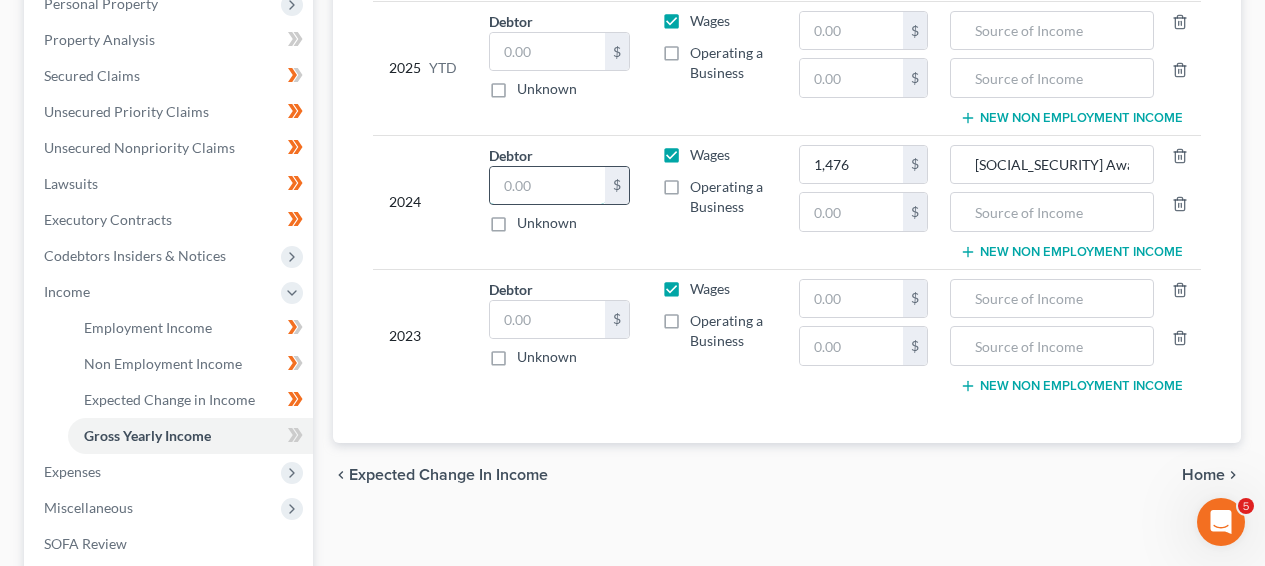 click at bounding box center [547, 186] 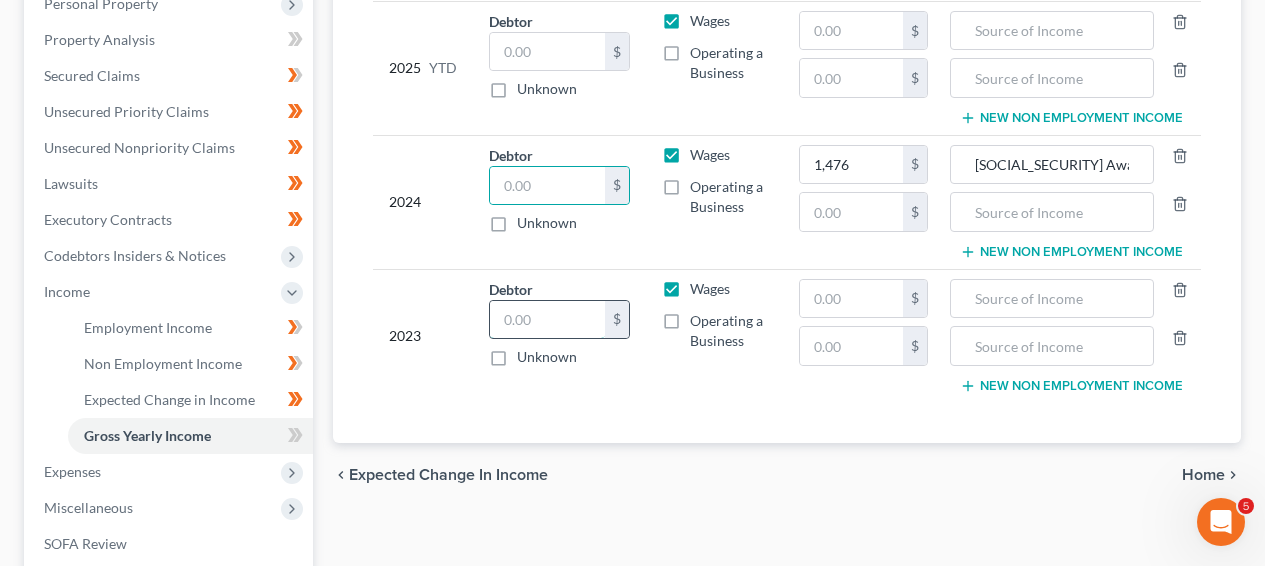 click at bounding box center [547, 320] 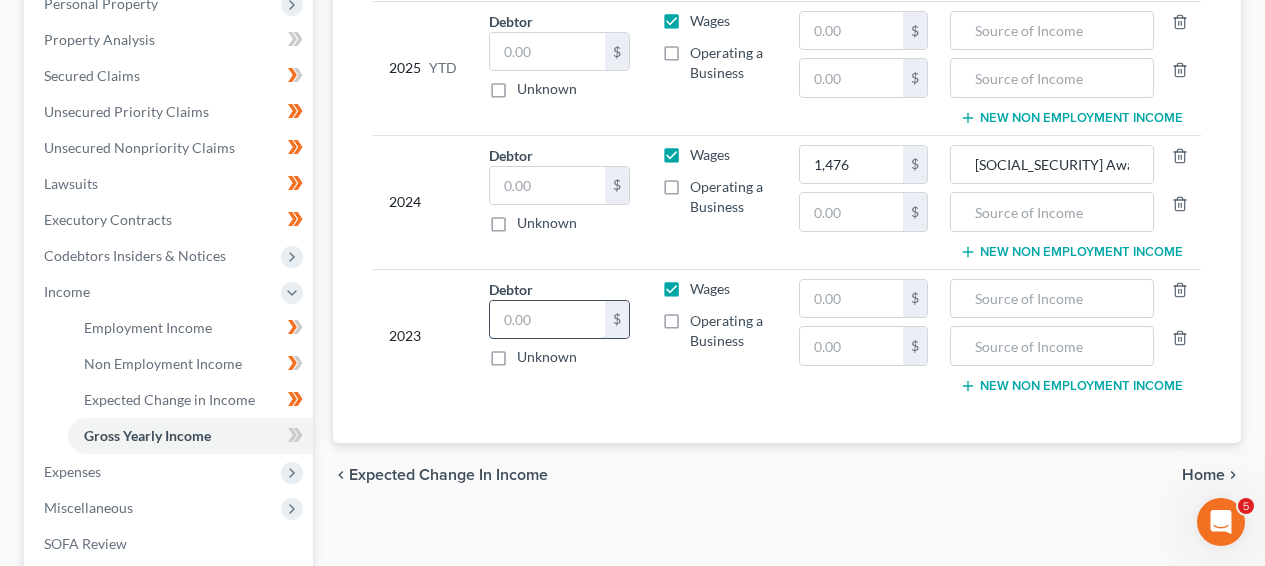 paste on "26,941." 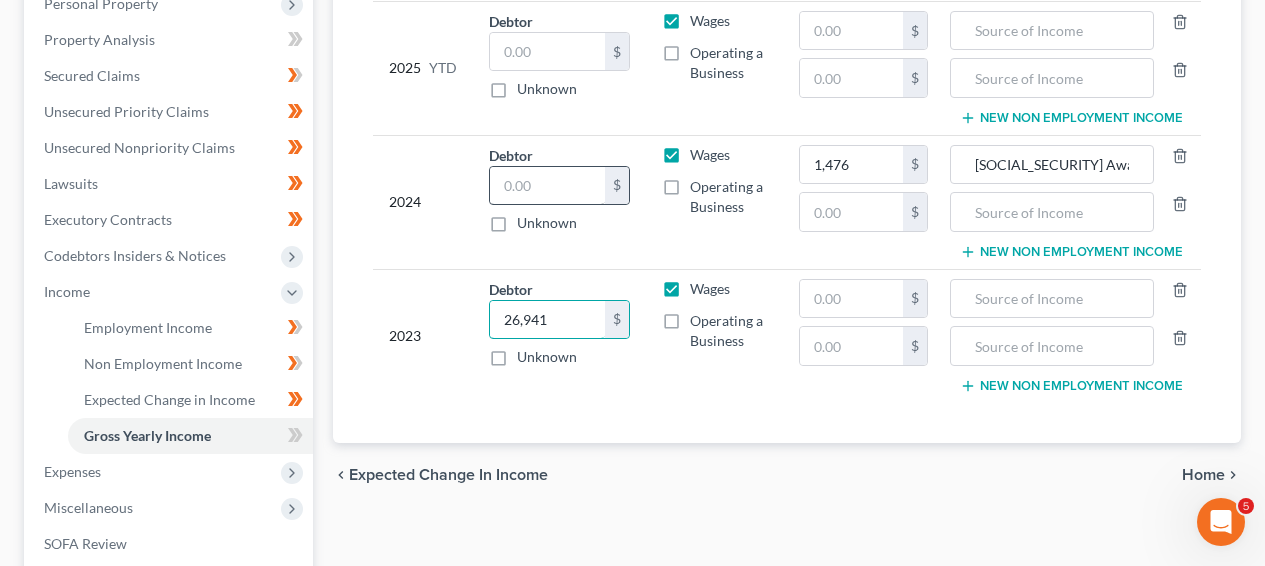 type on "26,941" 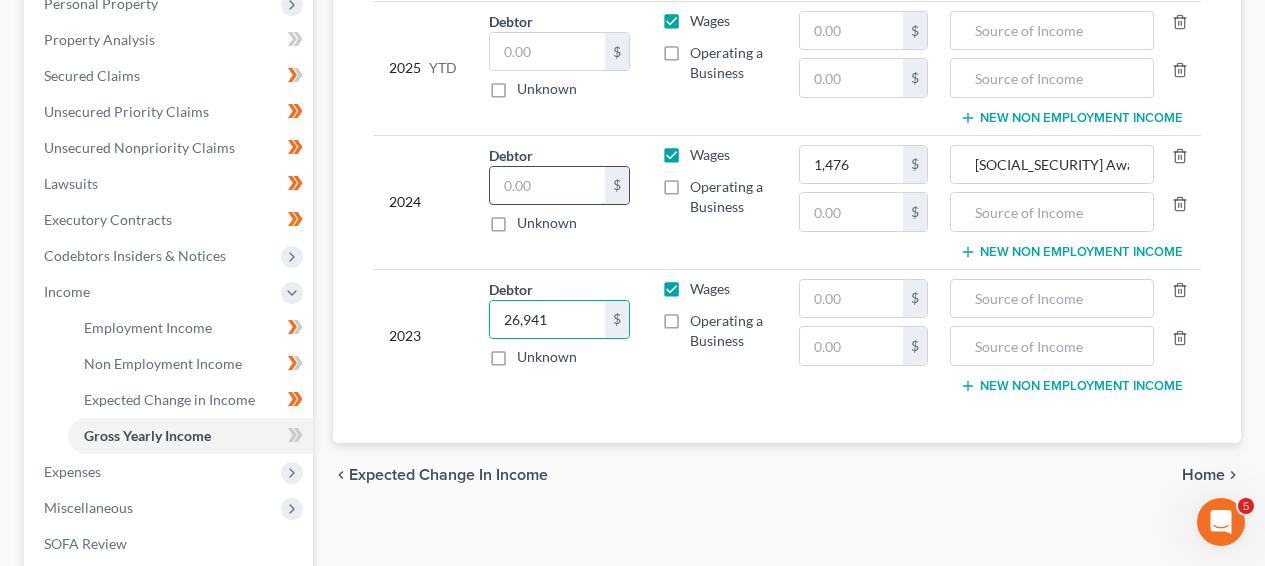 click at bounding box center [547, 186] 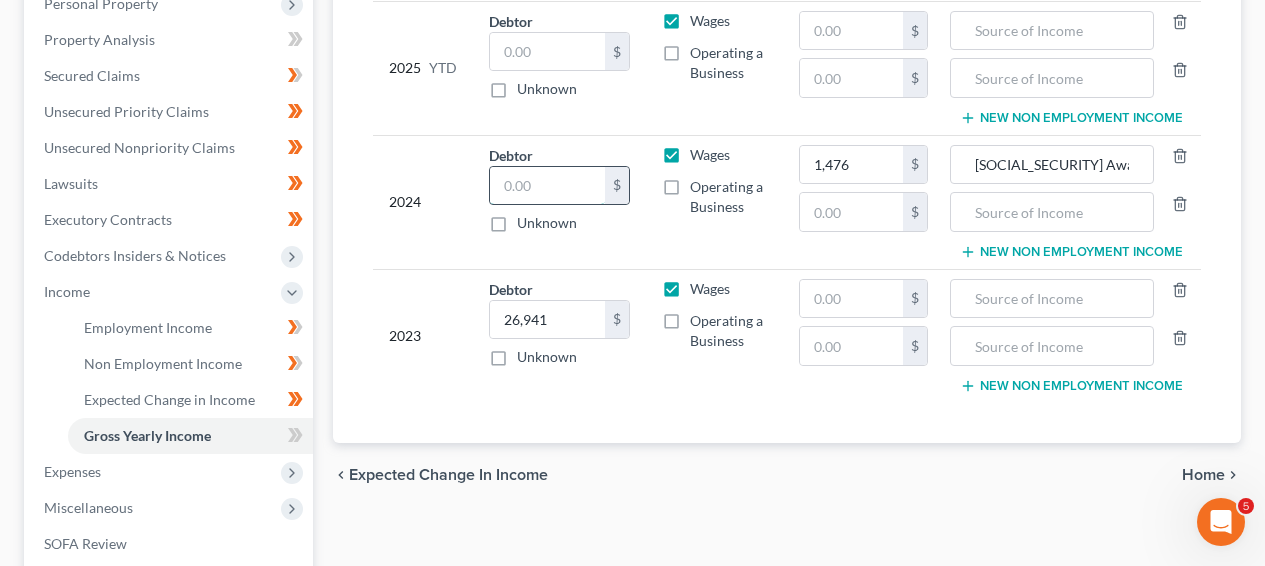 paste on "49,370" 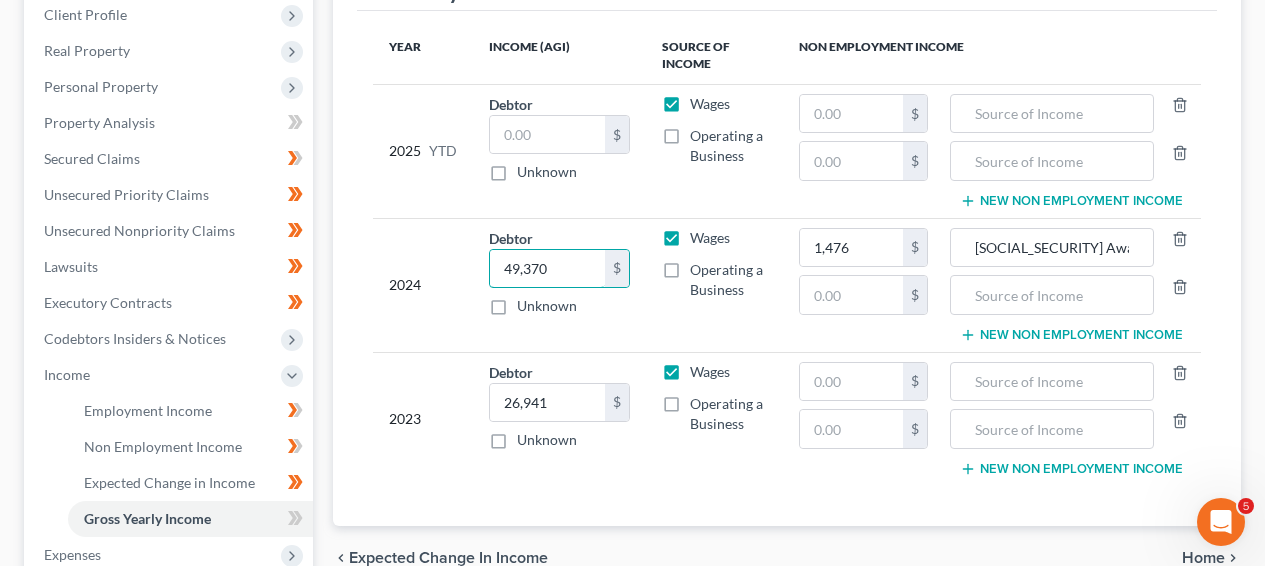 scroll, scrollTop: 313, scrollLeft: 0, axis: vertical 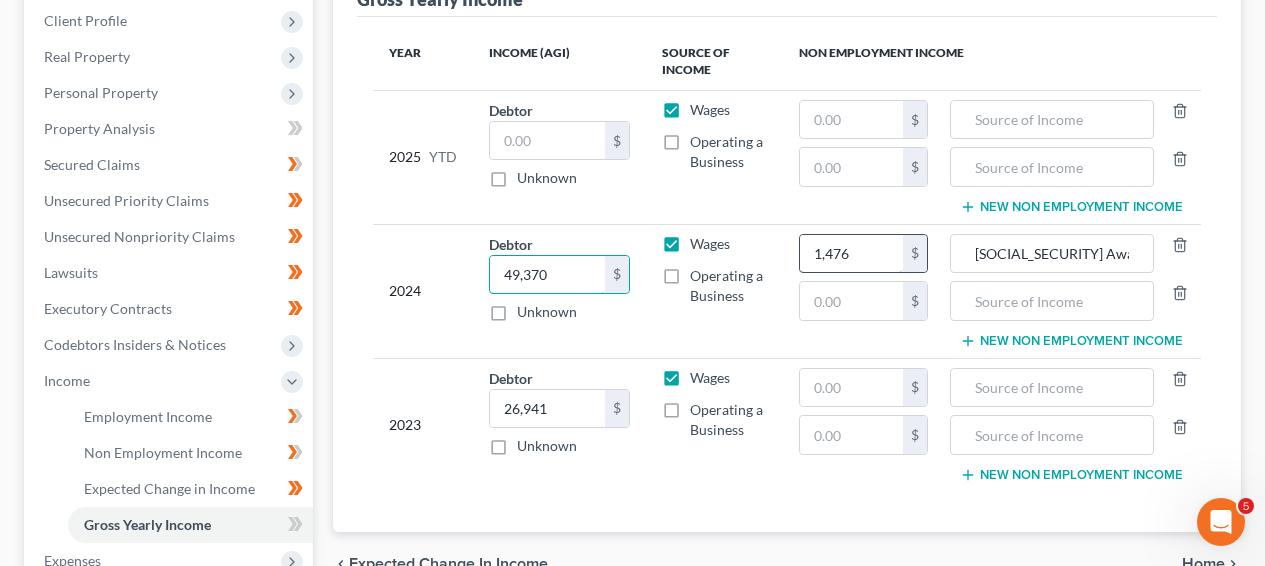 type on "49,370" 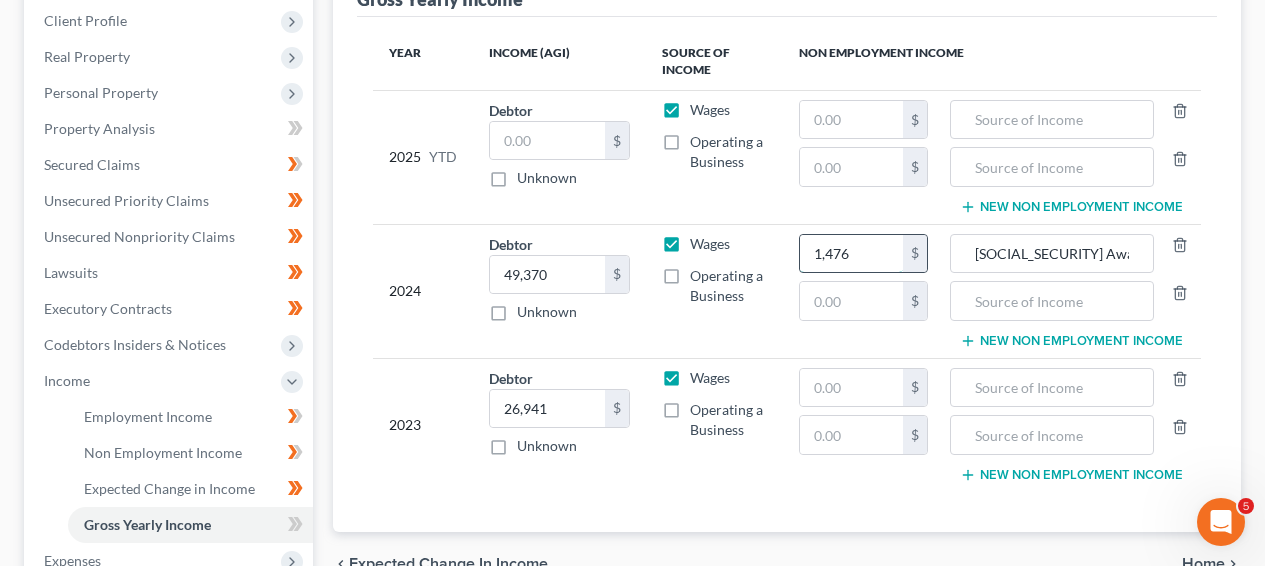 click on "1,476" at bounding box center [851, 254] 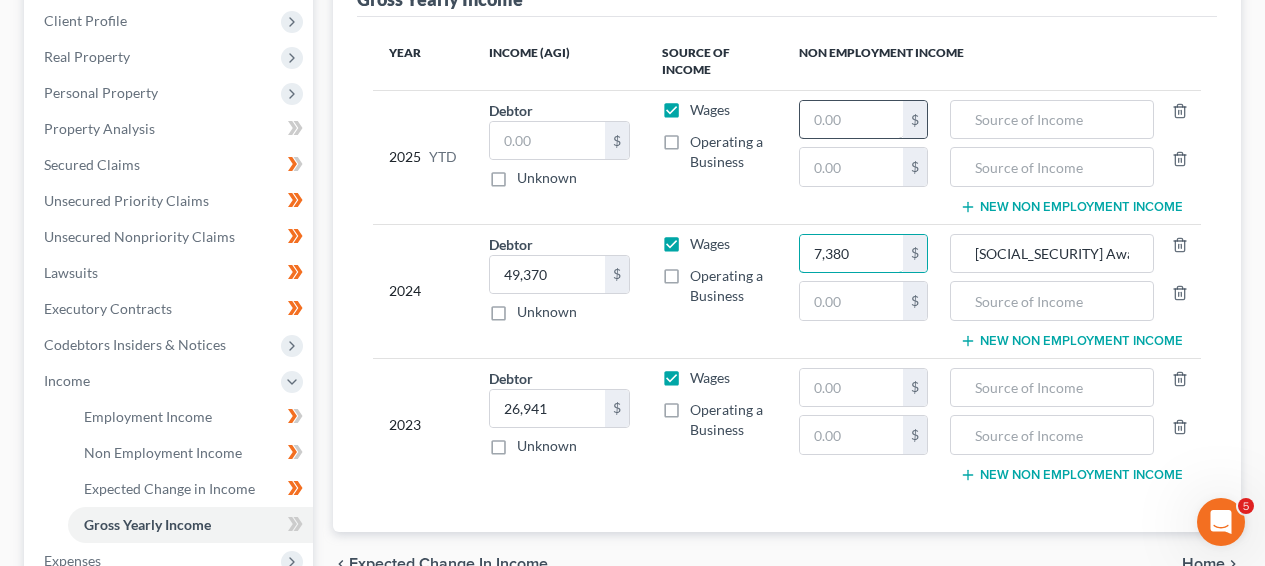 type on "7,380" 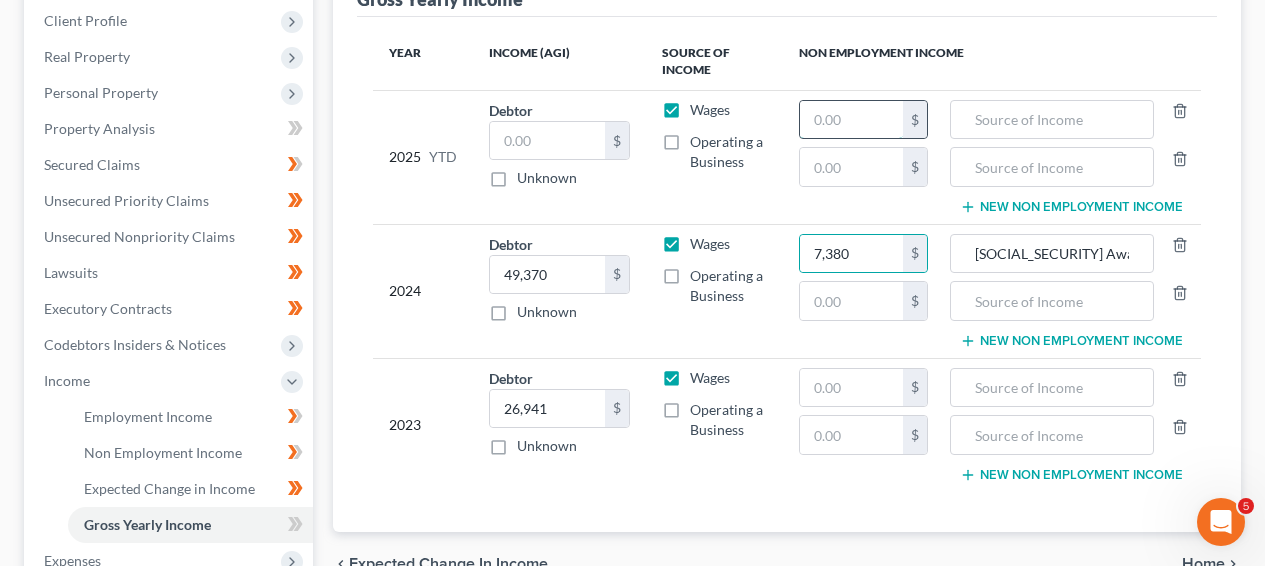 click at bounding box center [851, 120] 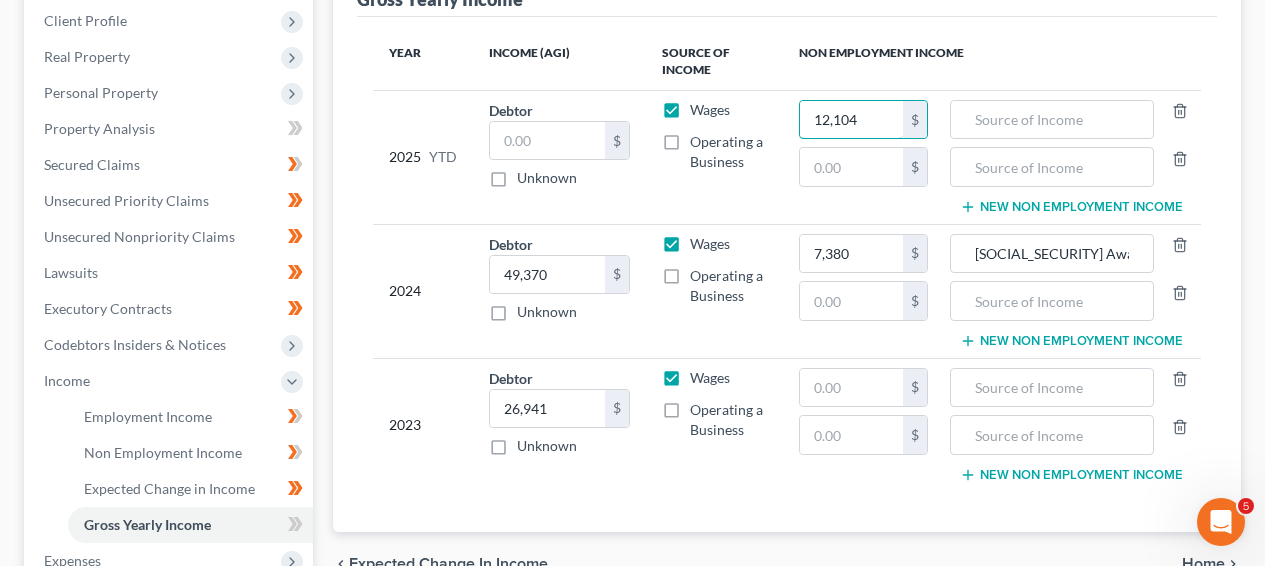 type on "12,104" 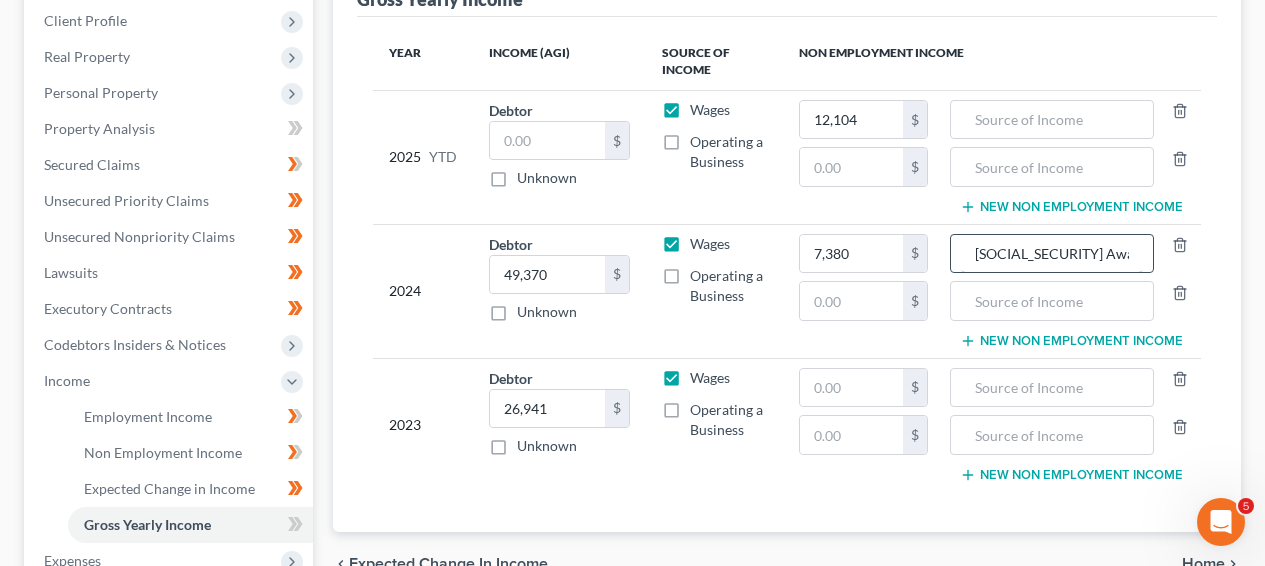 click on "Social Security Award to Son" at bounding box center (1052, 254) 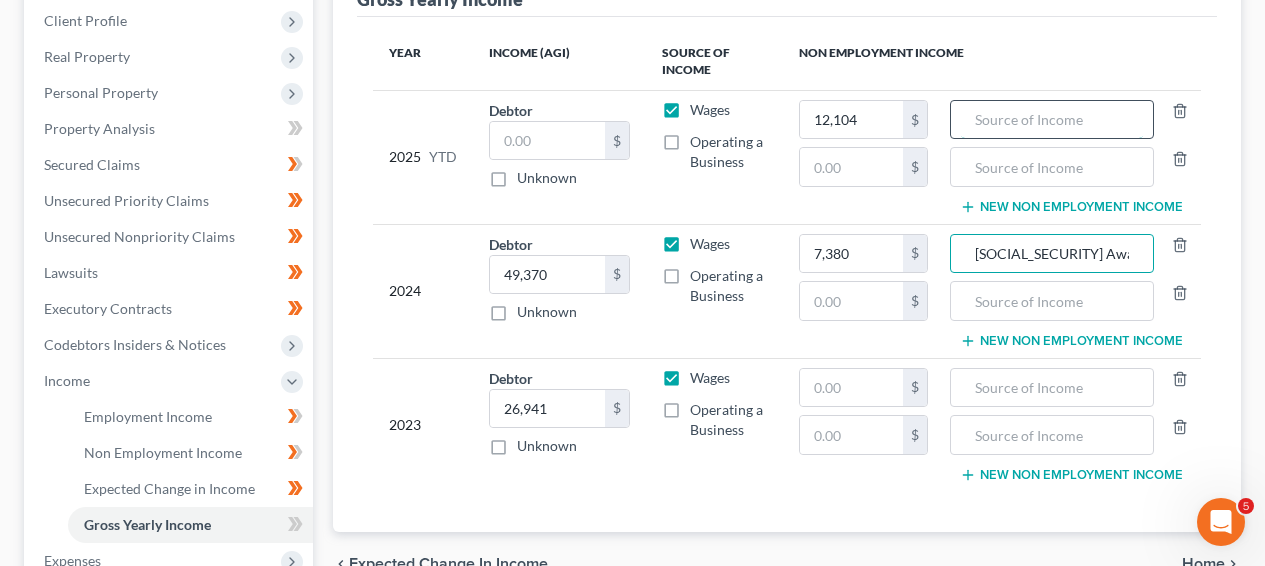 click at bounding box center [1052, 120] 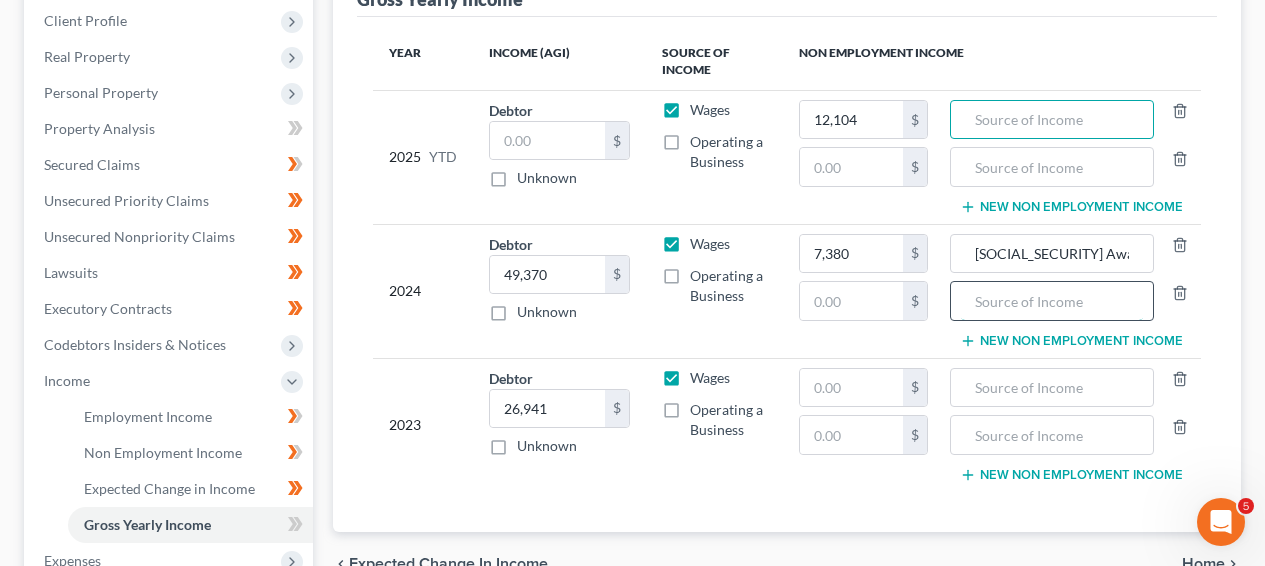 drag, startPoint x: 1031, startPoint y: 126, endPoint x: 1067, endPoint y: 292, distance: 169.85876 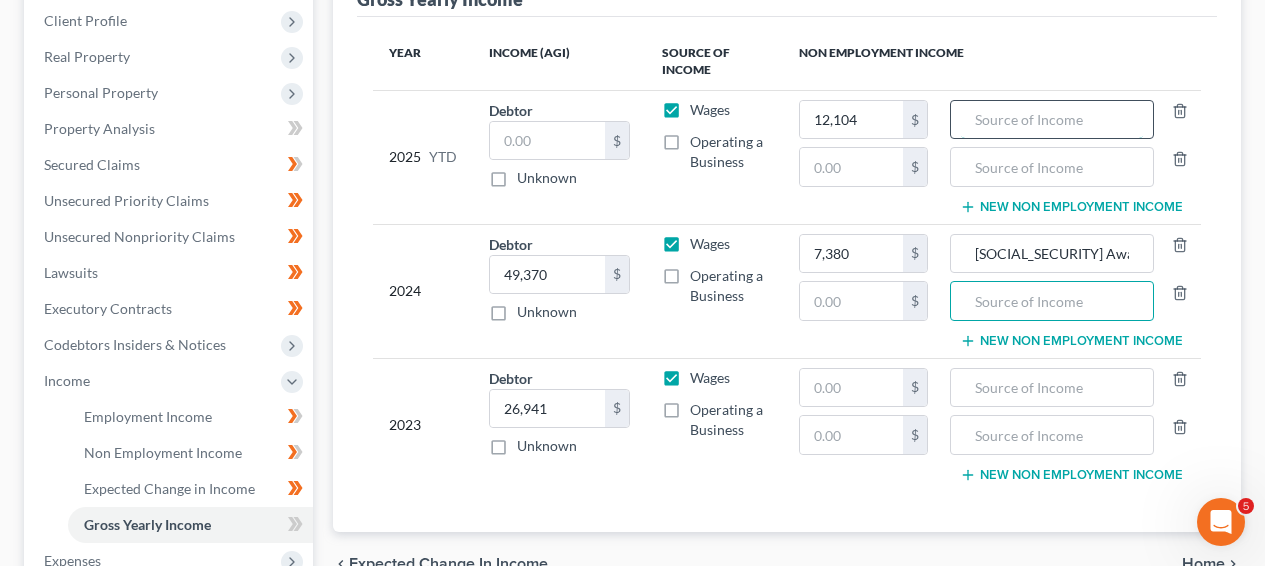 click at bounding box center (1052, 120) 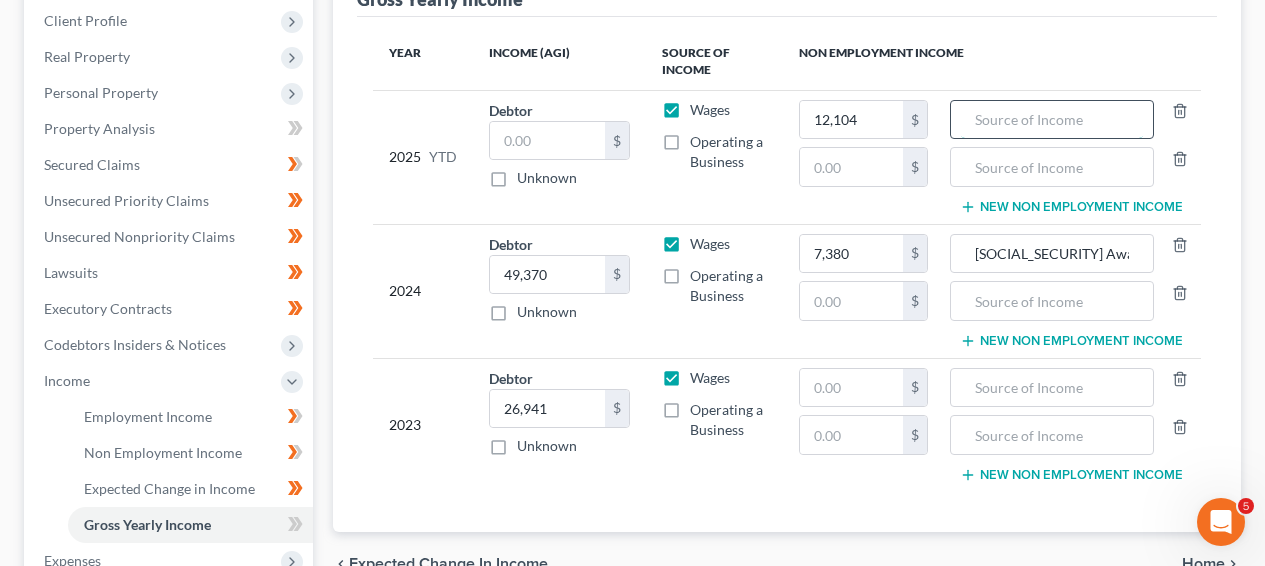 paste on "Social Security Award to Son" 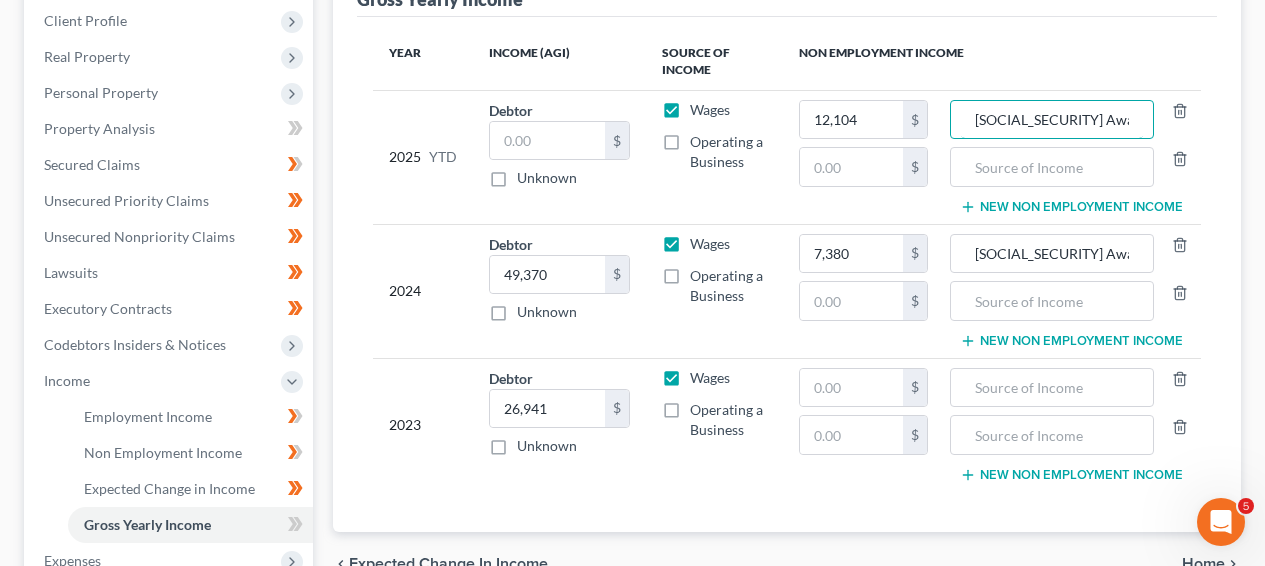 scroll, scrollTop: 0, scrollLeft: 22, axis: horizontal 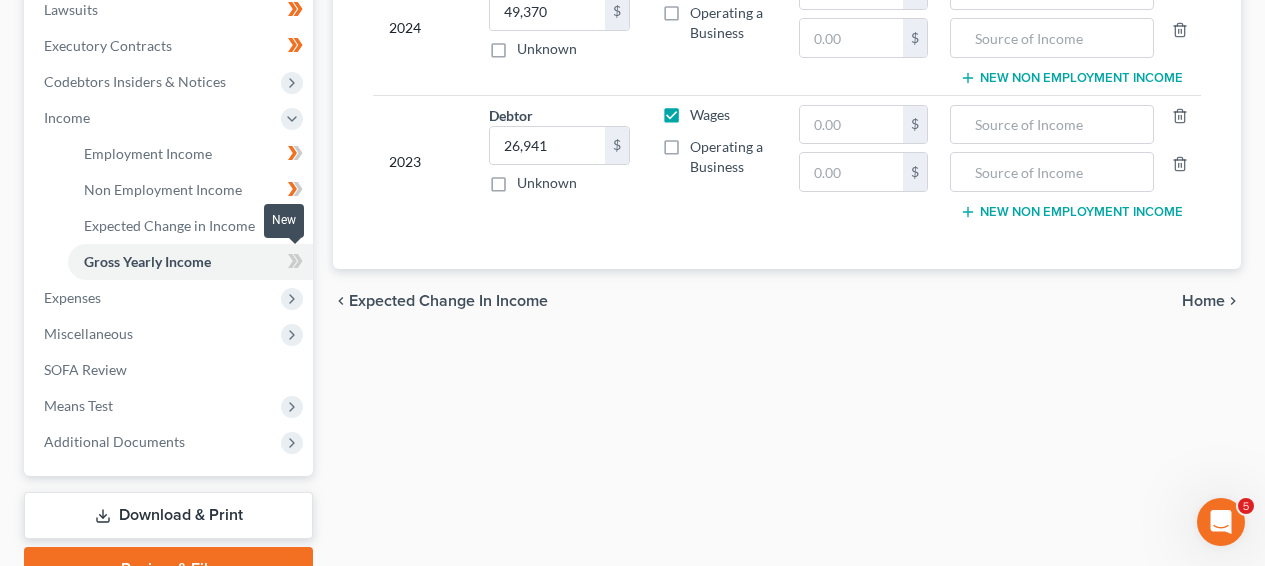 type on "Social Security Award to Son" 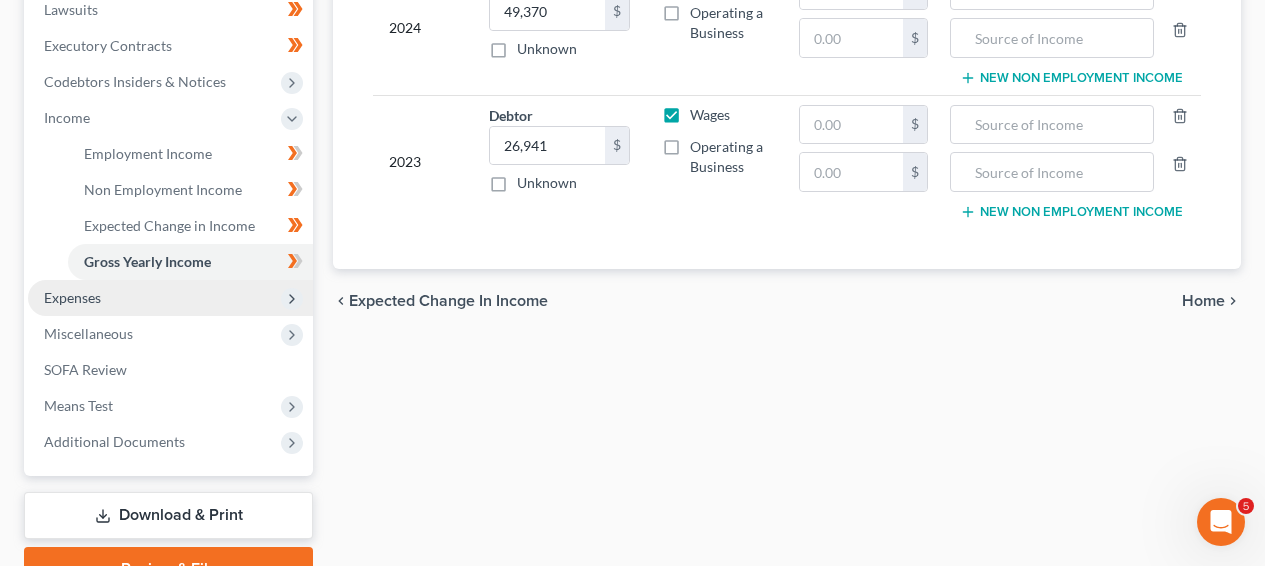 click on "Expenses" at bounding box center (170, 298) 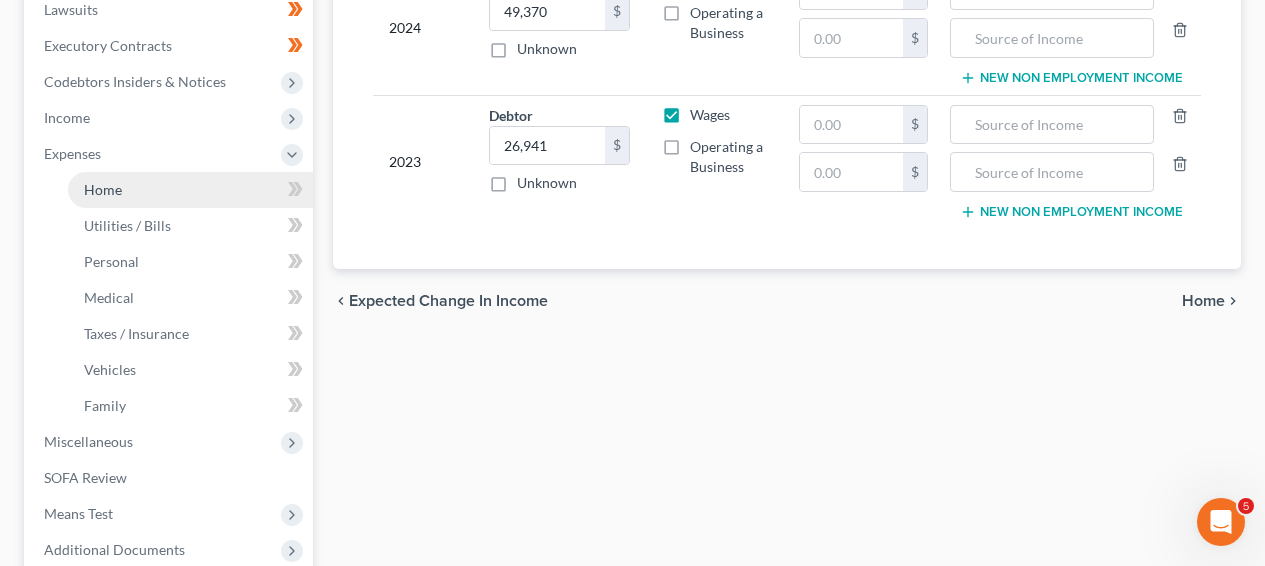 click on "Home" at bounding box center [190, 190] 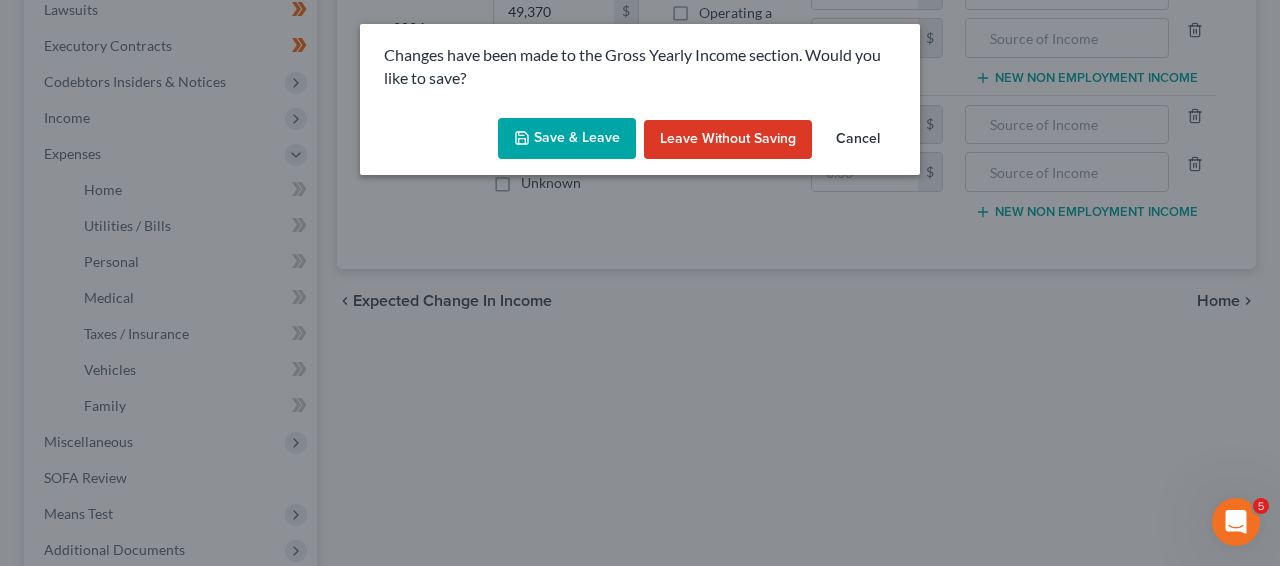 click on "Save & Leave" at bounding box center (567, 139) 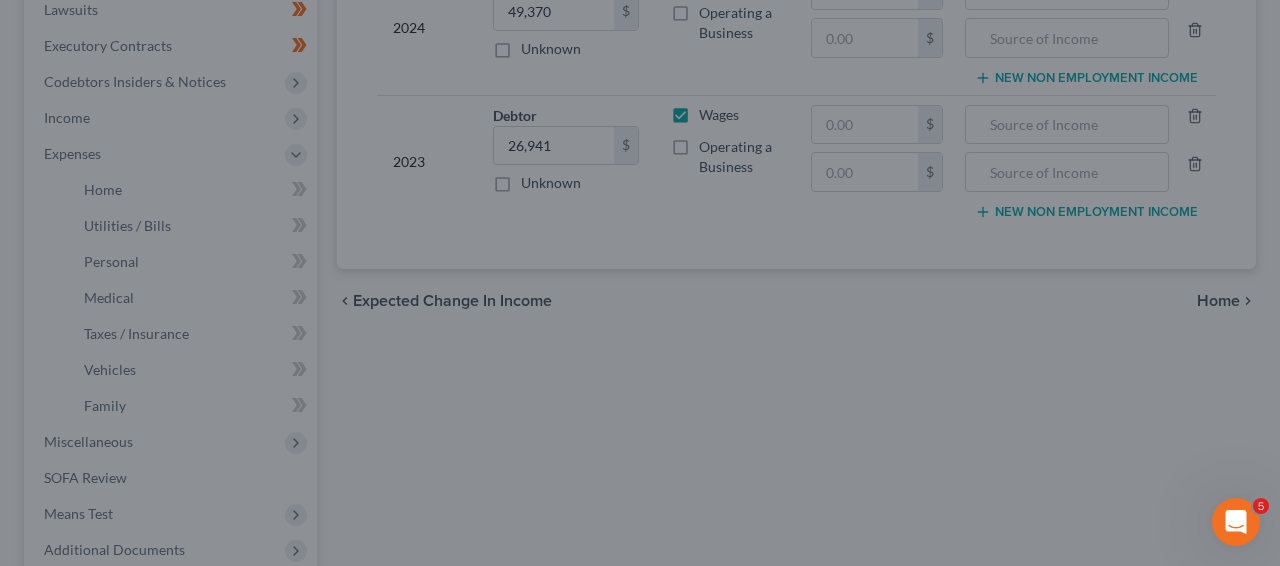 type on "12,104.00" 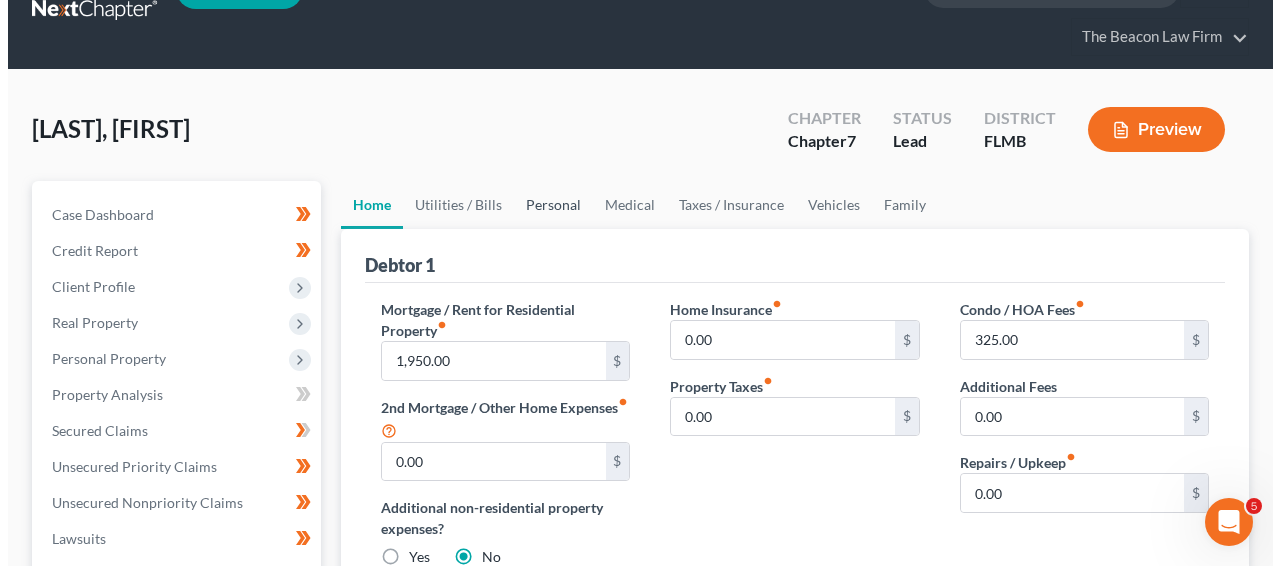 scroll, scrollTop: 0, scrollLeft: 0, axis: both 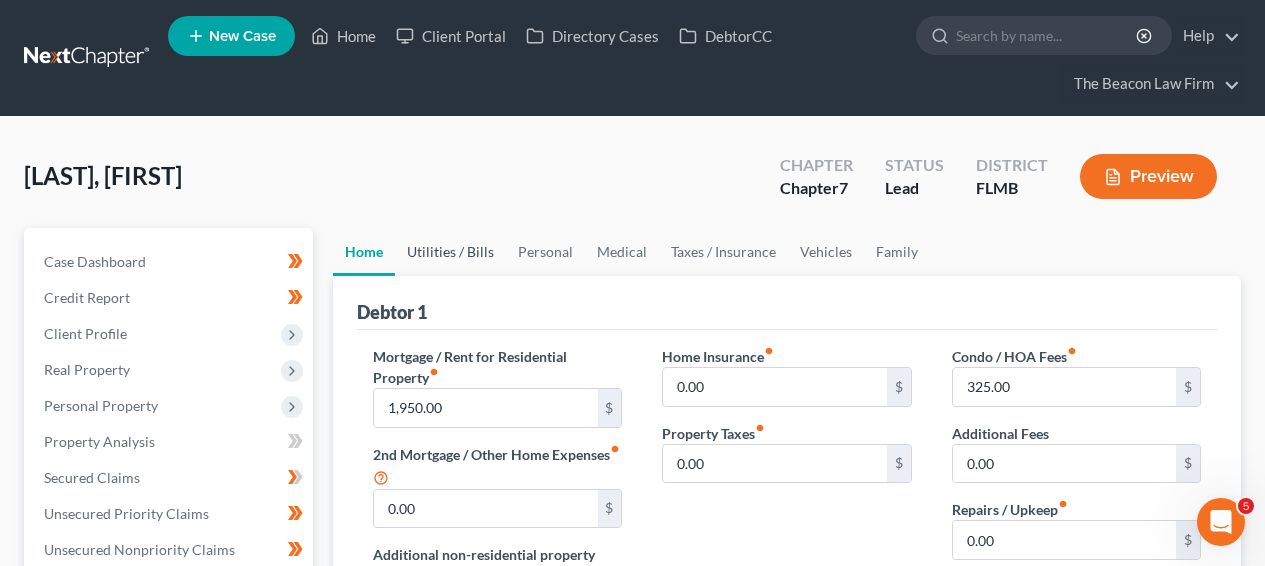 click on "Utilities / Bills" at bounding box center [450, 252] 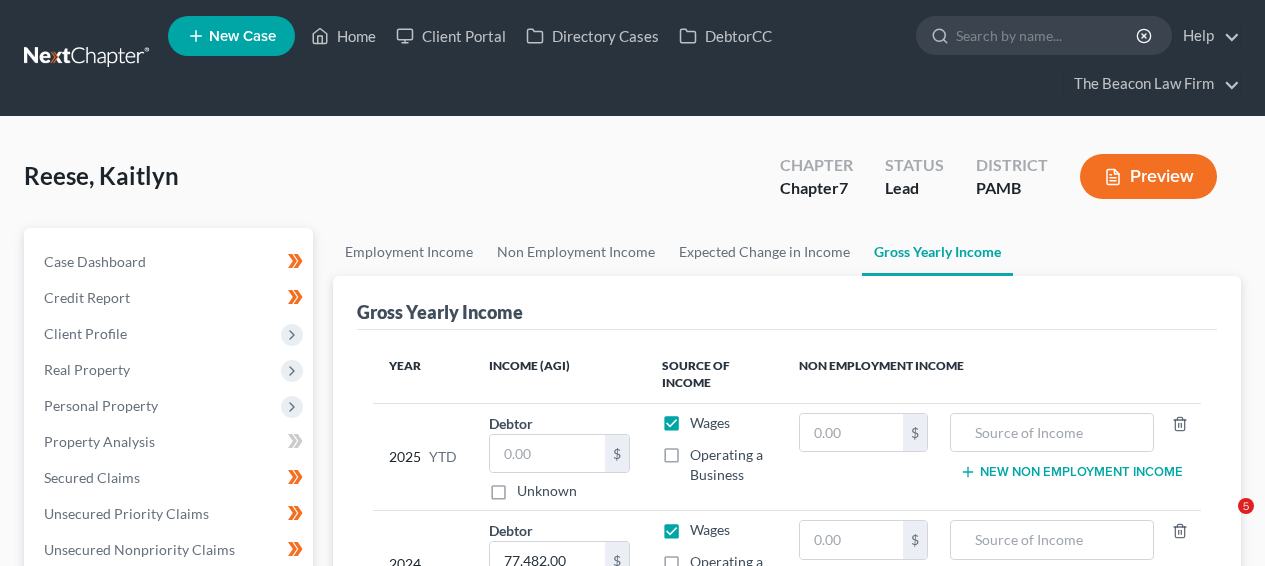 scroll, scrollTop: 0, scrollLeft: 0, axis: both 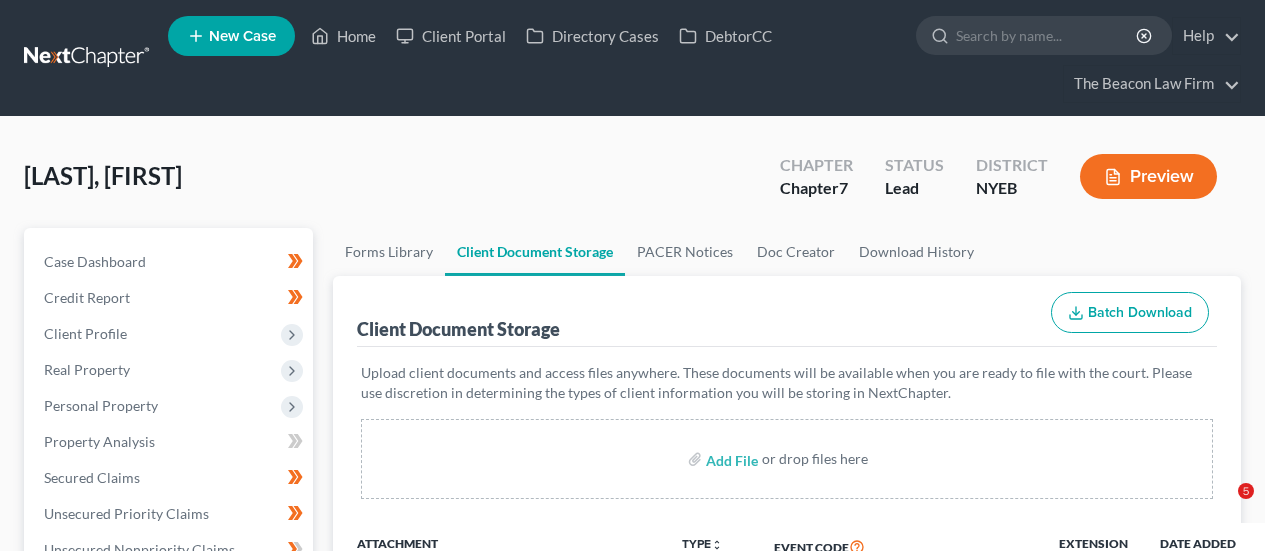select on "0" 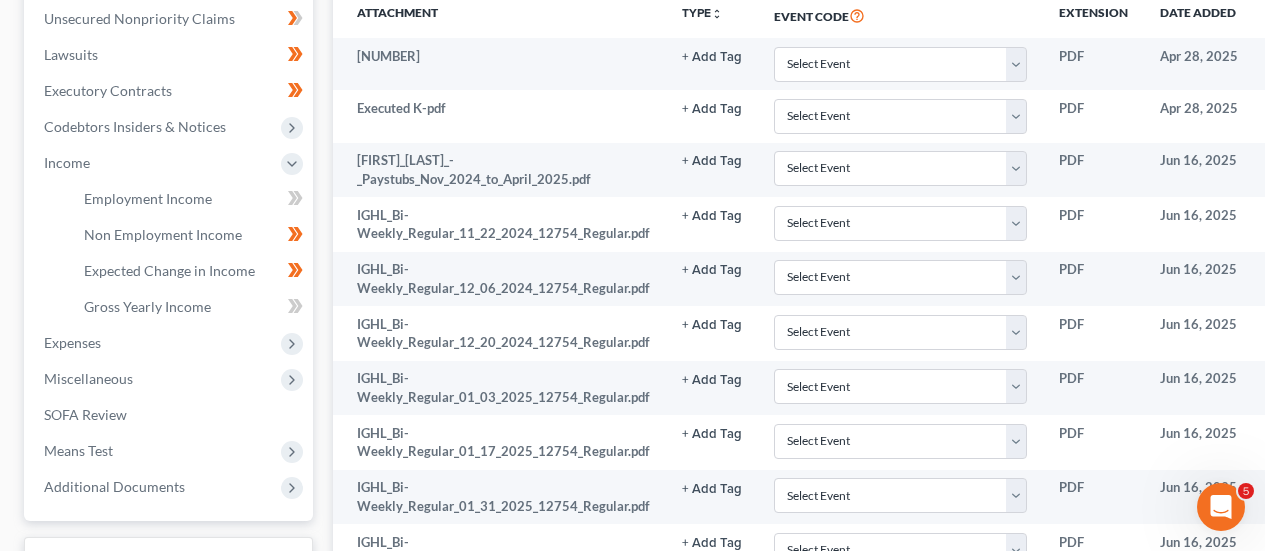 scroll, scrollTop: 0, scrollLeft: 0, axis: both 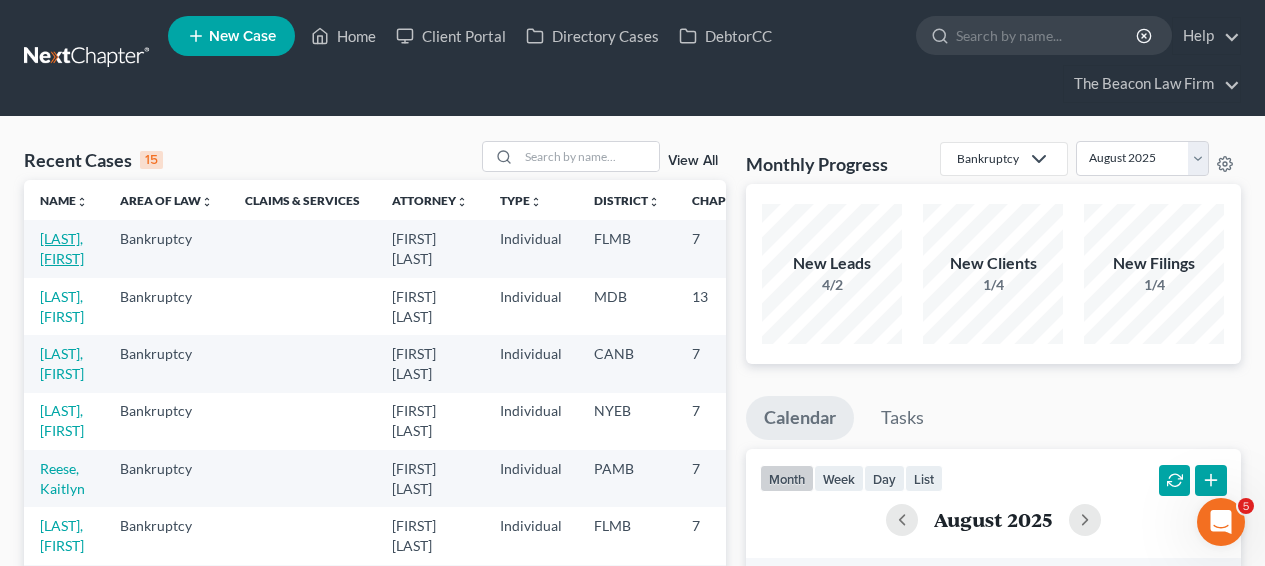 click on "[LAST], [FIRST]" at bounding box center (62, 248) 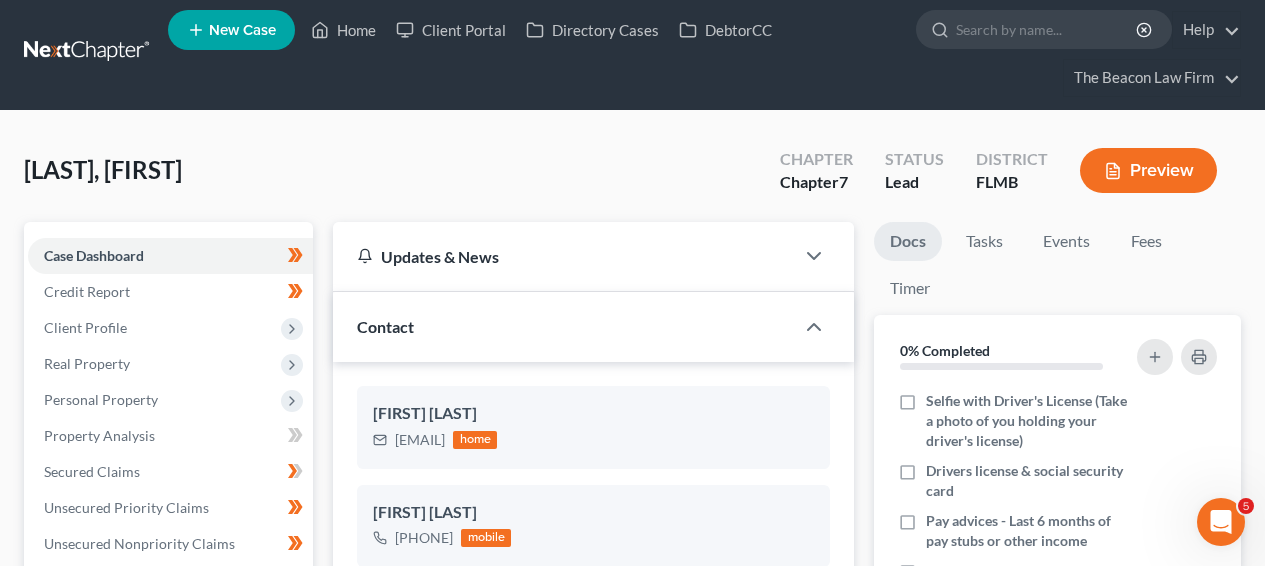 scroll, scrollTop: 22, scrollLeft: 0, axis: vertical 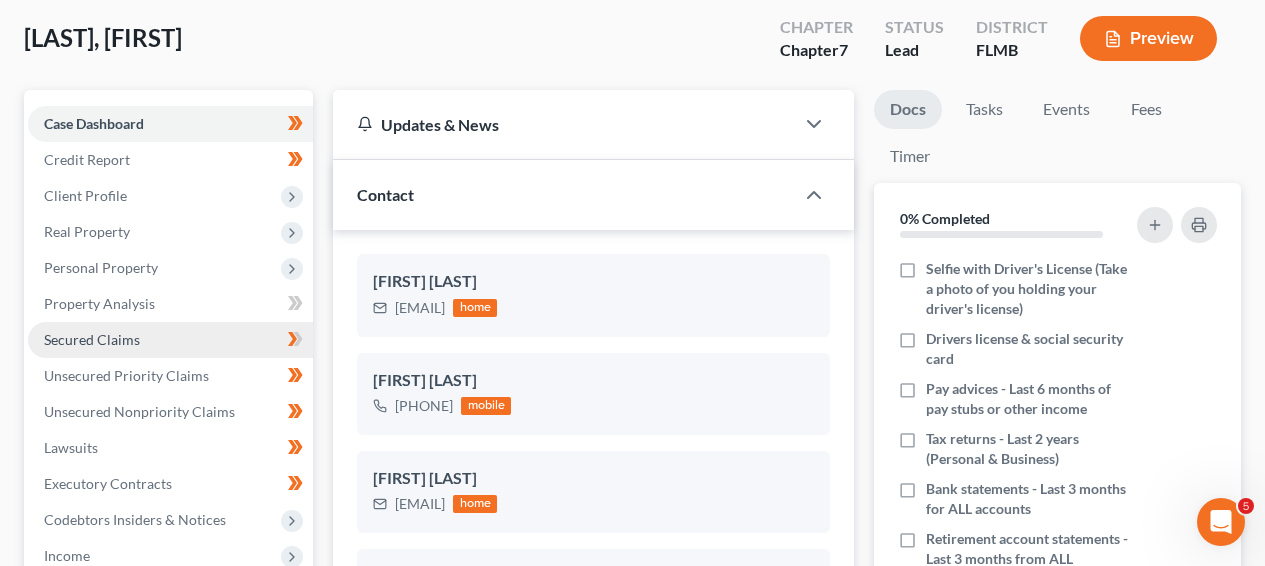 click on "Secured Claims" at bounding box center [92, 339] 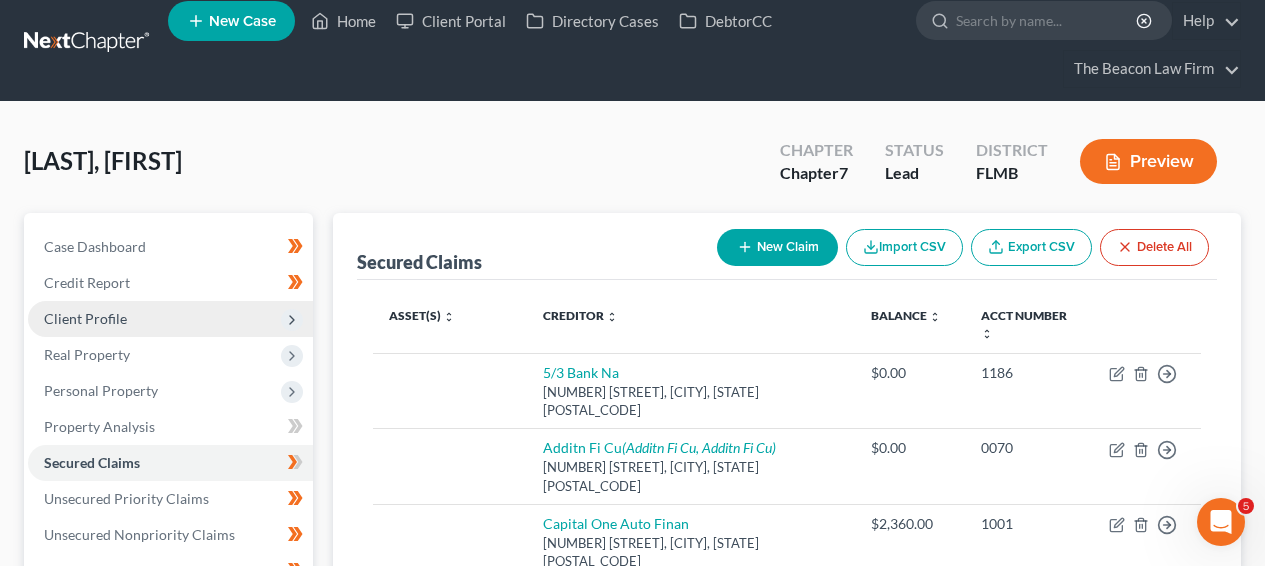 scroll, scrollTop: 0, scrollLeft: 0, axis: both 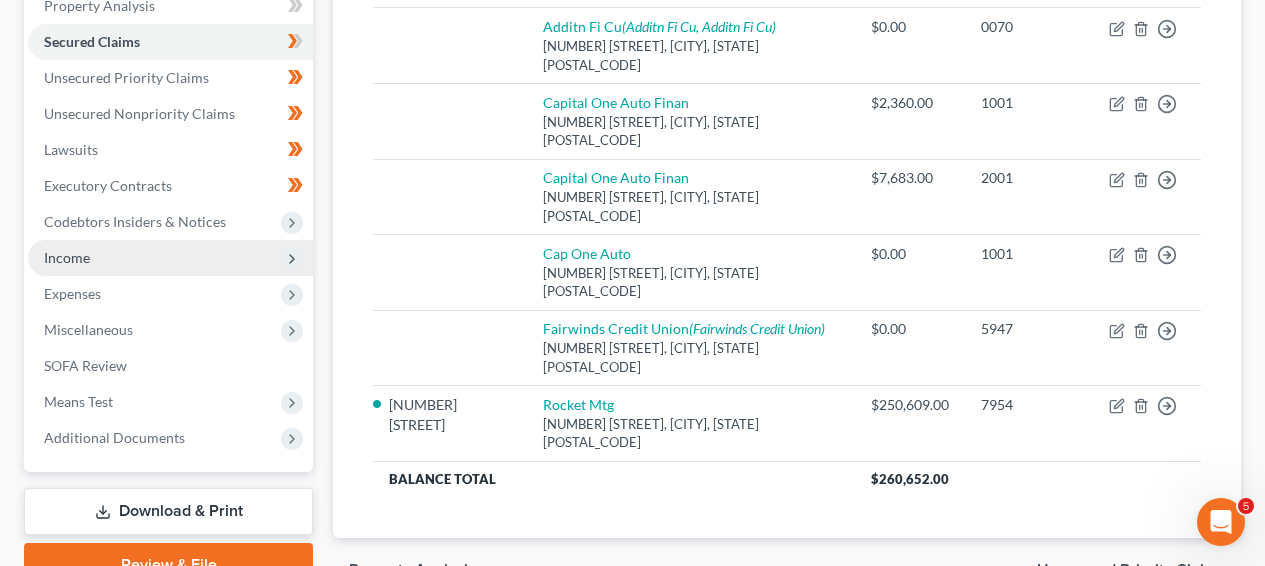 click on "Income" at bounding box center [170, 258] 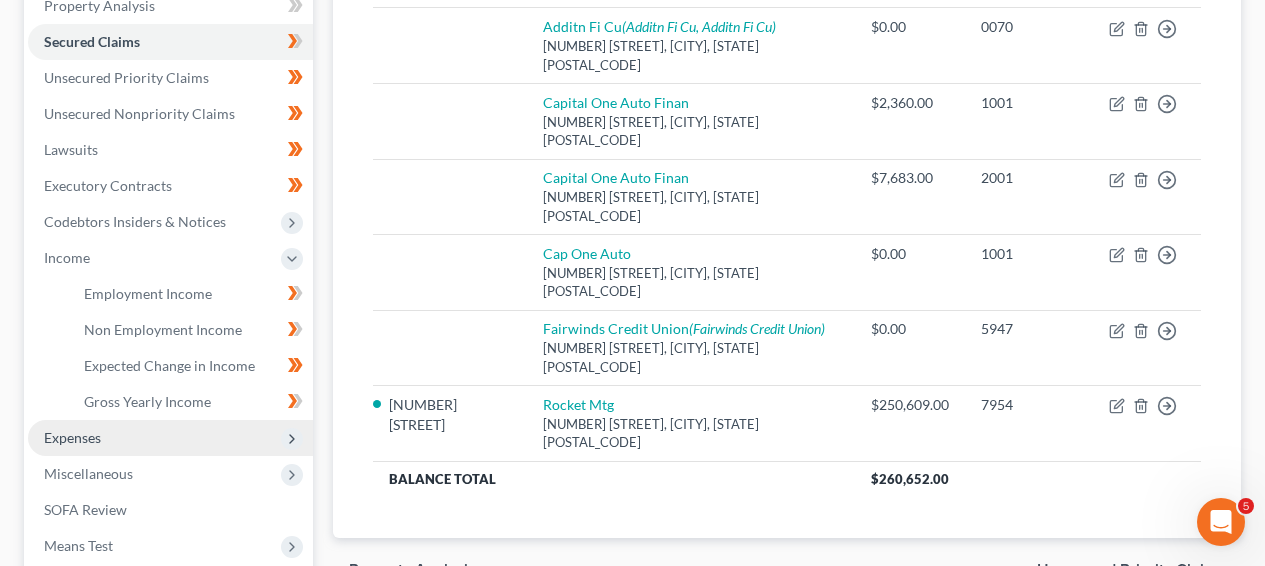 click on "Expenses" at bounding box center (170, 438) 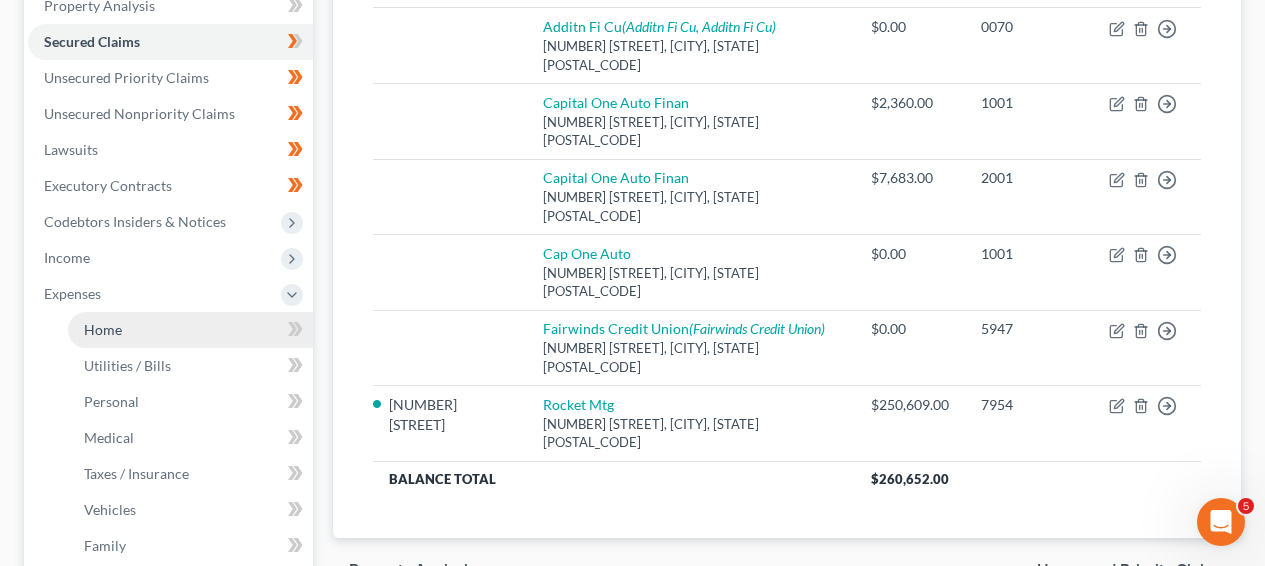 click on "Home" at bounding box center (190, 330) 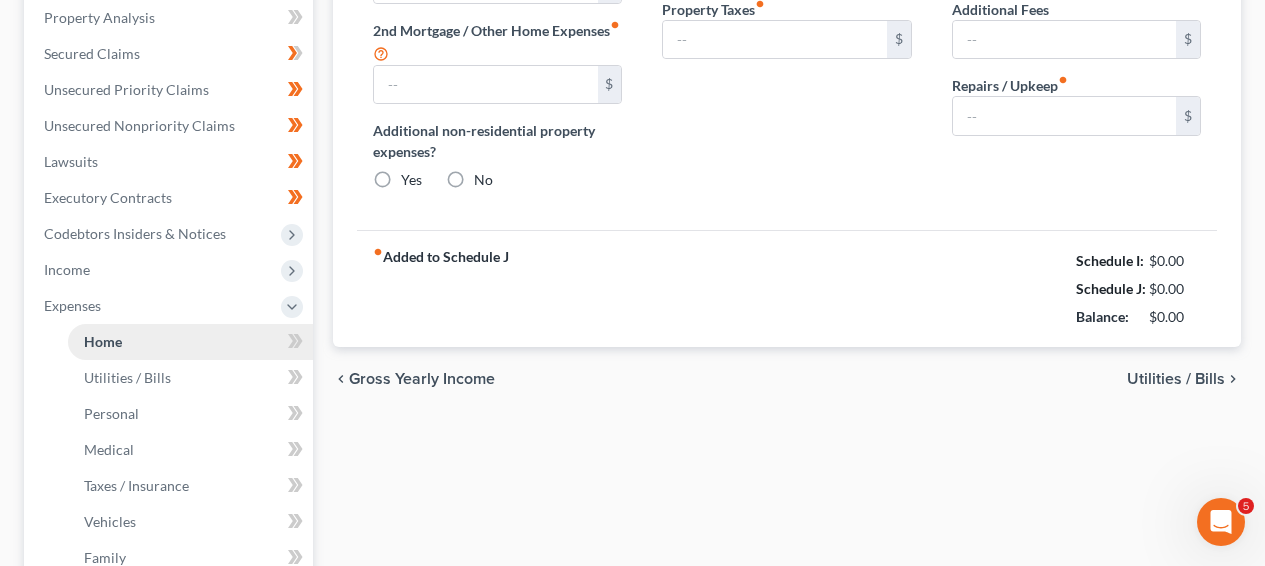 type on "1,950.00" 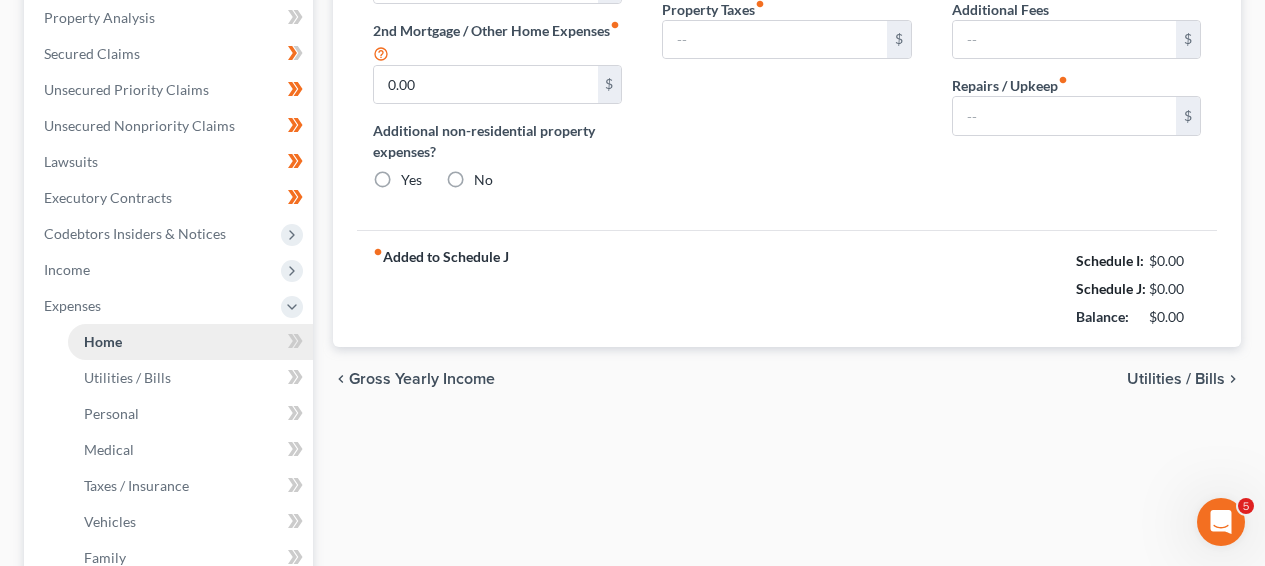 radio on "true" 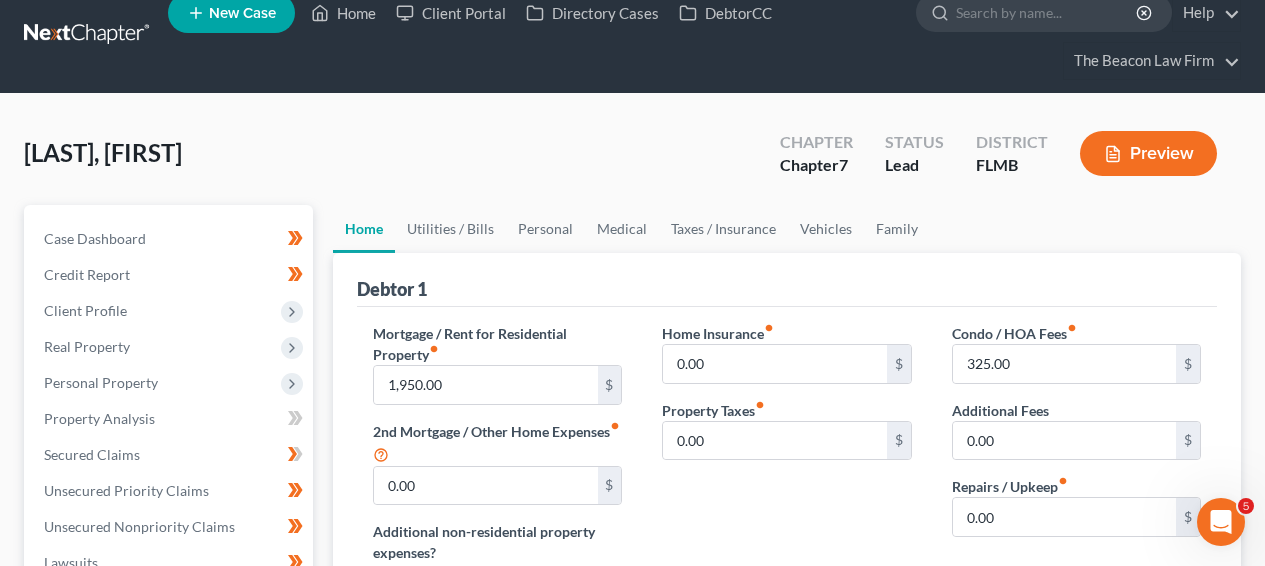 scroll, scrollTop: 0, scrollLeft: 0, axis: both 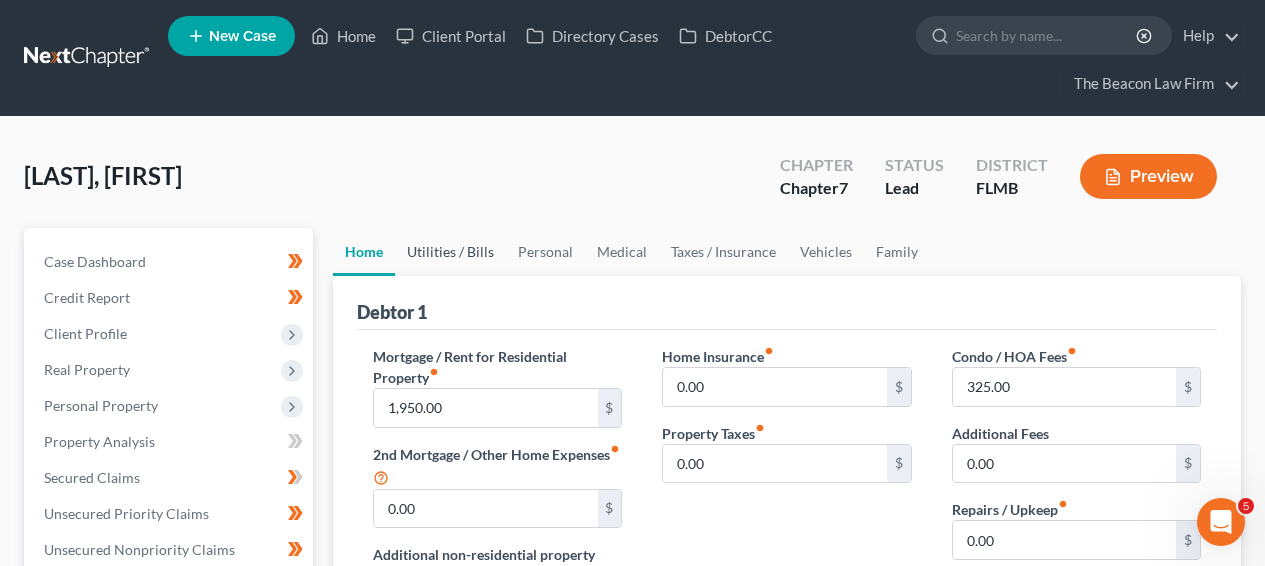 click on "Utilities / Bills" at bounding box center (450, 252) 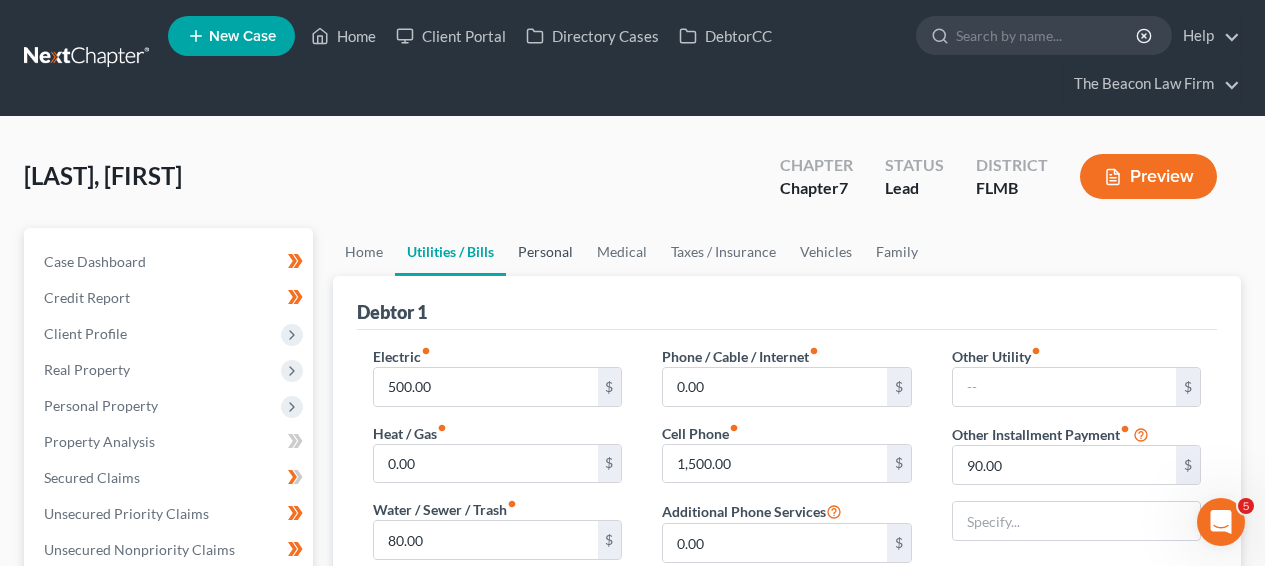 click on "Personal" at bounding box center [545, 252] 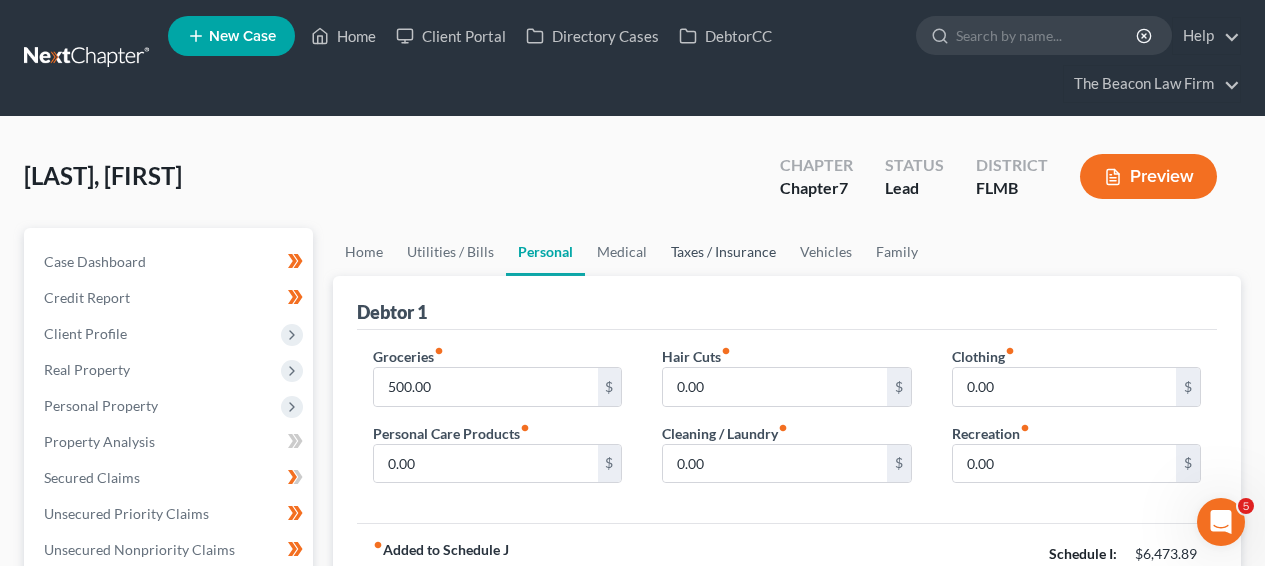 click on "Taxes / Insurance" at bounding box center [723, 252] 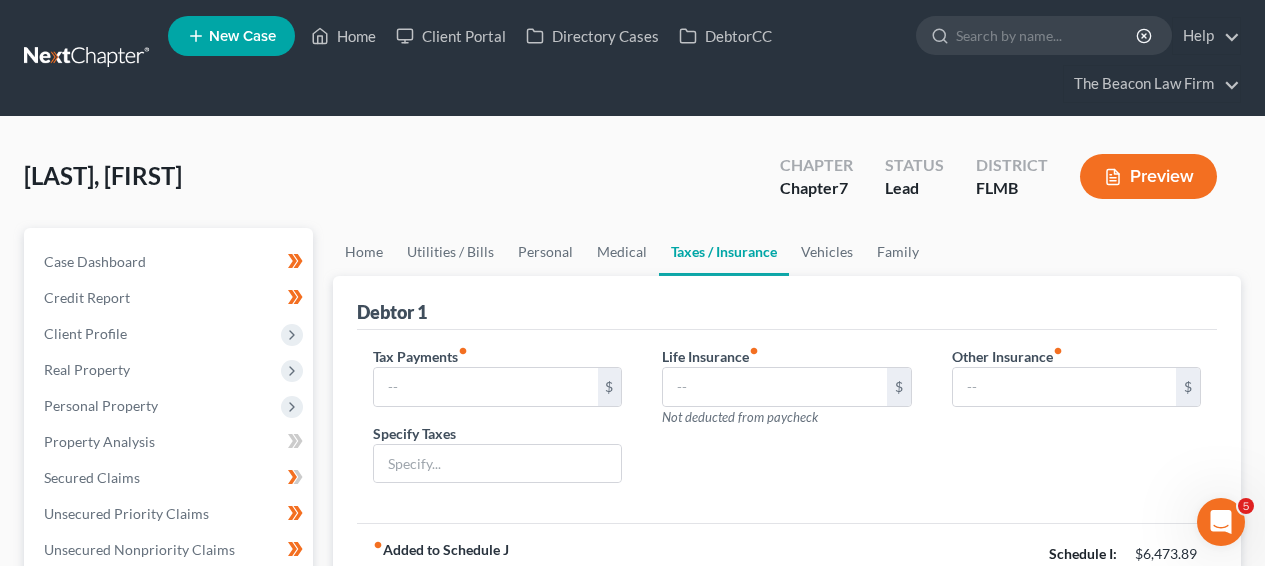 click on "Taxes / Insurance" at bounding box center (724, 252) 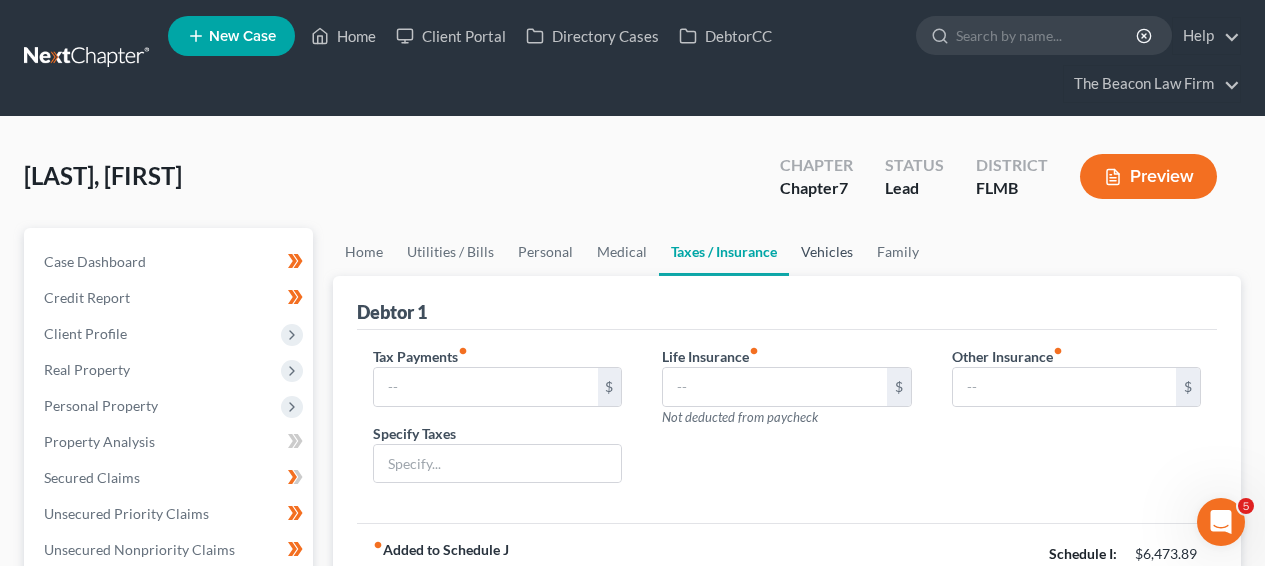click on "Vehicles" at bounding box center [827, 252] 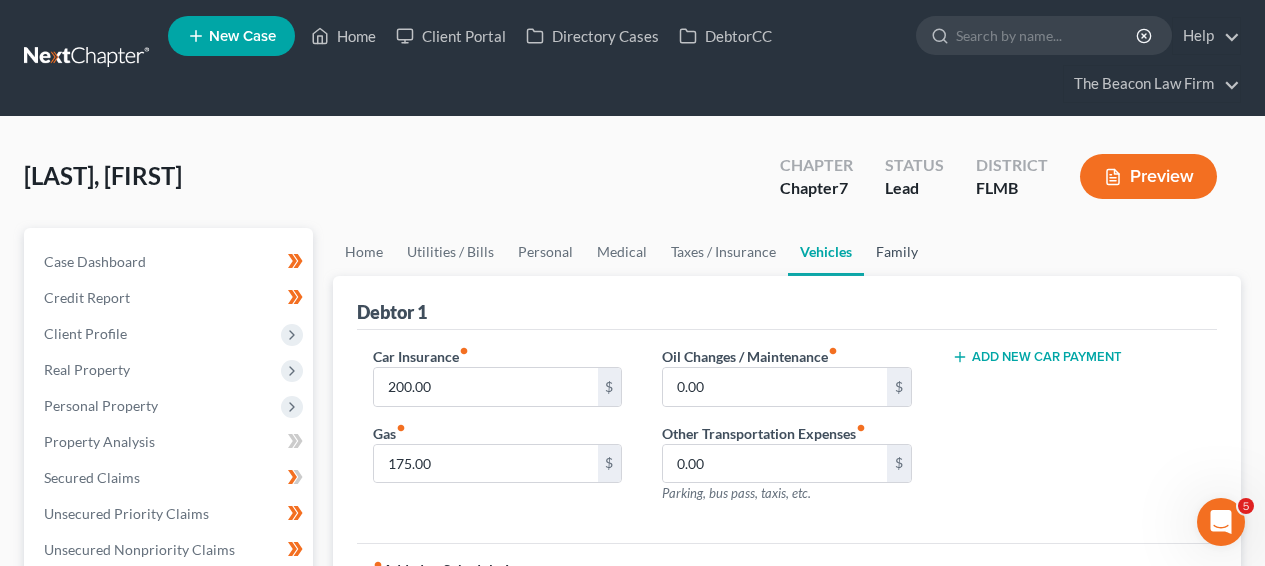 click on "Family" at bounding box center (897, 252) 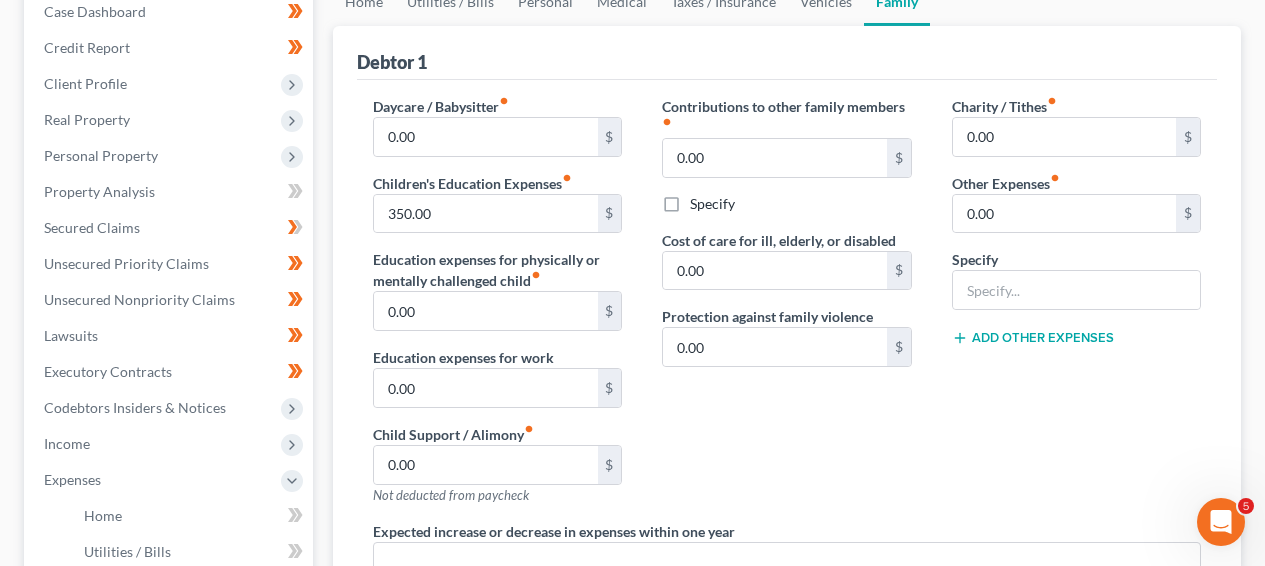 scroll, scrollTop: 166, scrollLeft: 0, axis: vertical 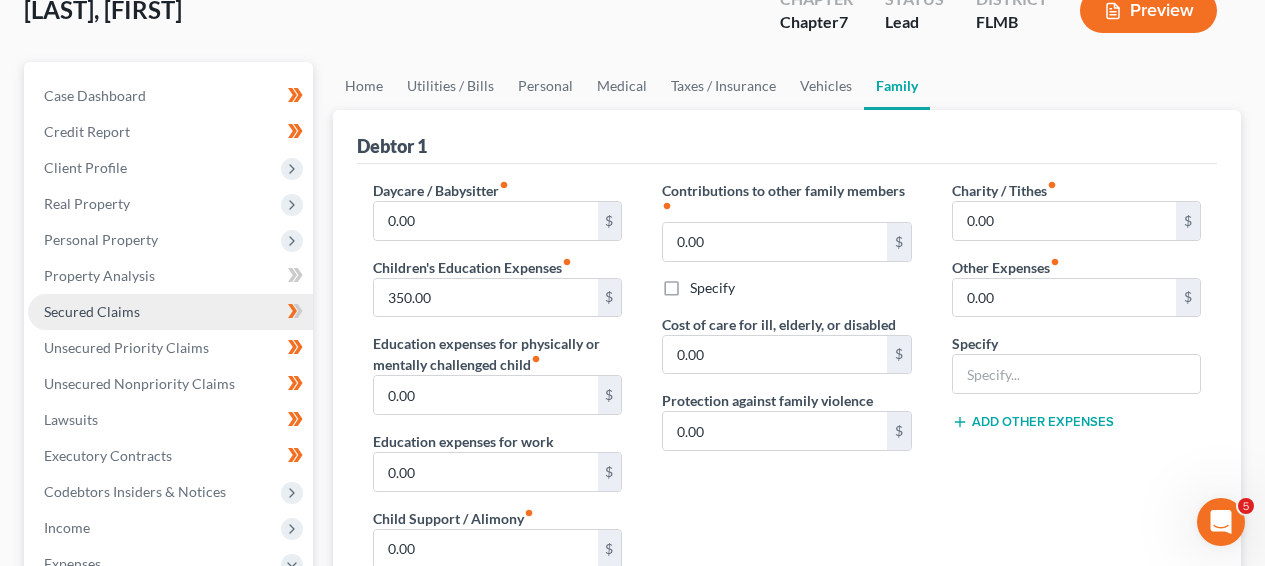 click on "Secured Claims" at bounding box center (170, 312) 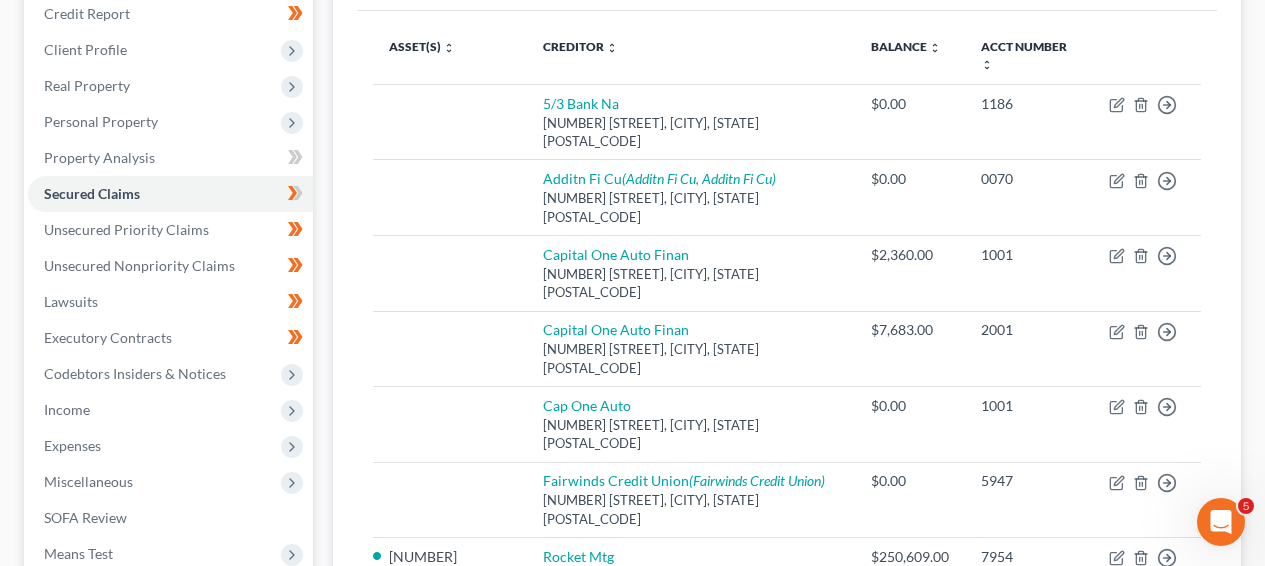scroll, scrollTop: 279, scrollLeft: 0, axis: vertical 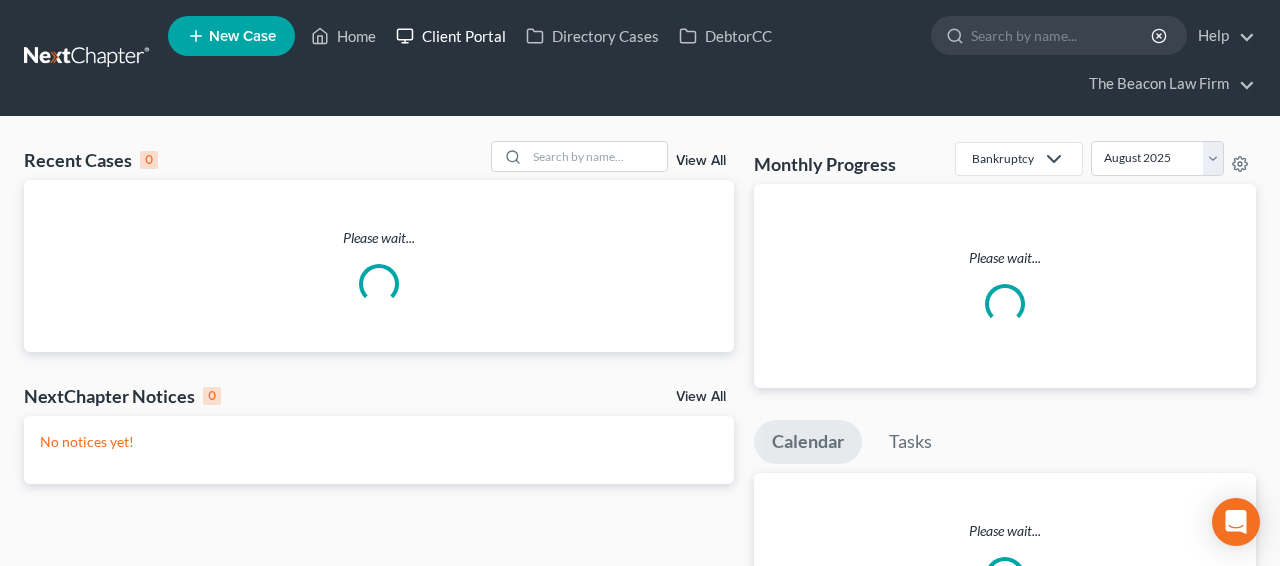 click on "Client Portal" at bounding box center (451, 36) 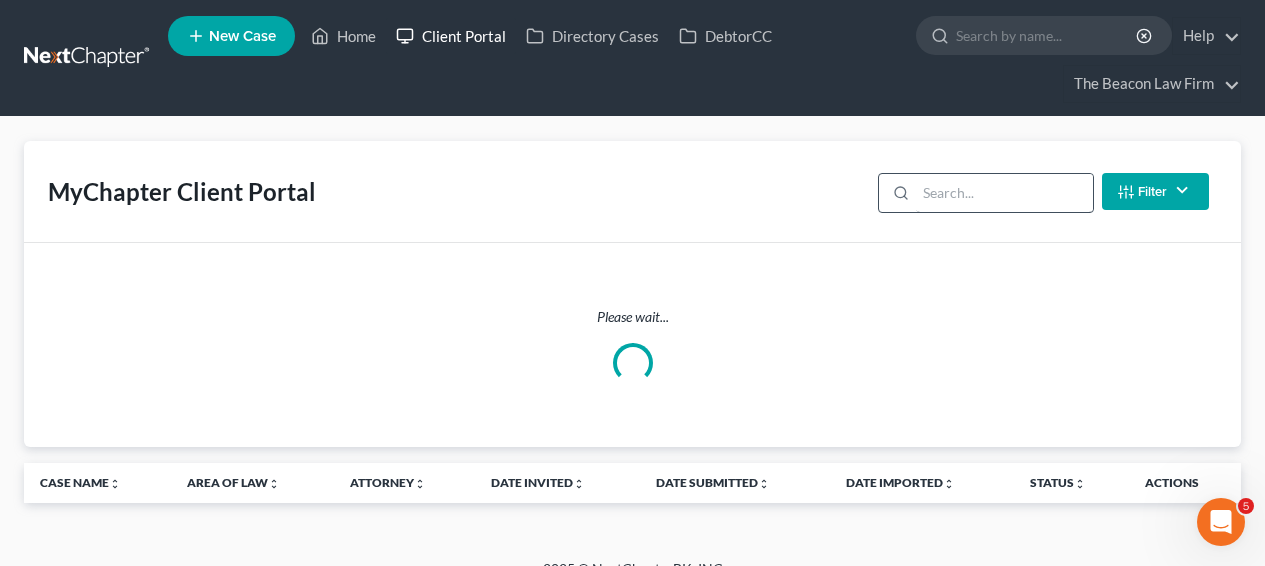 scroll, scrollTop: 0, scrollLeft: 0, axis: both 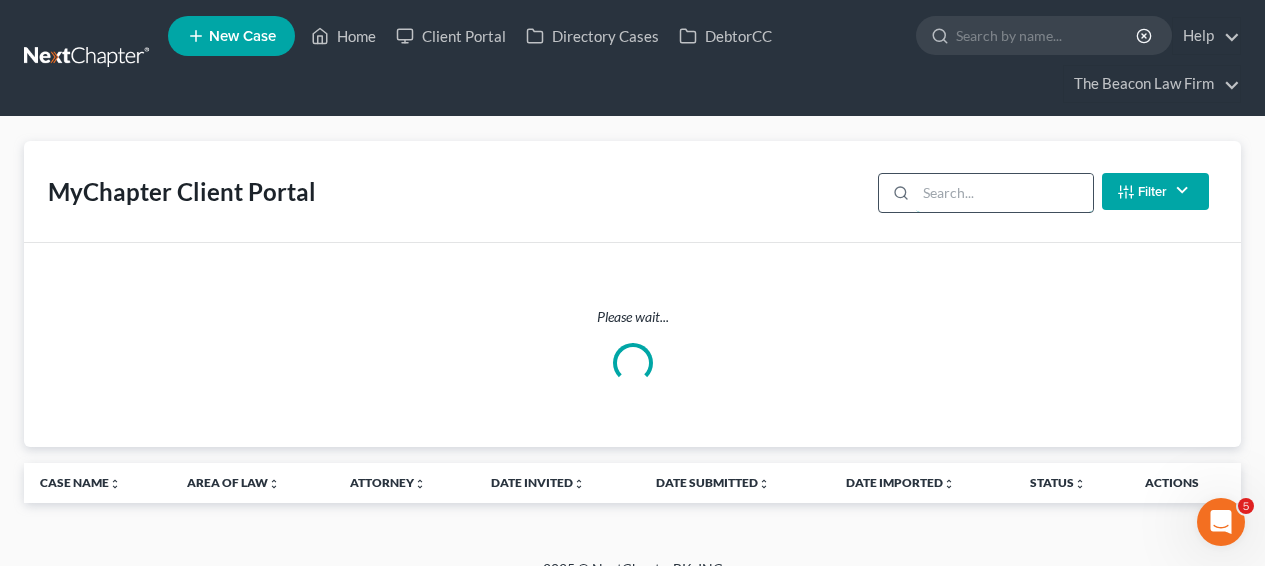 click at bounding box center (1004, 193) 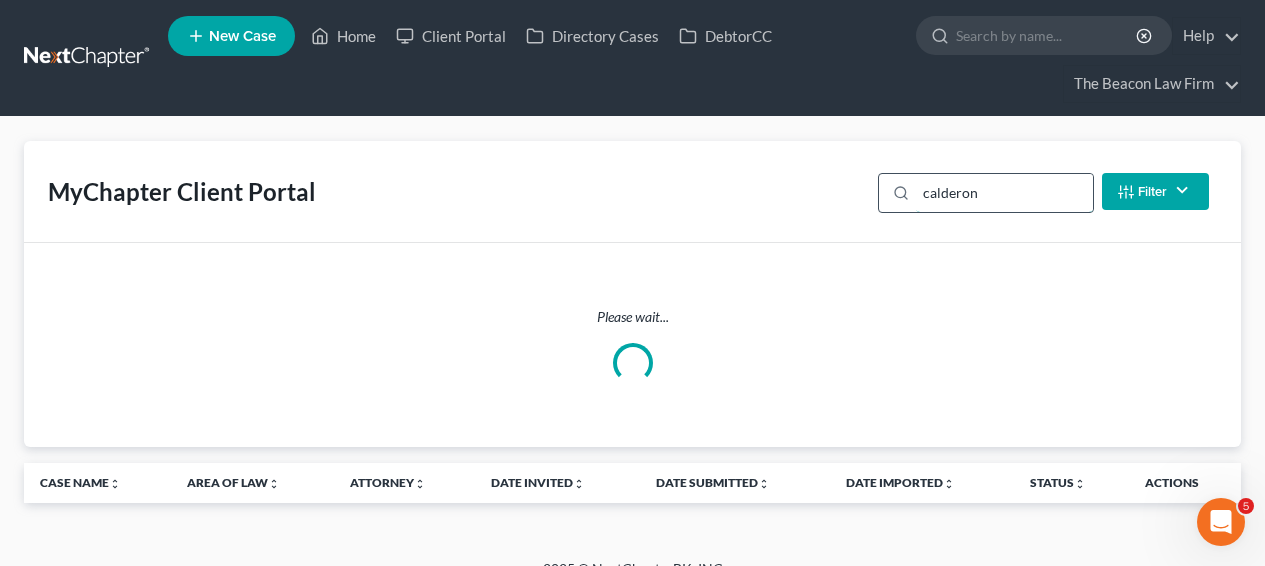 click on "calderon" at bounding box center (1004, 193) 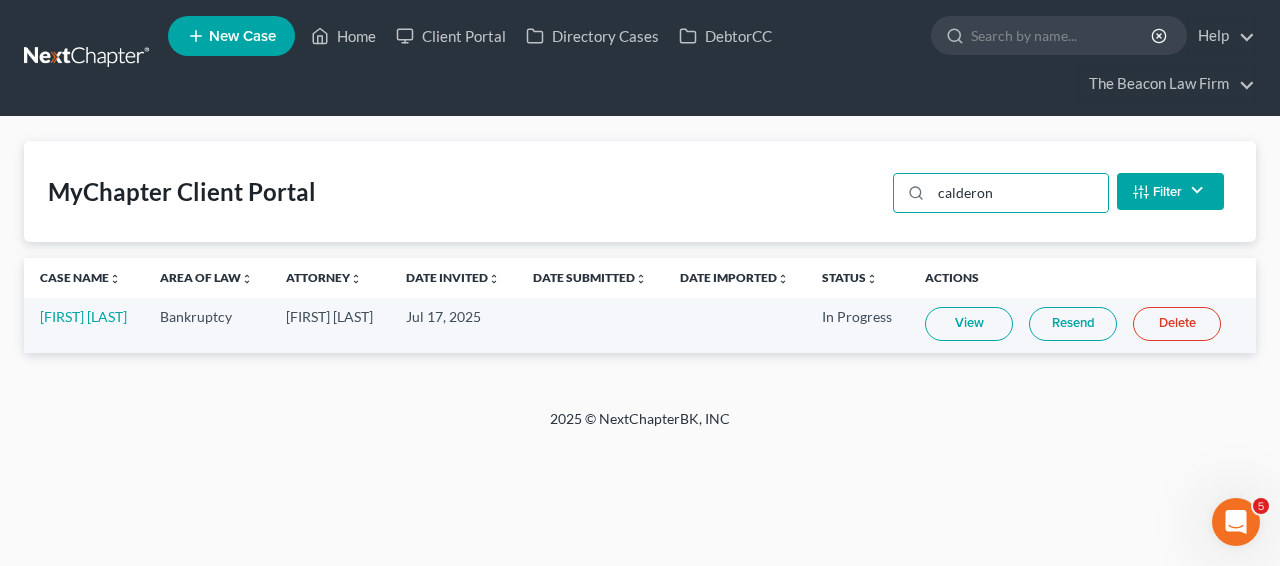 click on "View" at bounding box center [969, 324] 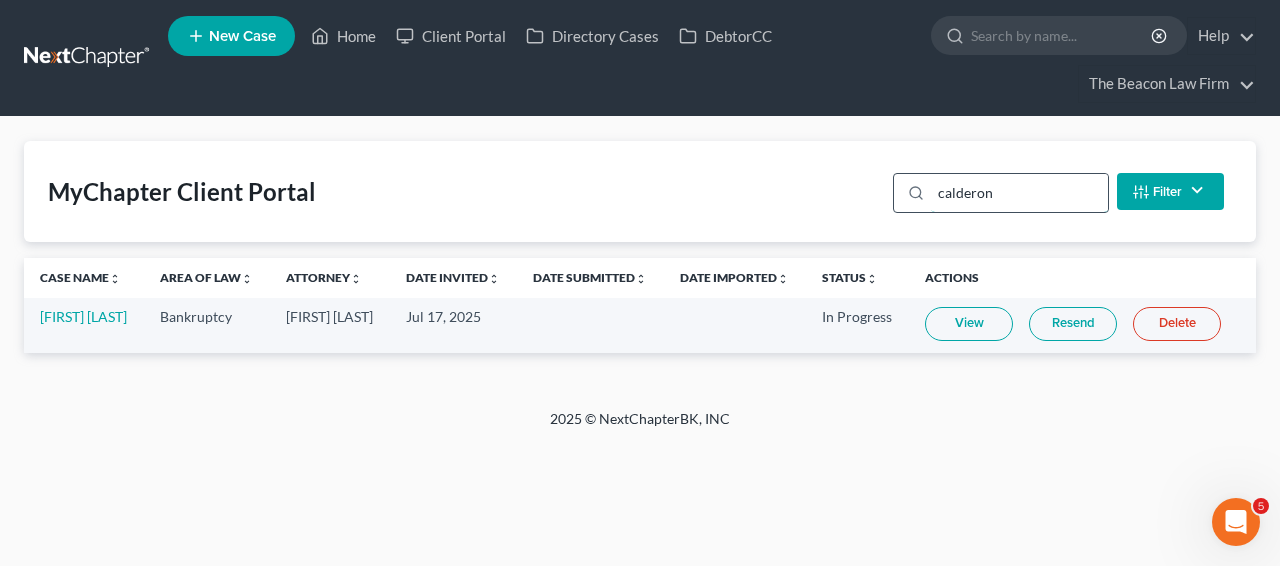 click on "calderon" at bounding box center (1019, 193) 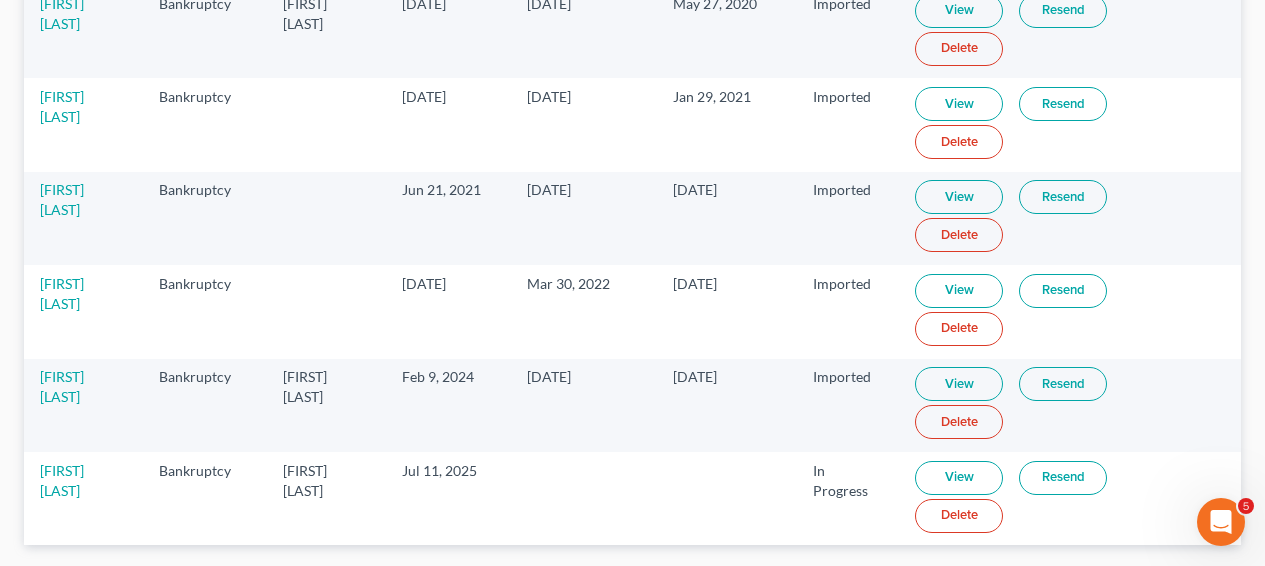 scroll, scrollTop: 578, scrollLeft: 0, axis: vertical 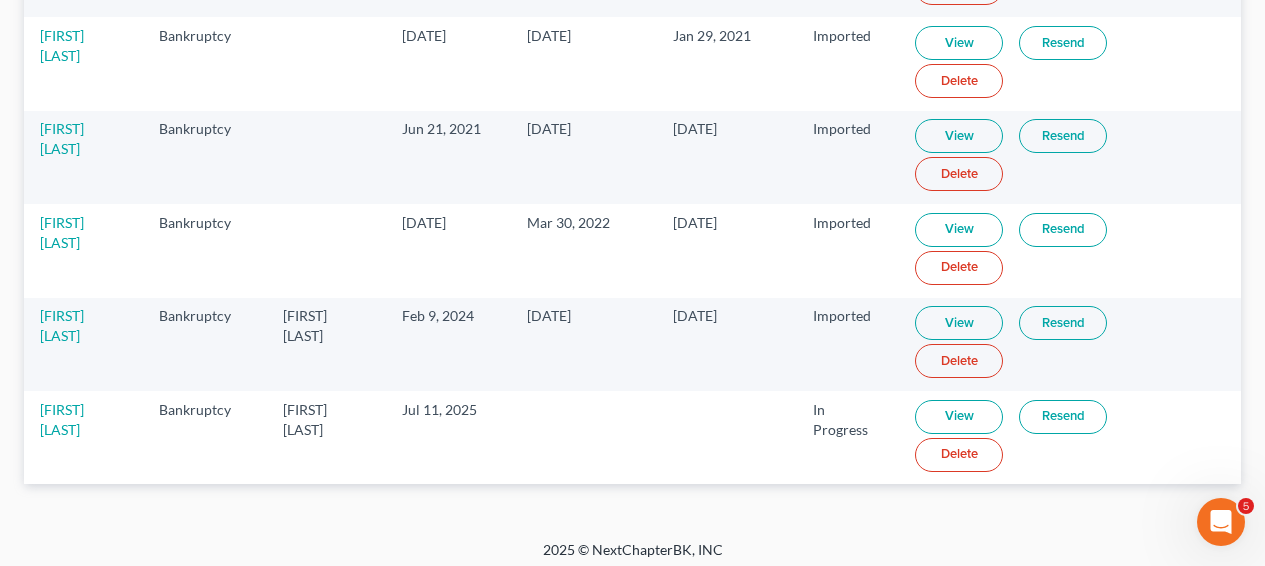click on "View" at bounding box center (959, 417) 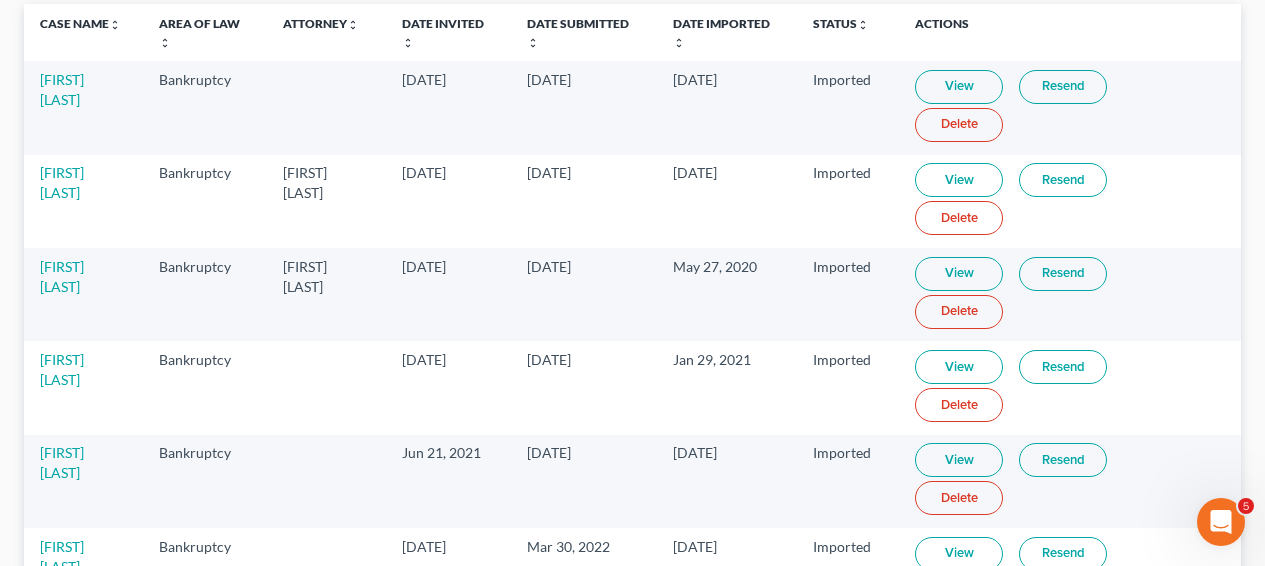 scroll, scrollTop: 20, scrollLeft: 0, axis: vertical 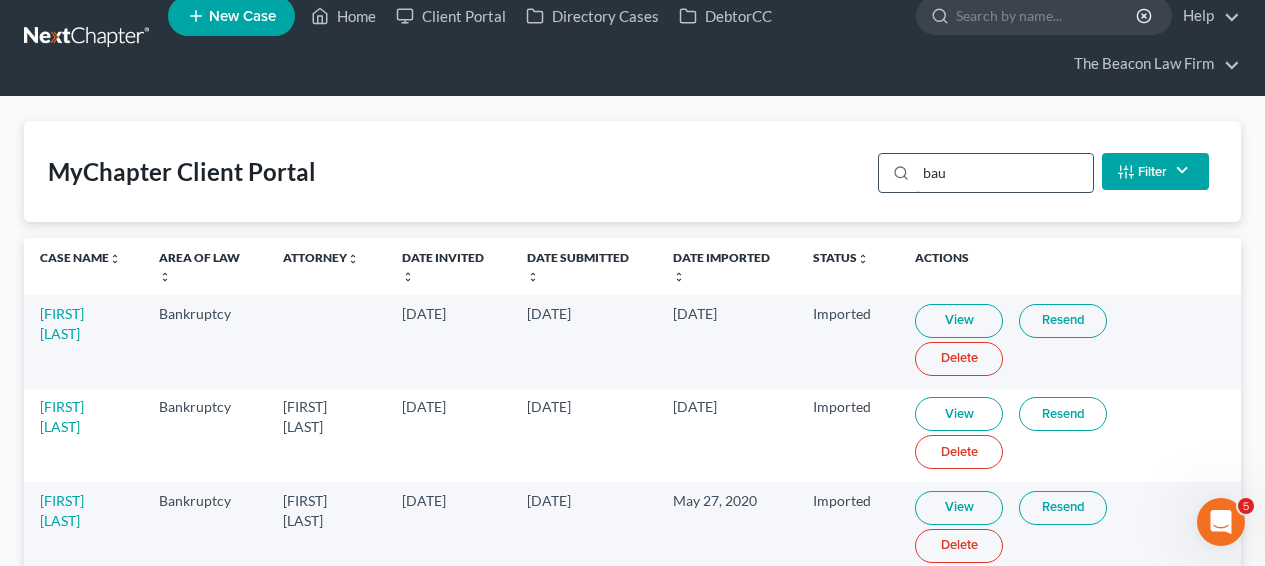 click on "bau" at bounding box center [1004, 173] 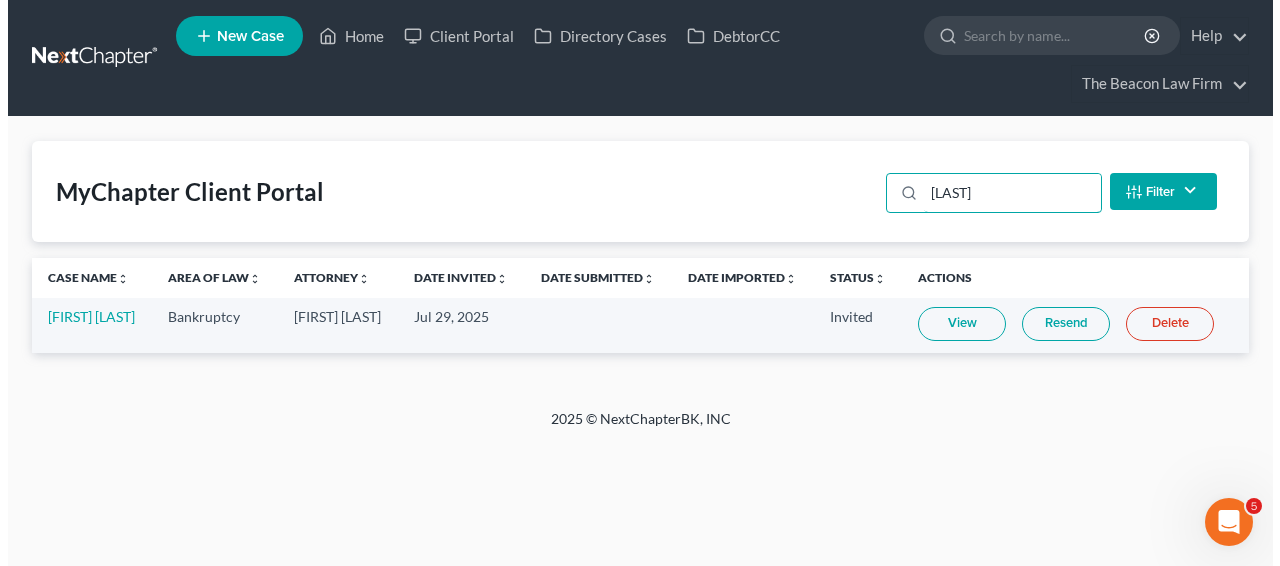scroll, scrollTop: 0, scrollLeft: 0, axis: both 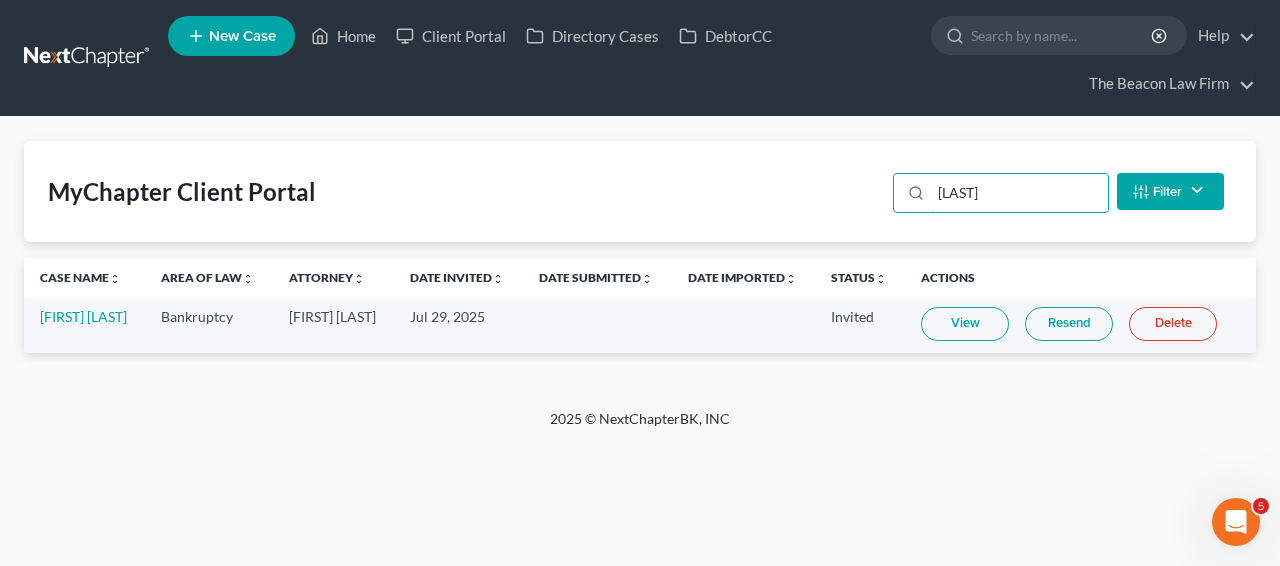type on "[LAST]" 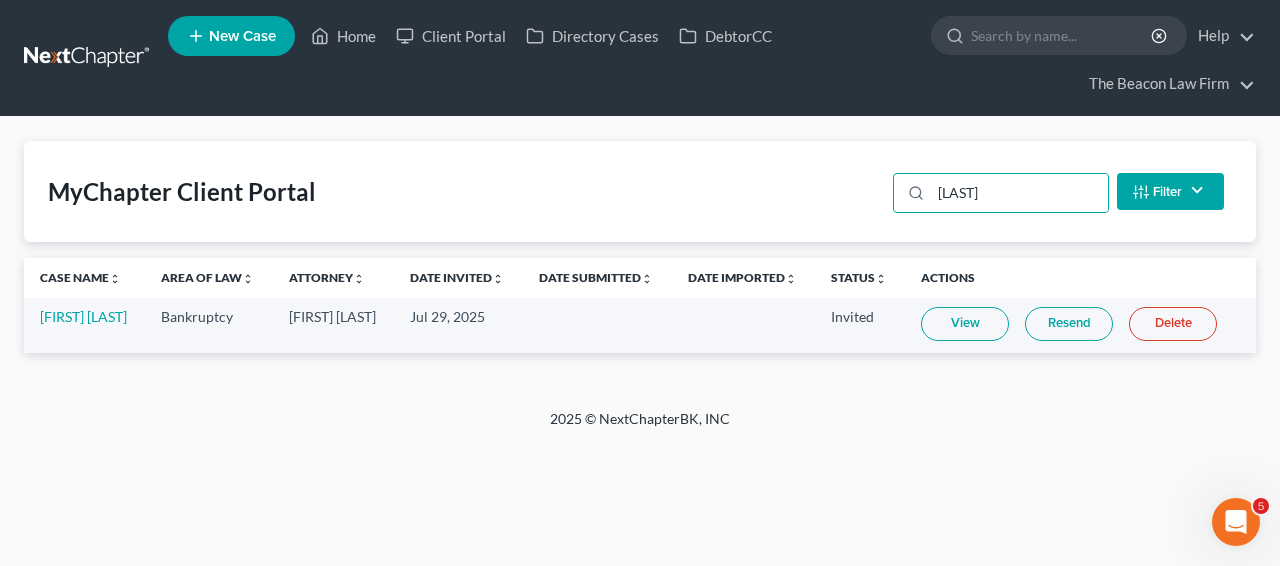 click on "View" at bounding box center [965, 324] 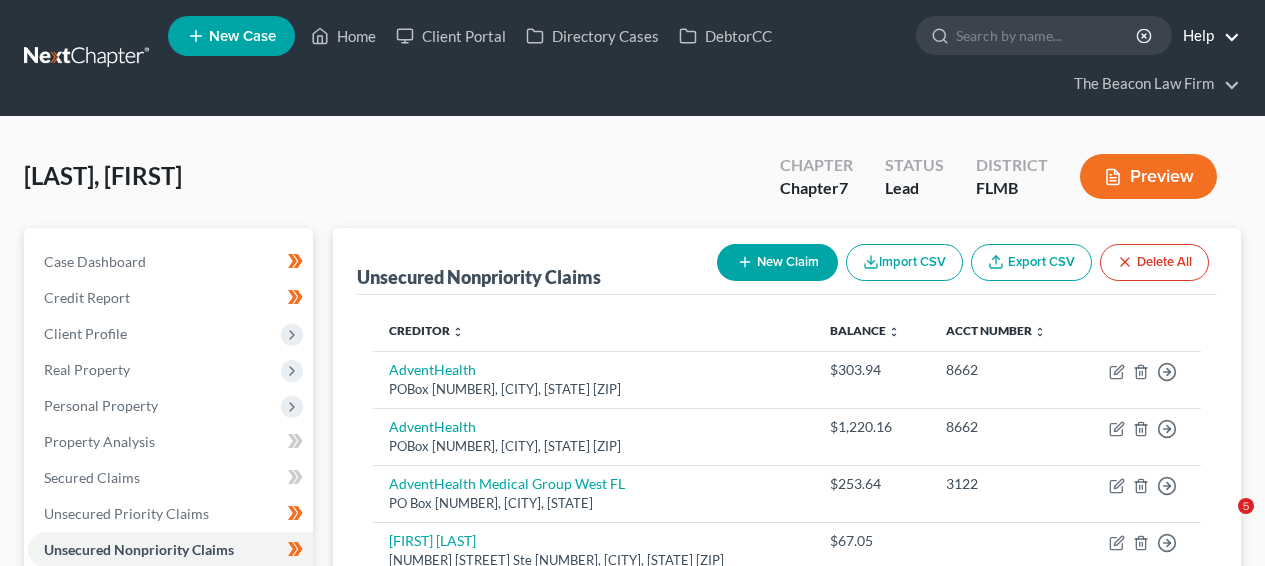 scroll, scrollTop: 0, scrollLeft: 0, axis: both 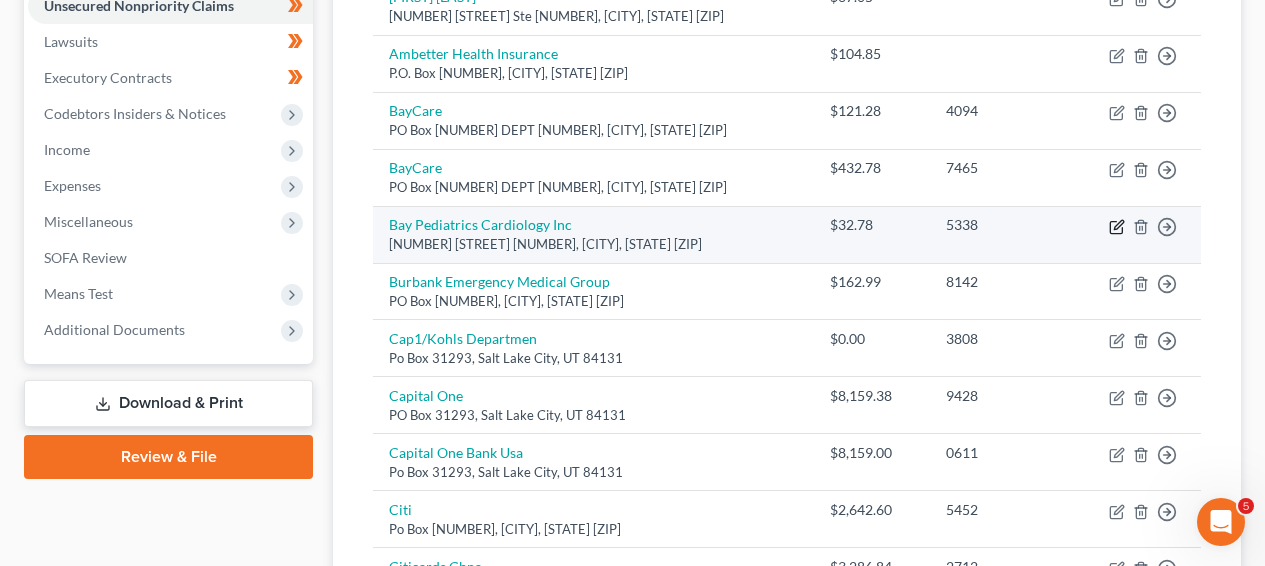 click 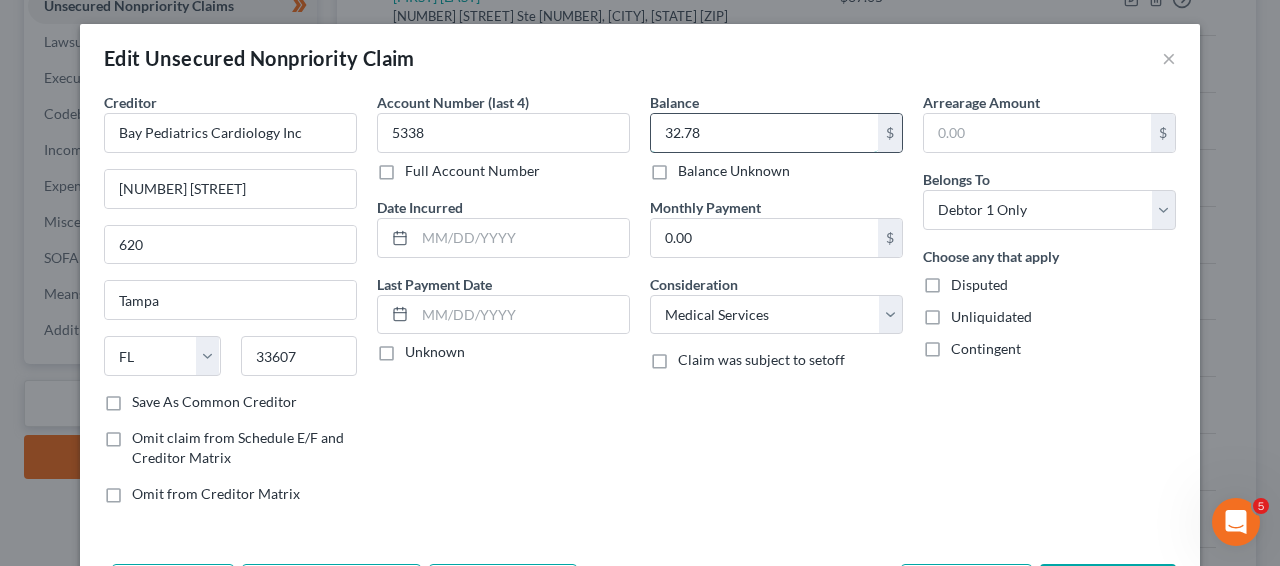 click on "32.78" at bounding box center [764, 133] 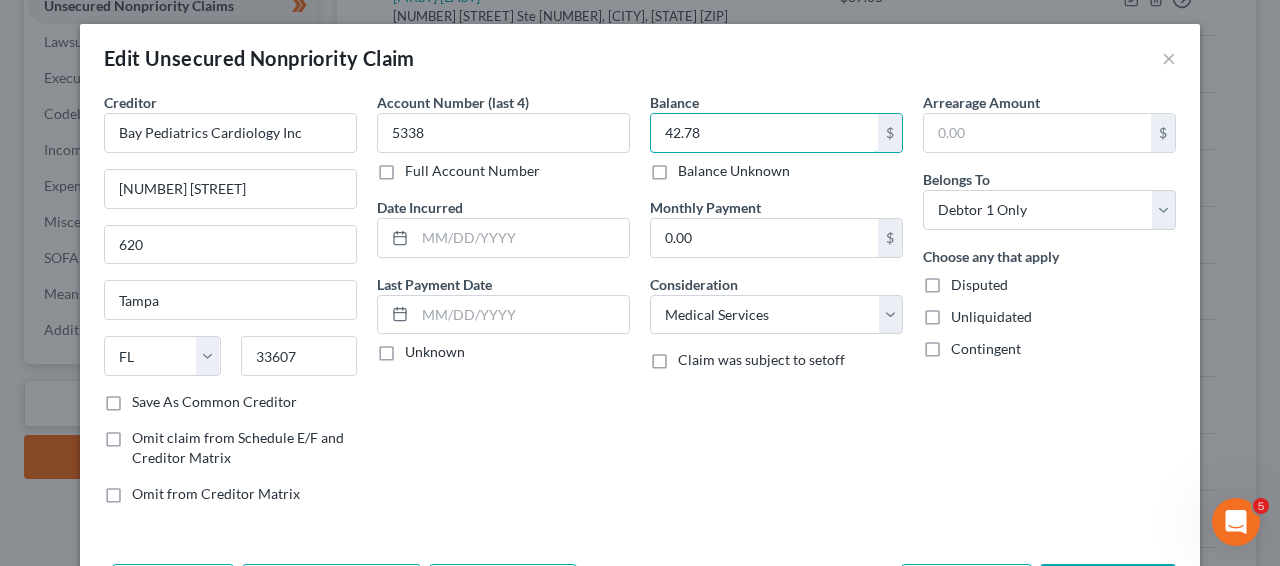 type on "42.78" 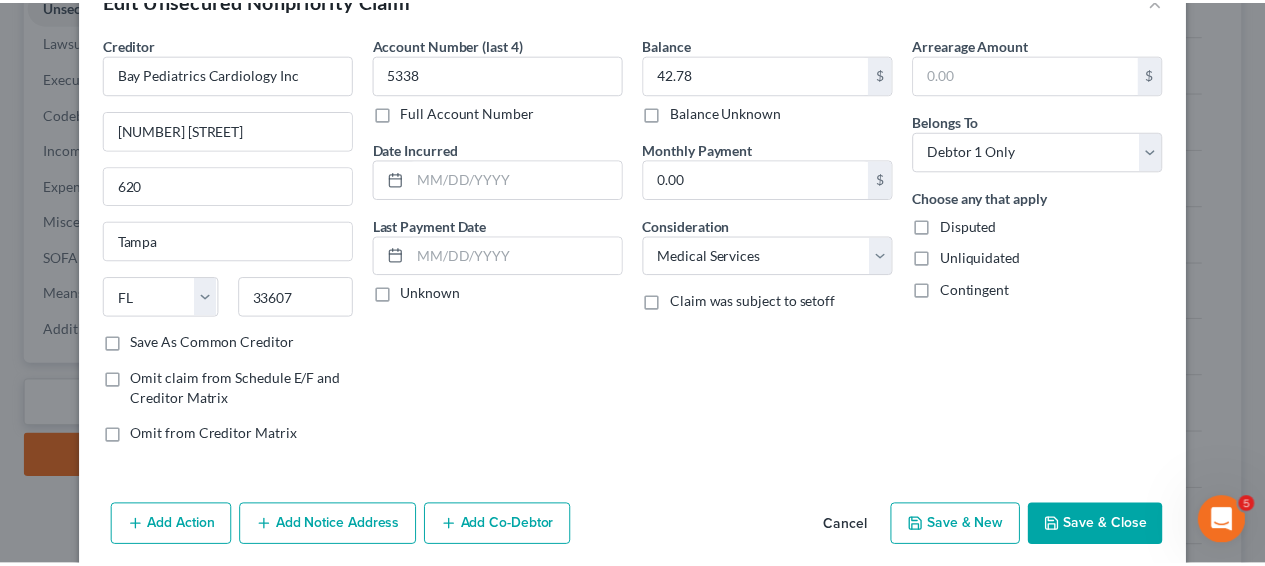 scroll, scrollTop: 137, scrollLeft: 0, axis: vertical 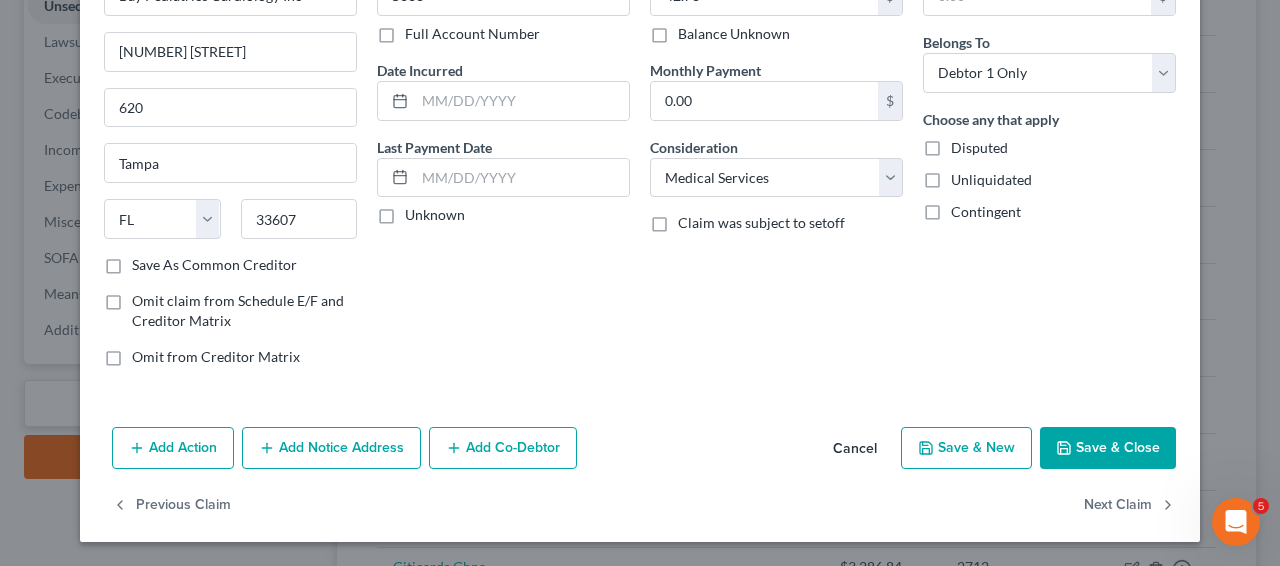 drag, startPoint x: 1086, startPoint y: 441, endPoint x: 1075, endPoint y: 425, distance: 19.416489 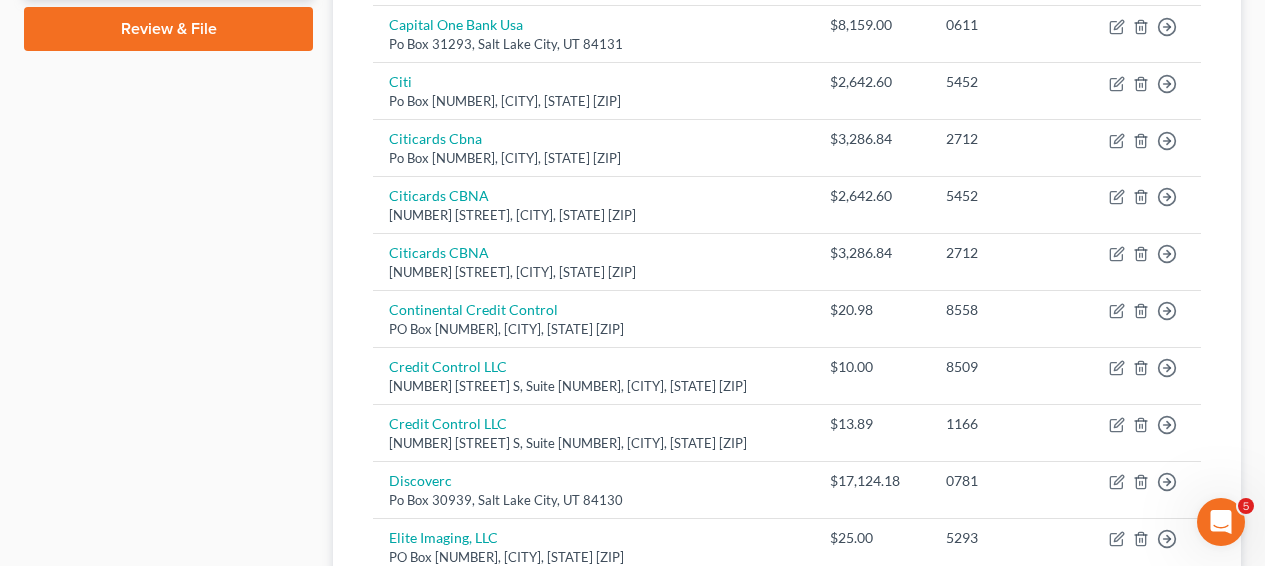 scroll, scrollTop: 1253, scrollLeft: 0, axis: vertical 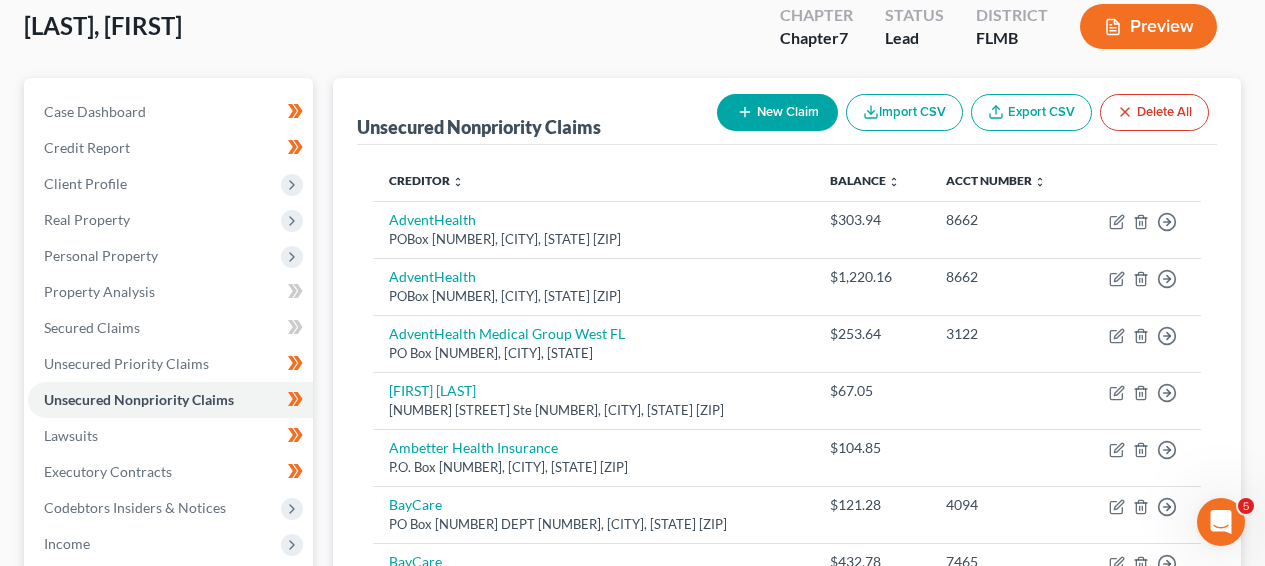 click on "Balance  expand_more   expand_less   unfold_more" at bounding box center [871, 181] 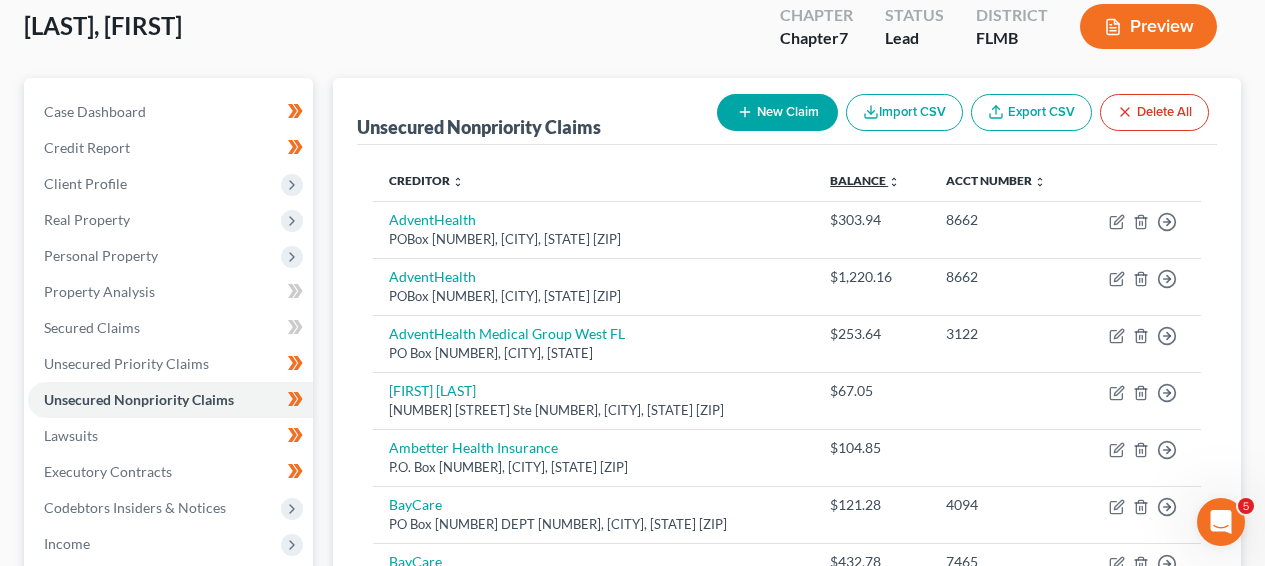 click on "Balance  expand_more   expand_less   unfold_more" at bounding box center (865, 180) 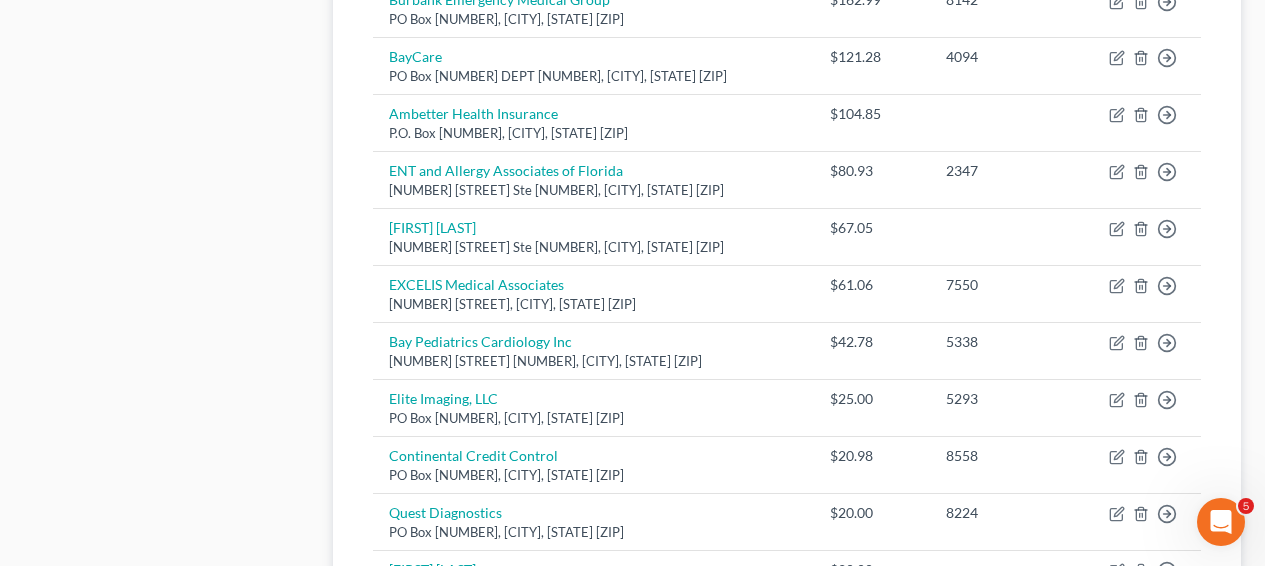 scroll, scrollTop: 1113, scrollLeft: 0, axis: vertical 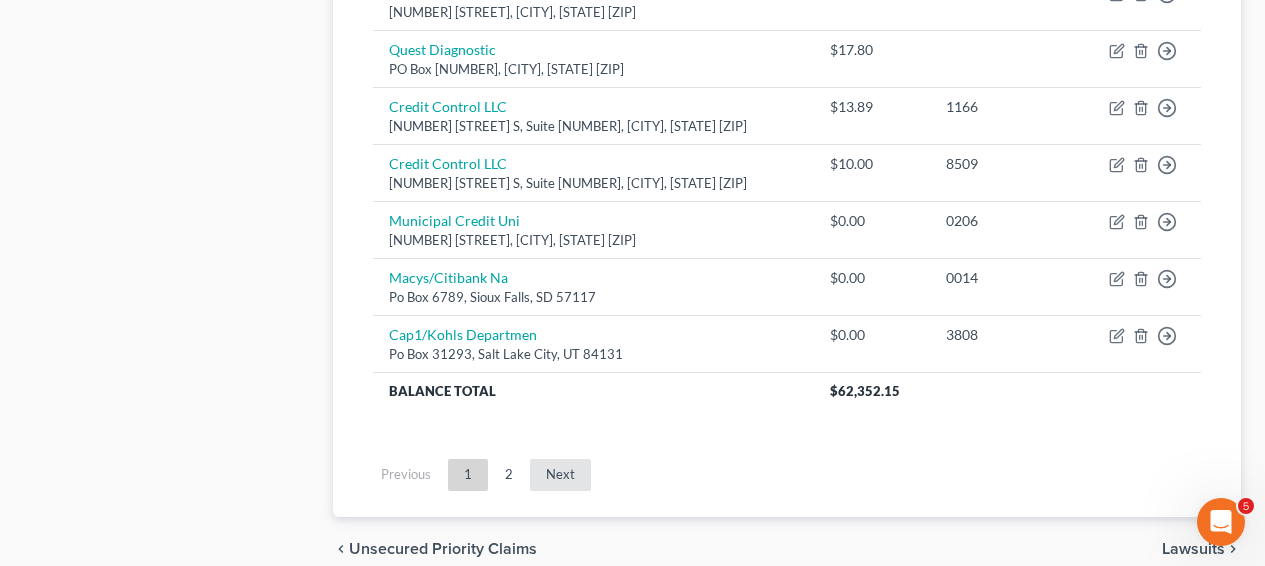 click on "Next" at bounding box center [560, 475] 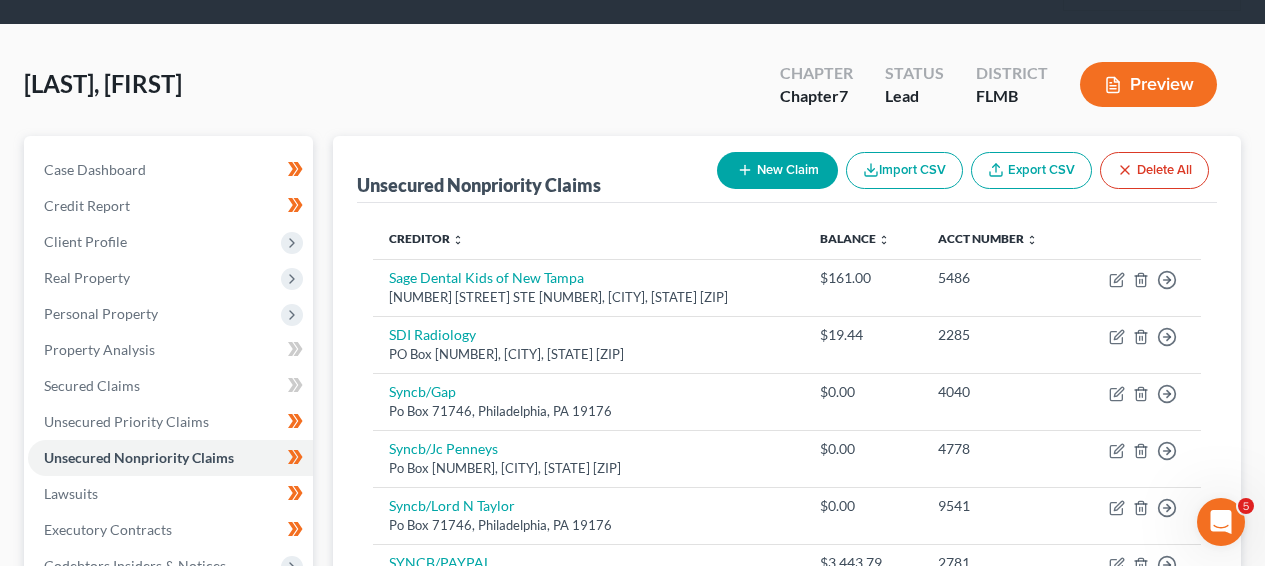 scroll, scrollTop: 129, scrollLeft: 0, axis: vertical 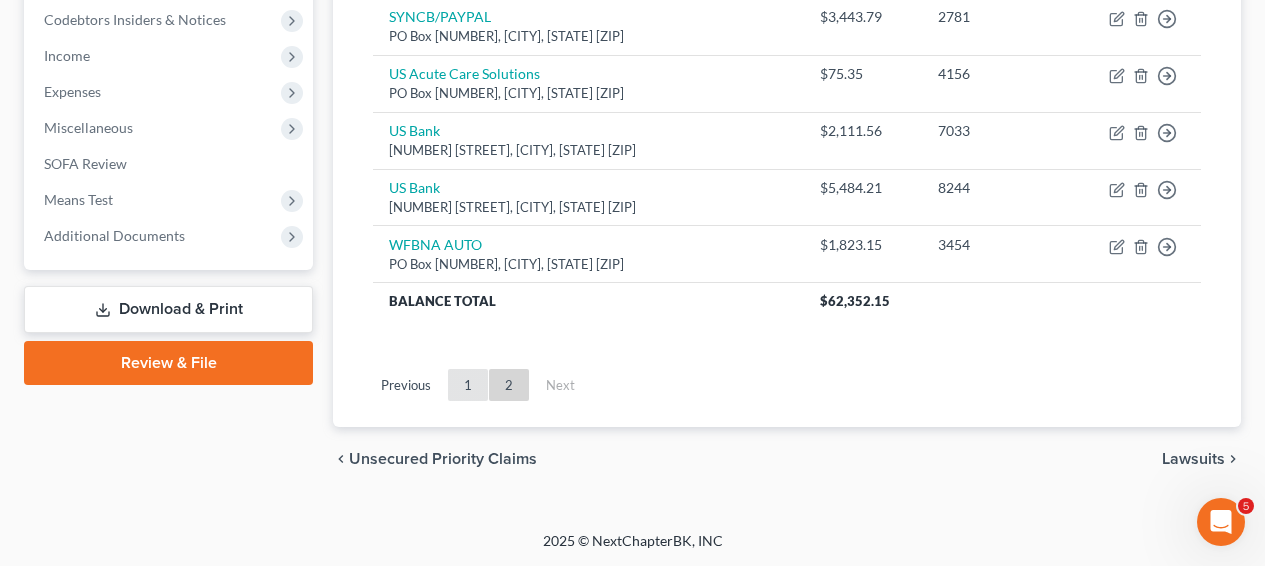 click on "1" at bounding box center (468, 385) 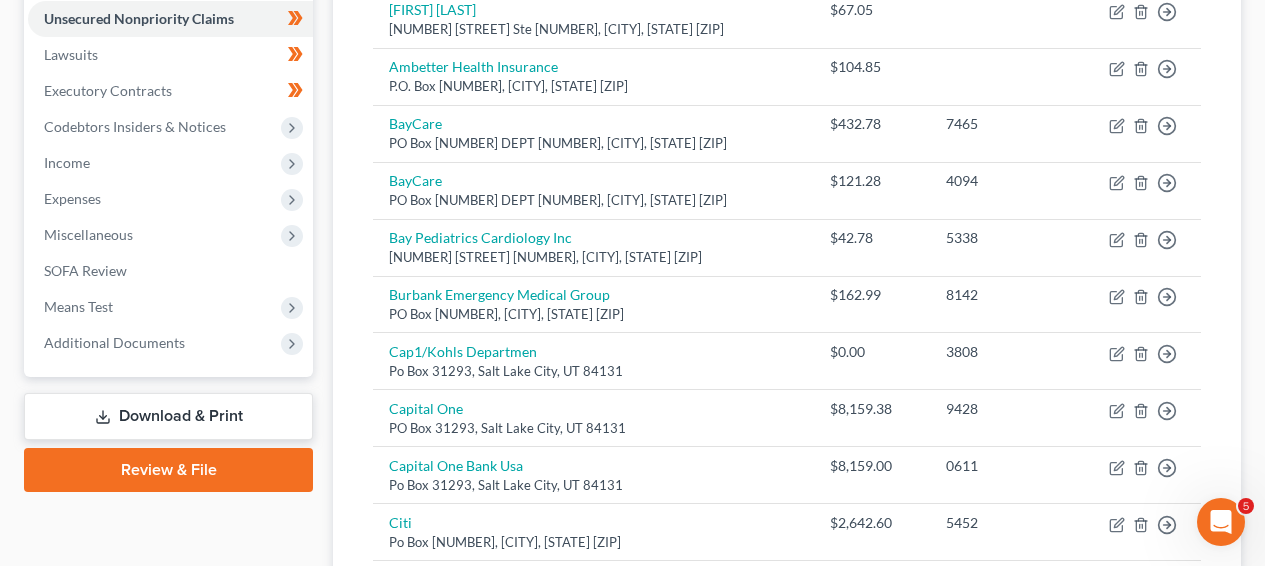 scroll, scrollTop: 638, scrollLeft: 0, axis: vertical 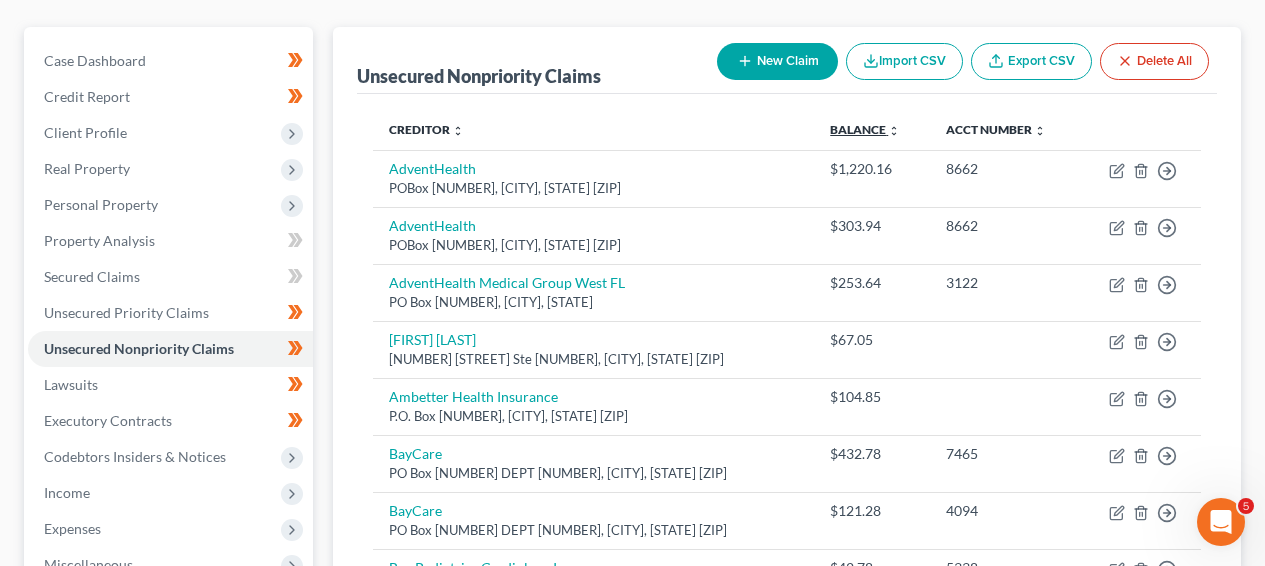 click on "Balance  expand_more   expand_less   unfold_more" at bounding box center [865, 129] 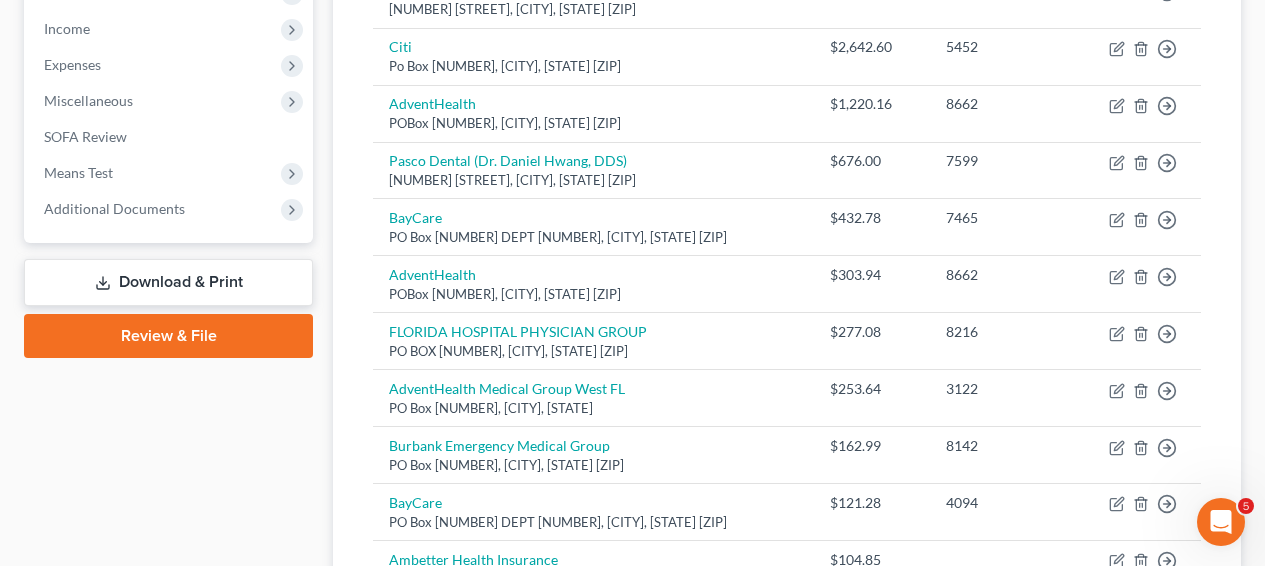 scroll, scrollTop: 748, scrollLeft: 0, axis: vertical 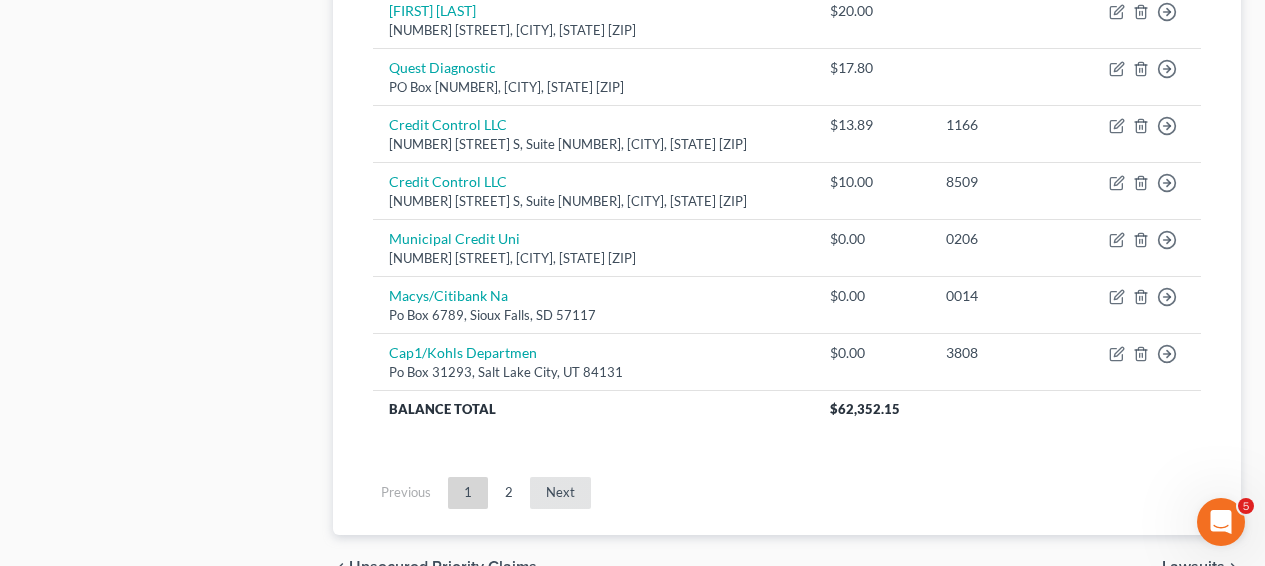 click on "Next" at bounding box center [560, 493] 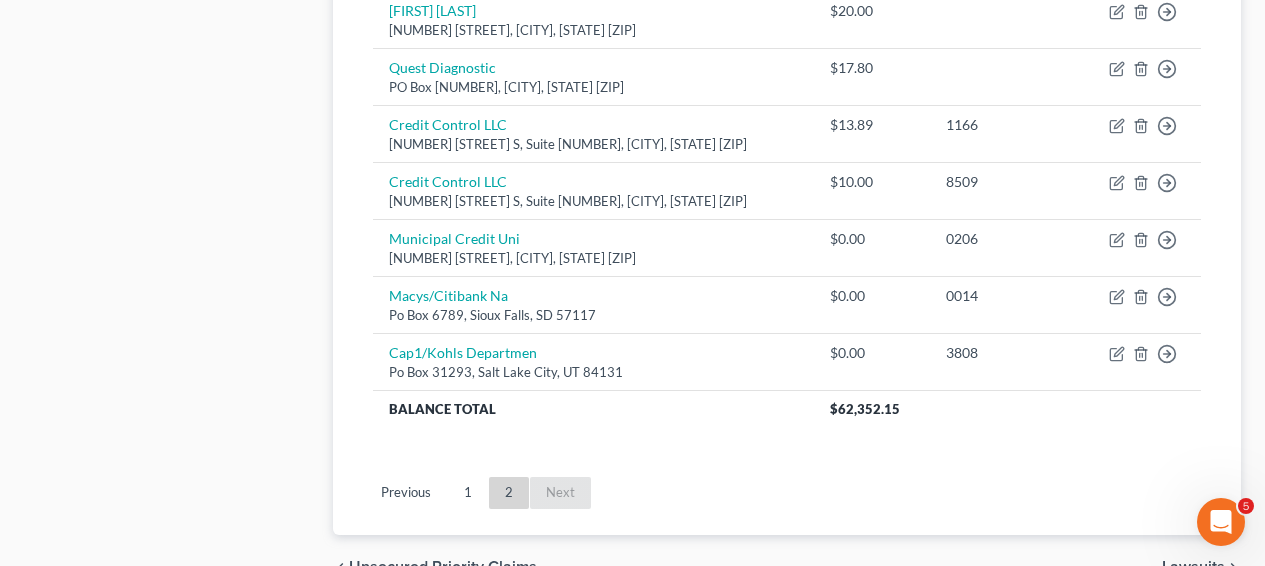 click on "Next" at bounding box center [560, 493] 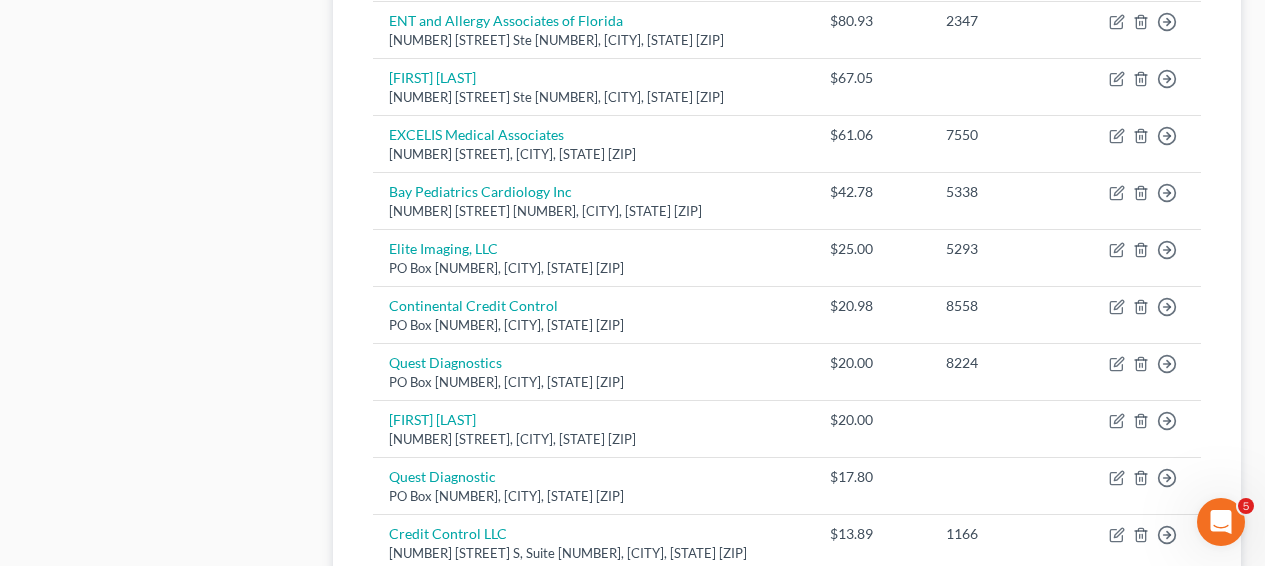 scroll, scrollTop: 1317, scrollLeft: 0, axis: vertical 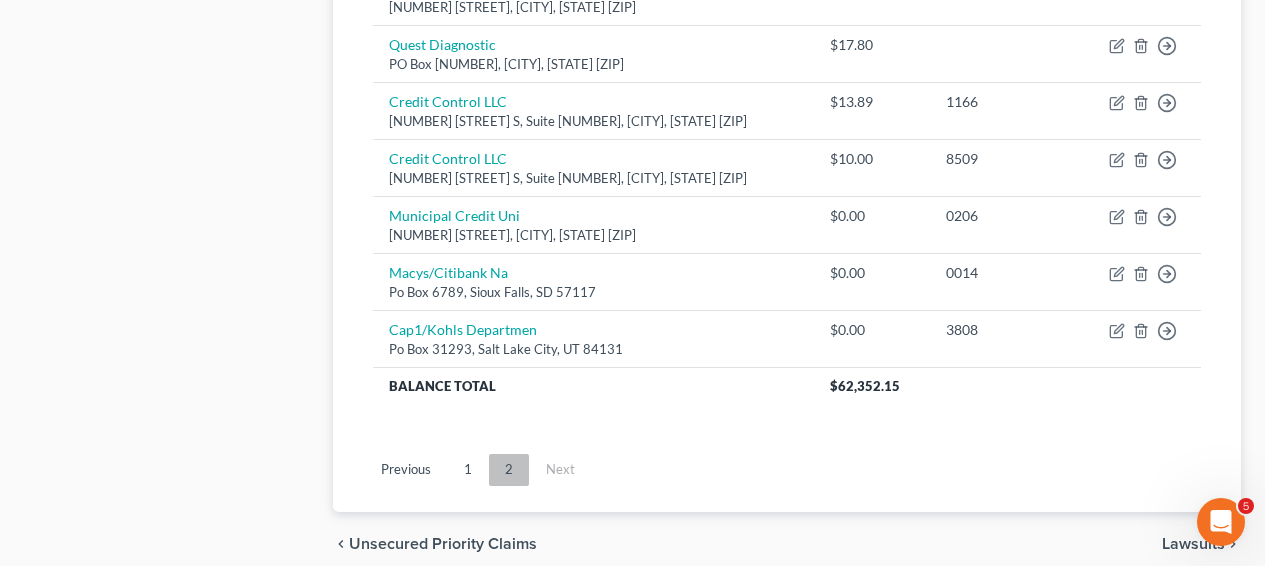 click on "2" at bounding box center [509, 470] 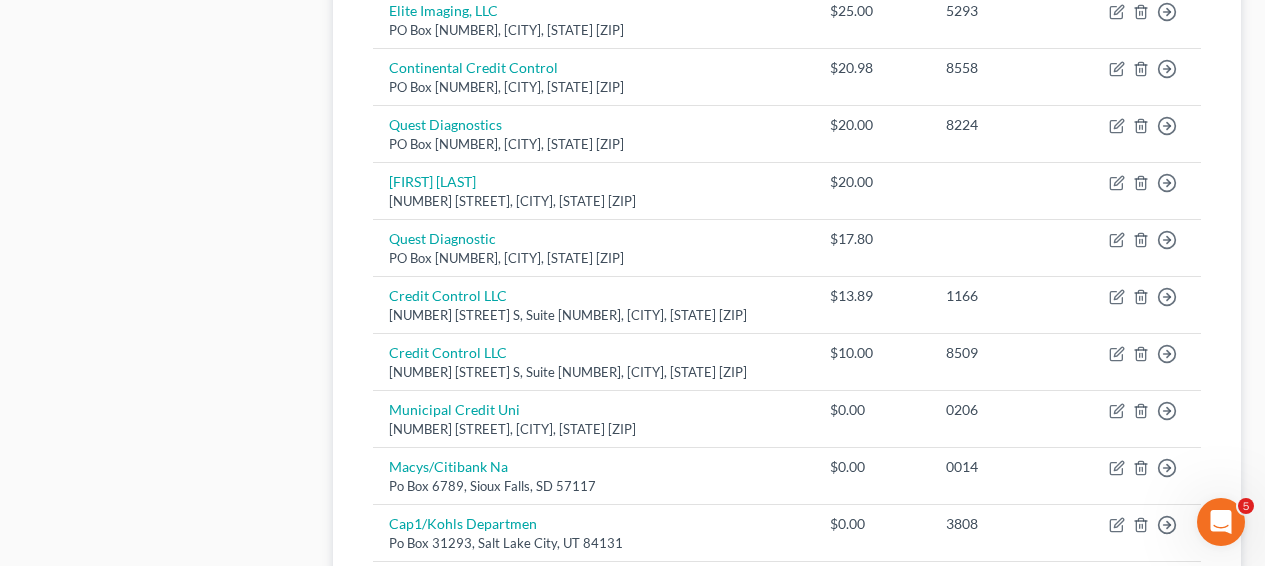 scroll, scrollTop: 1778, scrollLeft: 0, axis: vertical 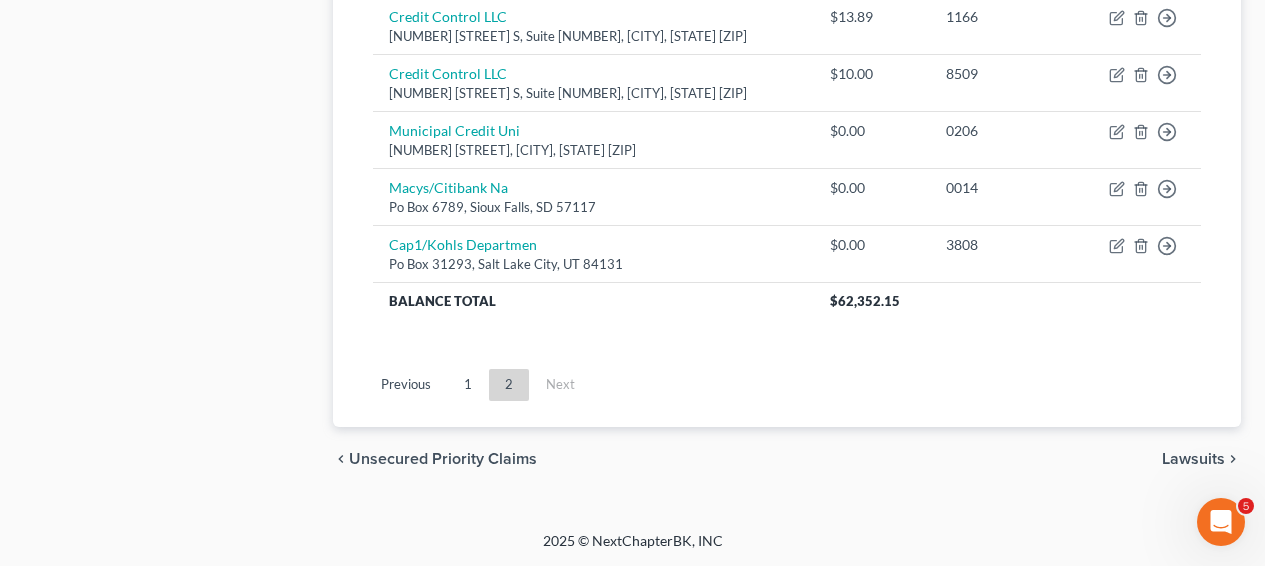 click on "Previous
1 2
Next" at bounding box center (787, 385) 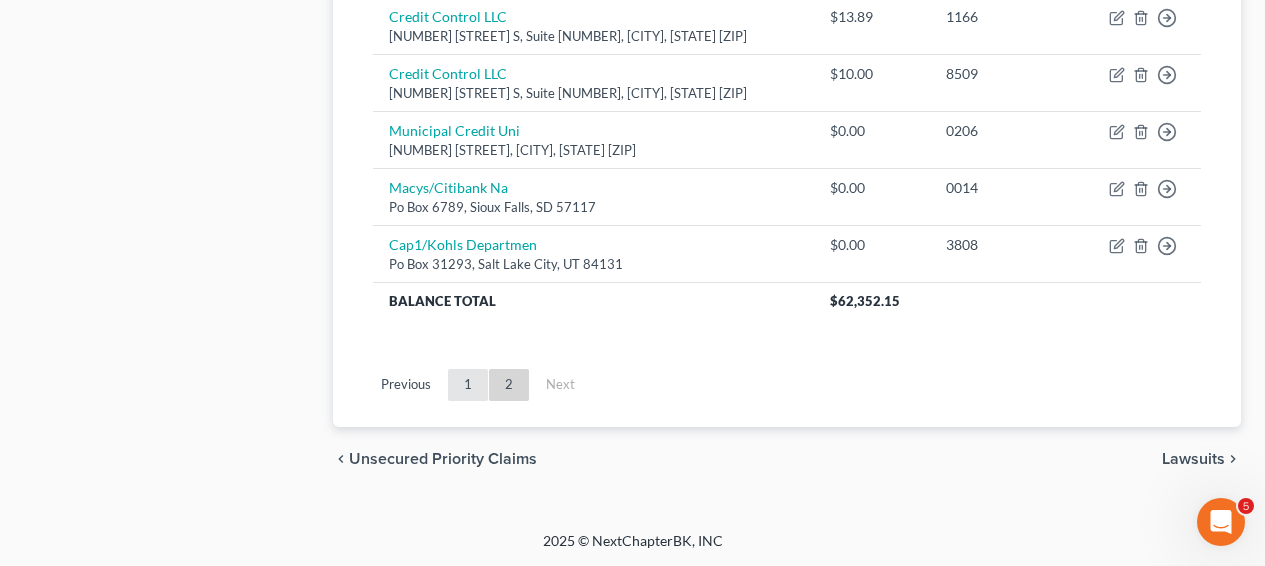 click on "1" at bounding box center (468, 385) 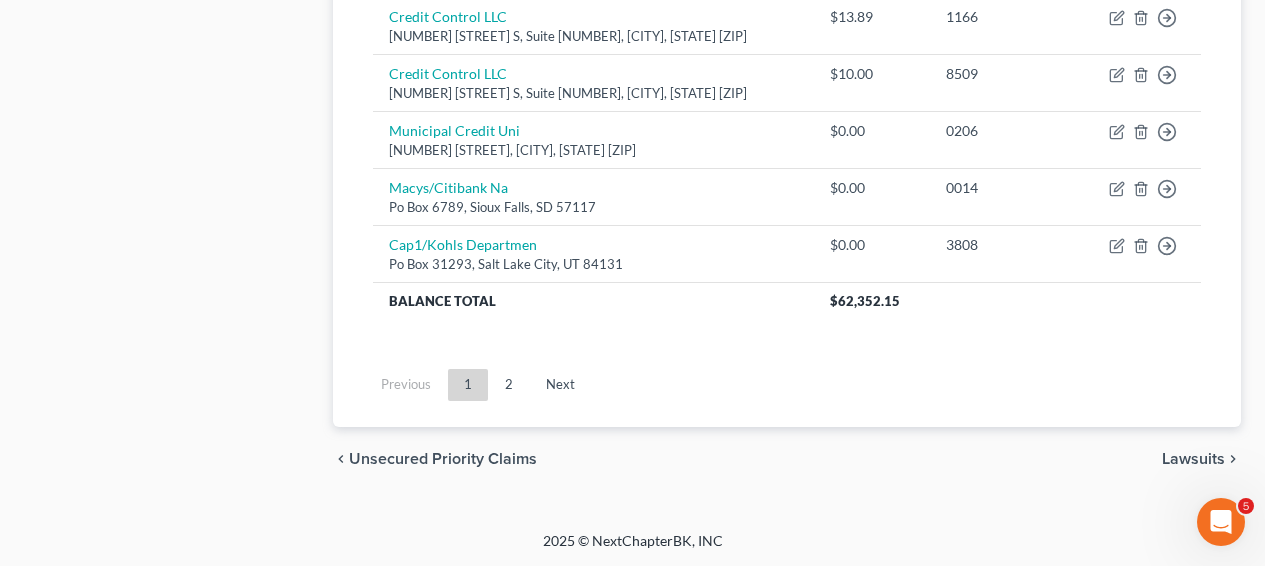 scroll, scrollTop: 1232, scrollLeft: 0, axis: vertical 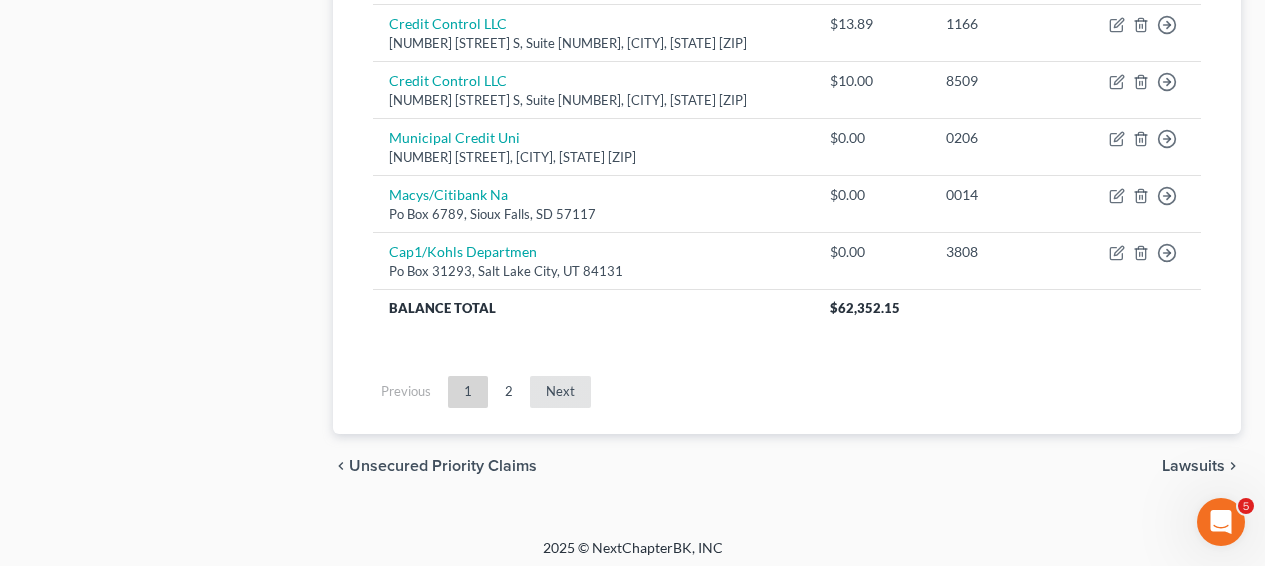 click on "Next" at bounding box center (560, 392) 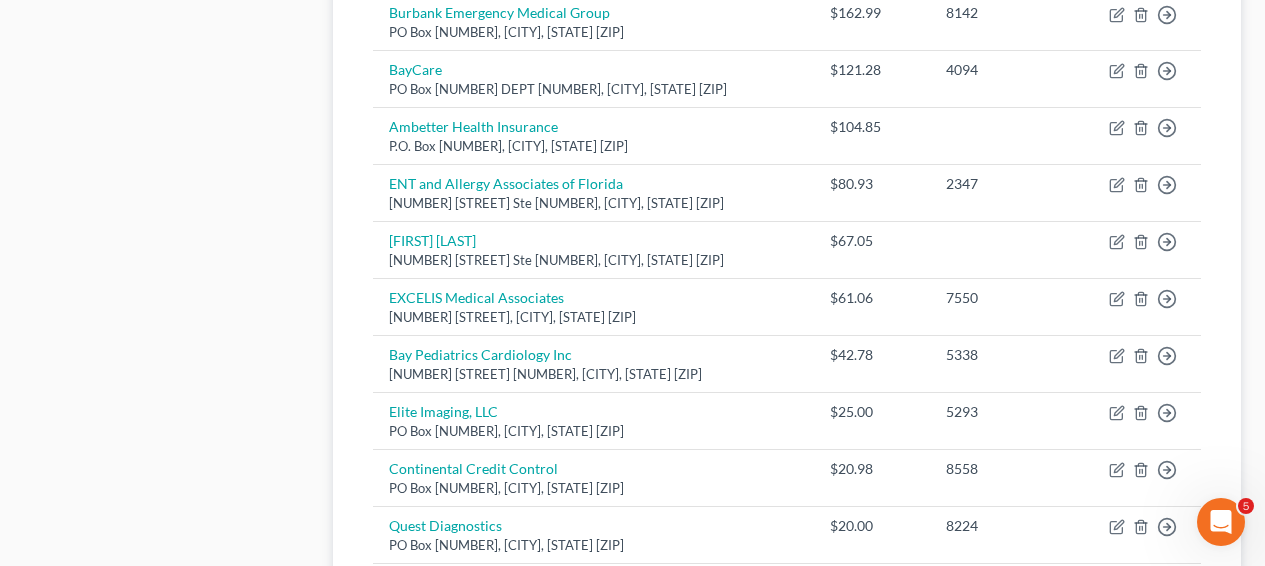 scroll, scrollTop: 1778, scrollLeft: 0, axis: vertical 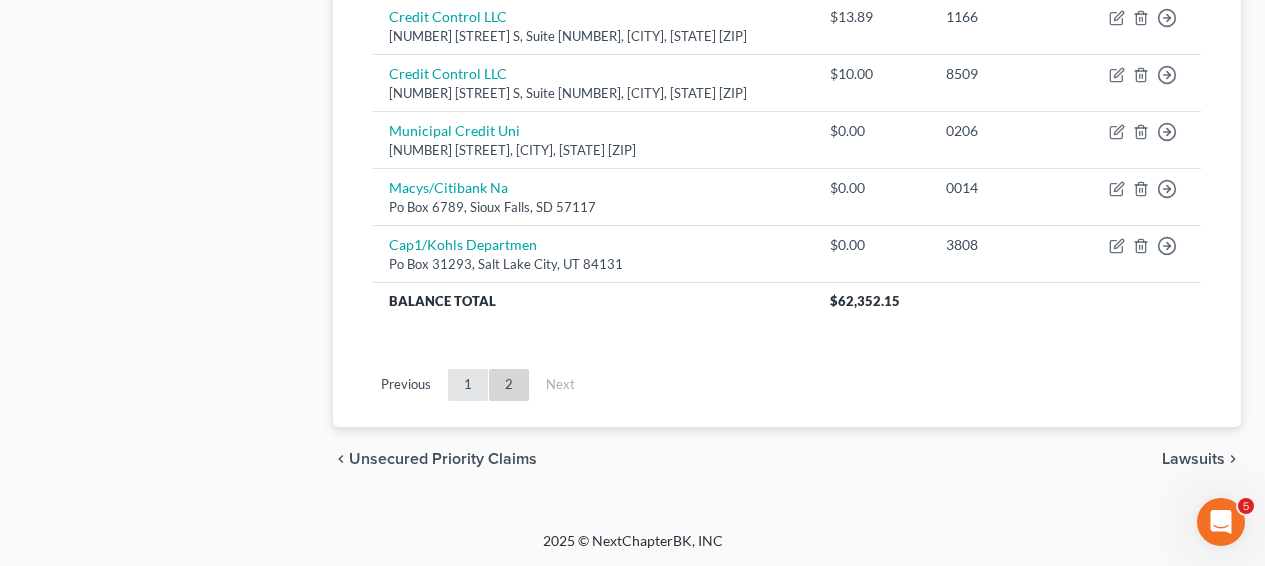 click on "1" at bounding box center [468, 385] 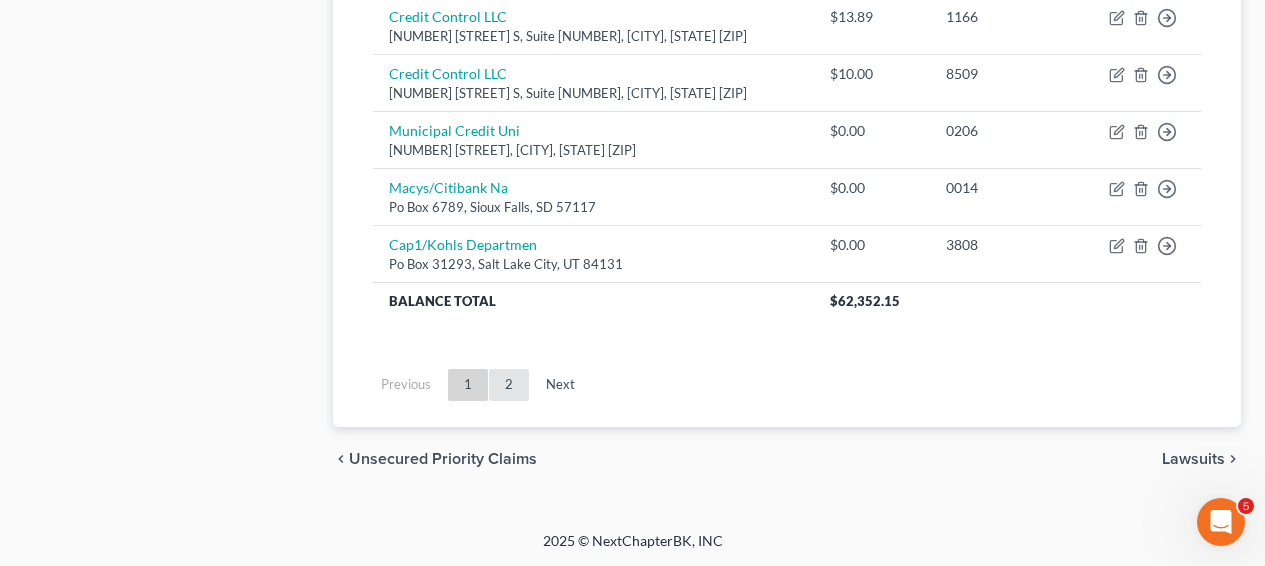click on "2" at bounding box center [509, 385] 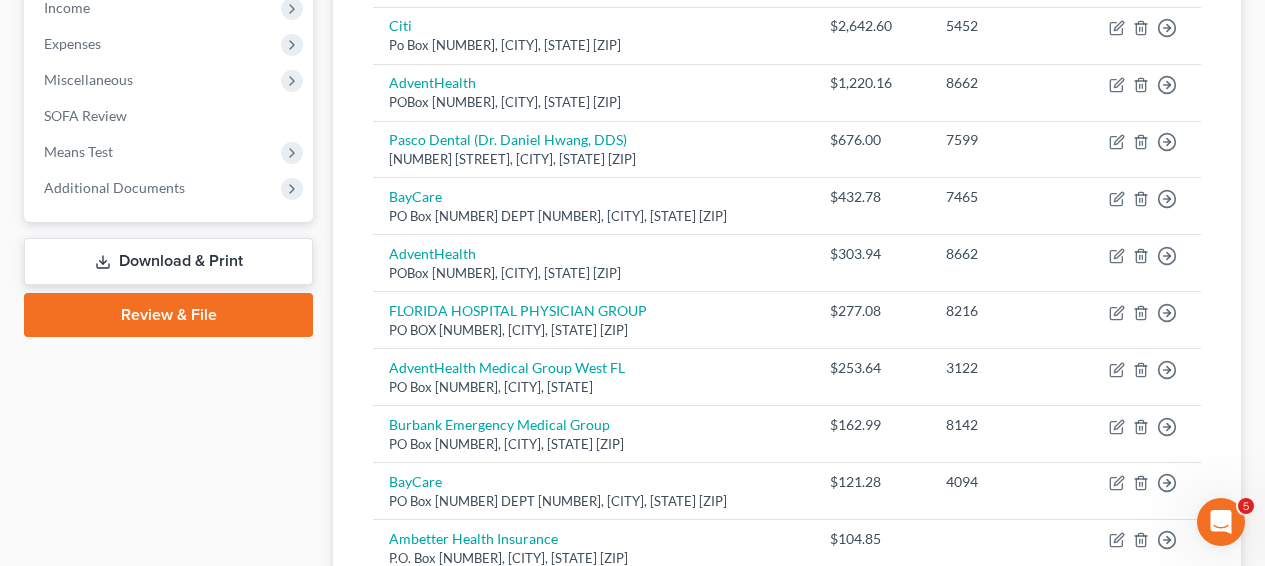 scroll, scrollTop: 140, scrollLeft: 0, axis: vertical 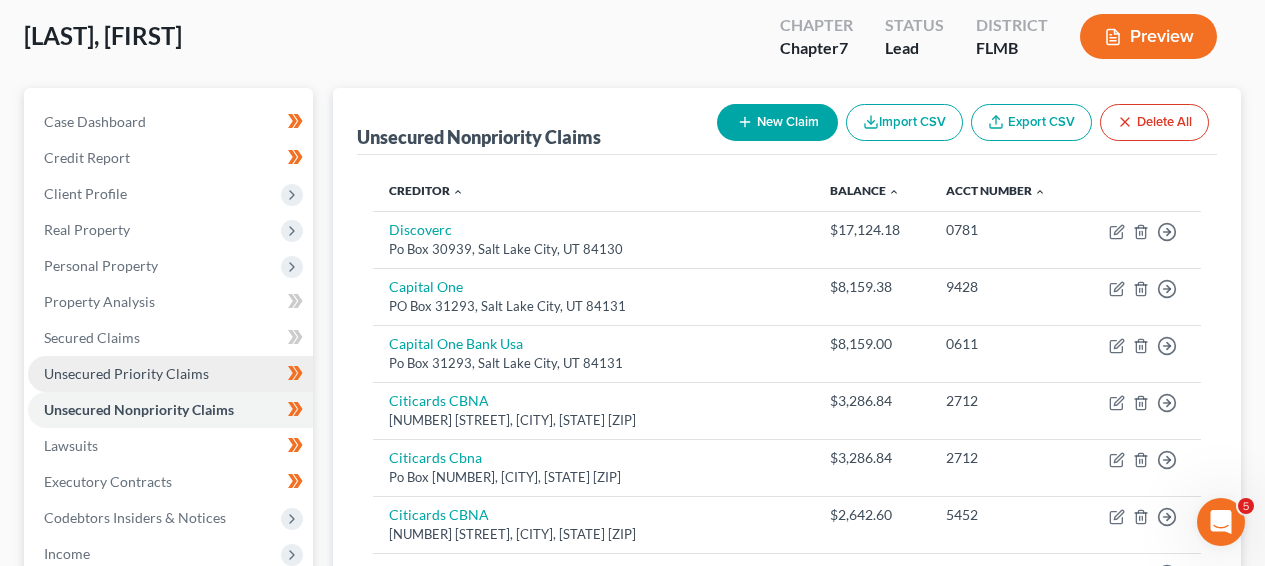 click on "Unsecured Priority Claims" at bounding box center (170, 374) 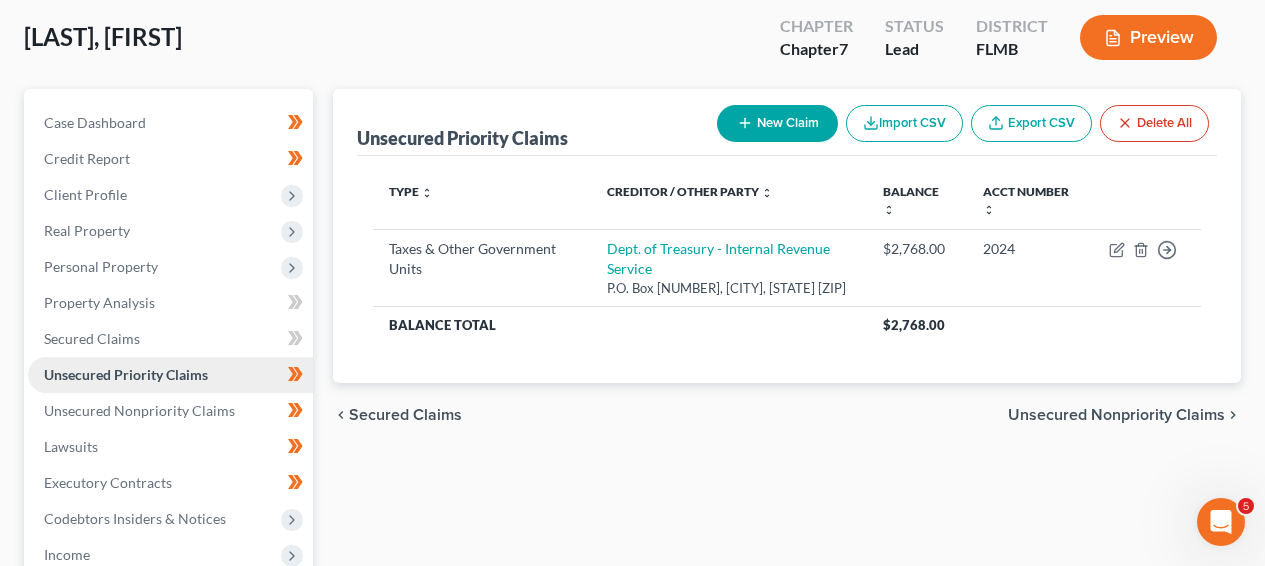 scroll, scrollTop: 0, scrollLeft: 0, axis: both 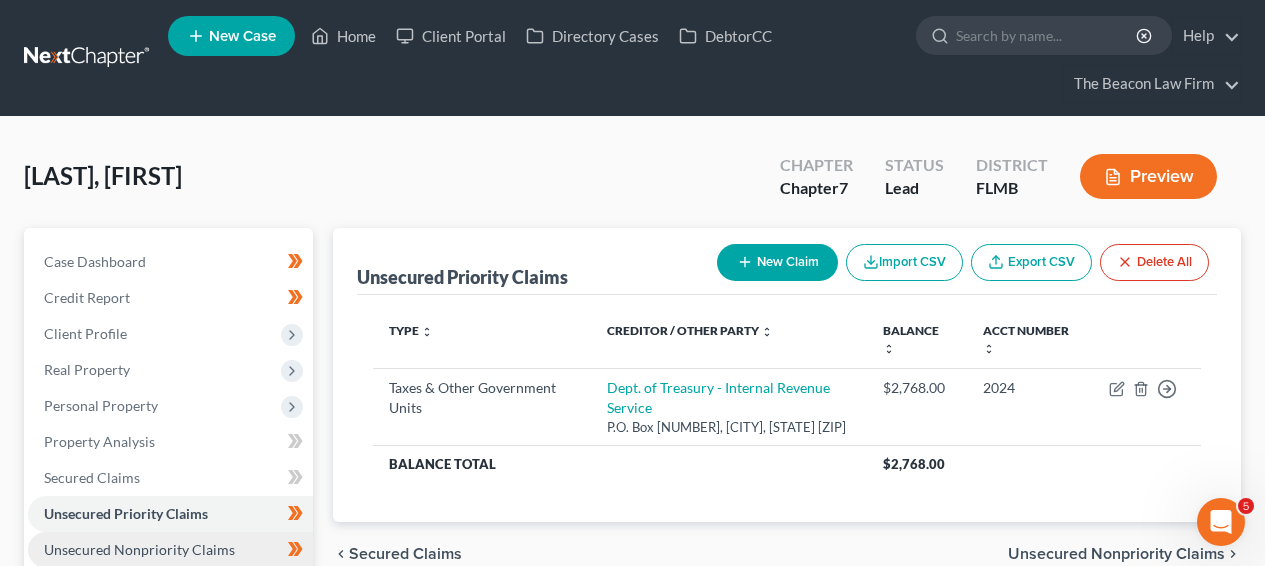 click on "Unsecured Nonpriority Claims" at bounding box center (170, 550) 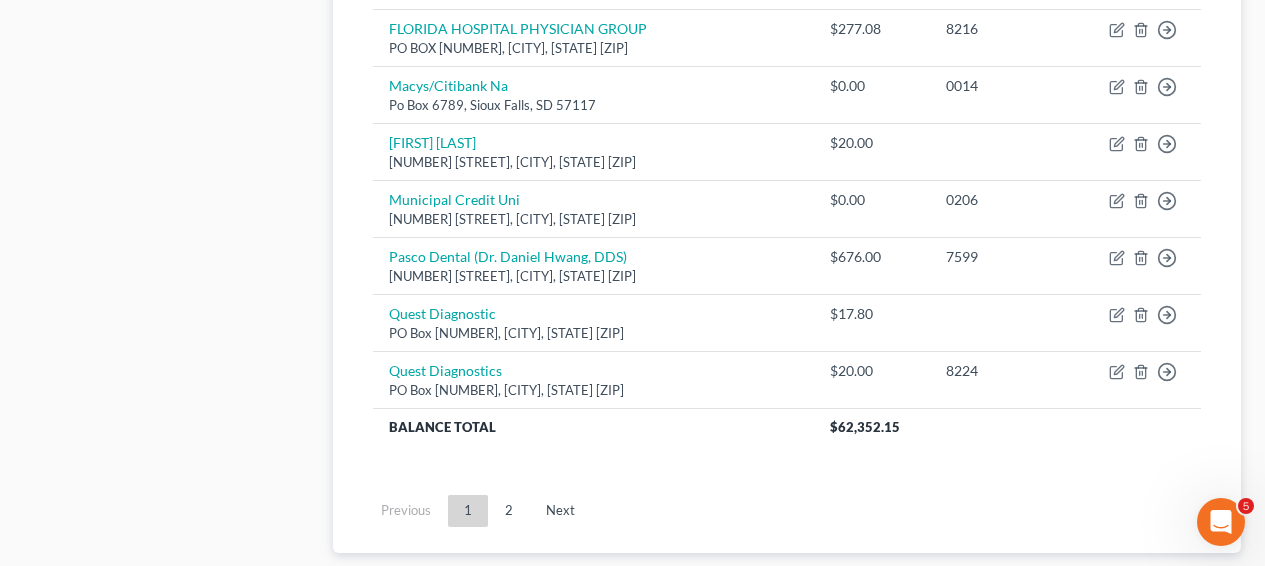 scroll, scrollTop: 1703, scrollLeft: 0, axis: vertical 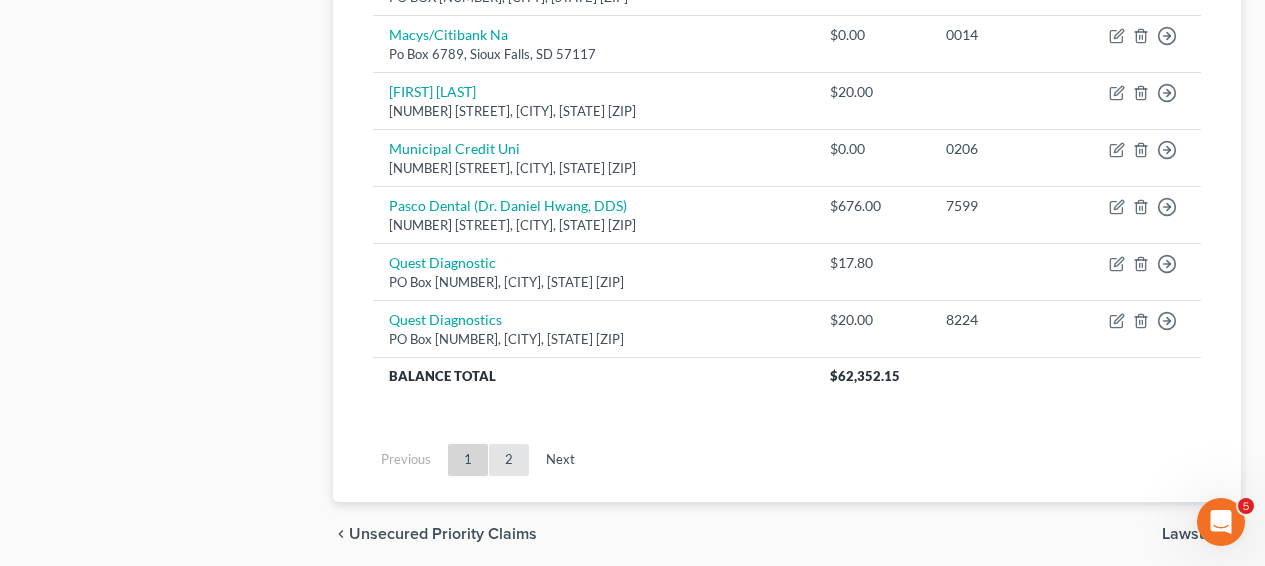 click on "2" at bounding box center (509, 460) 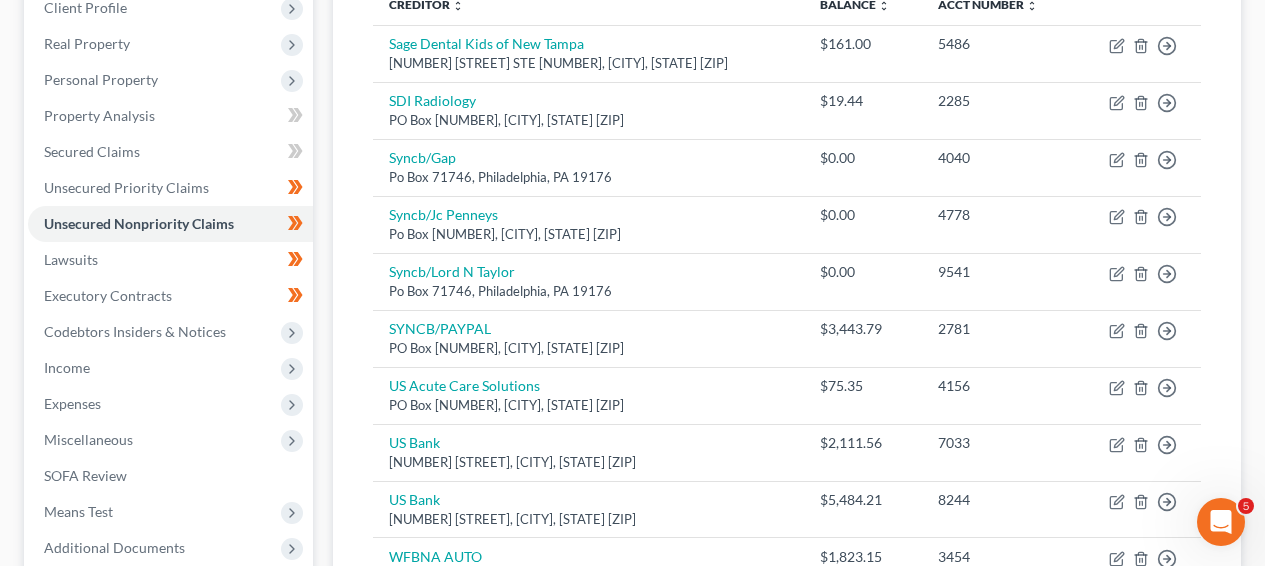scroll, scrollTop: 329, scrollLeft: 0, axis: vertical 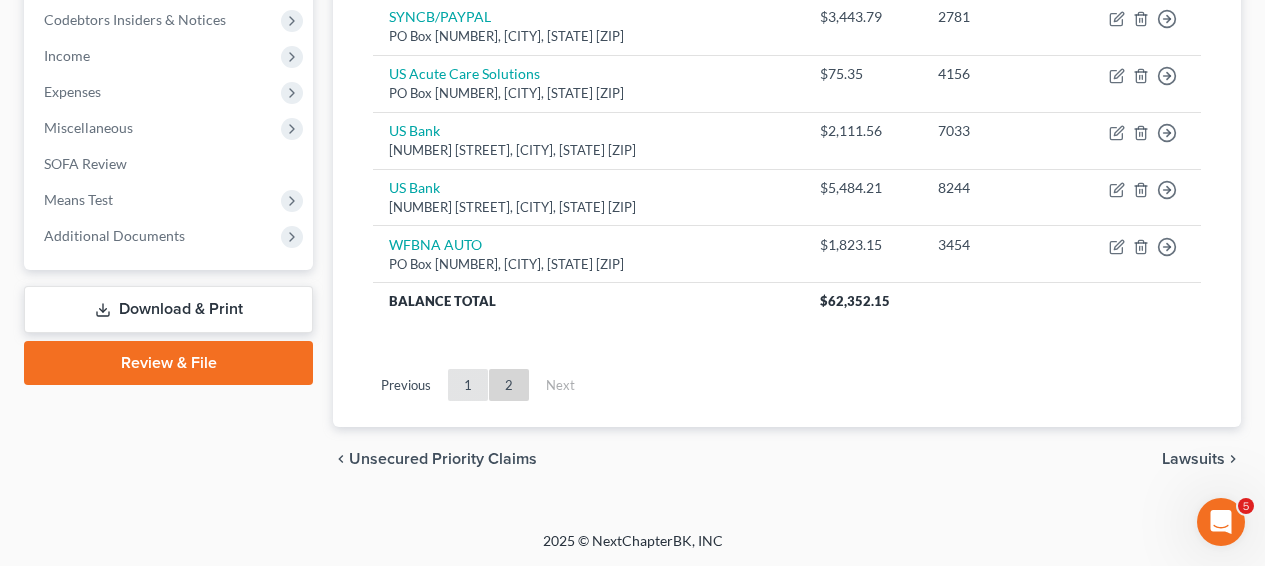 click on "1" at bounding box center (468, 385) 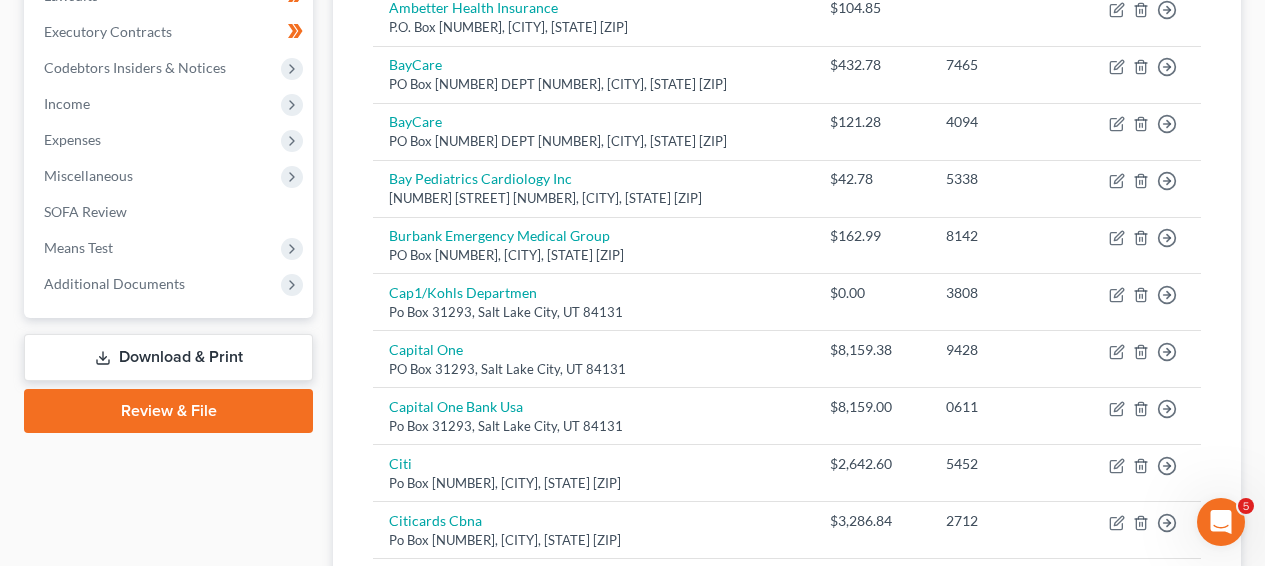 scroll, scrollTop: 472, scrollLeft: 0, axis: vertical 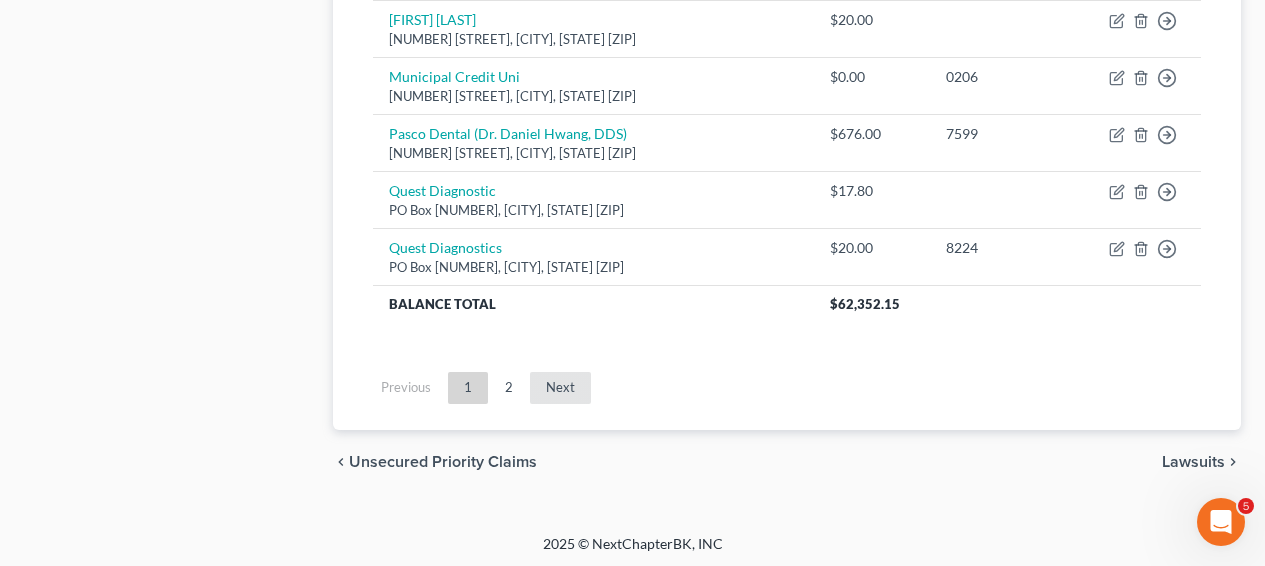 click on "Next" at bounding box center [560, 388] 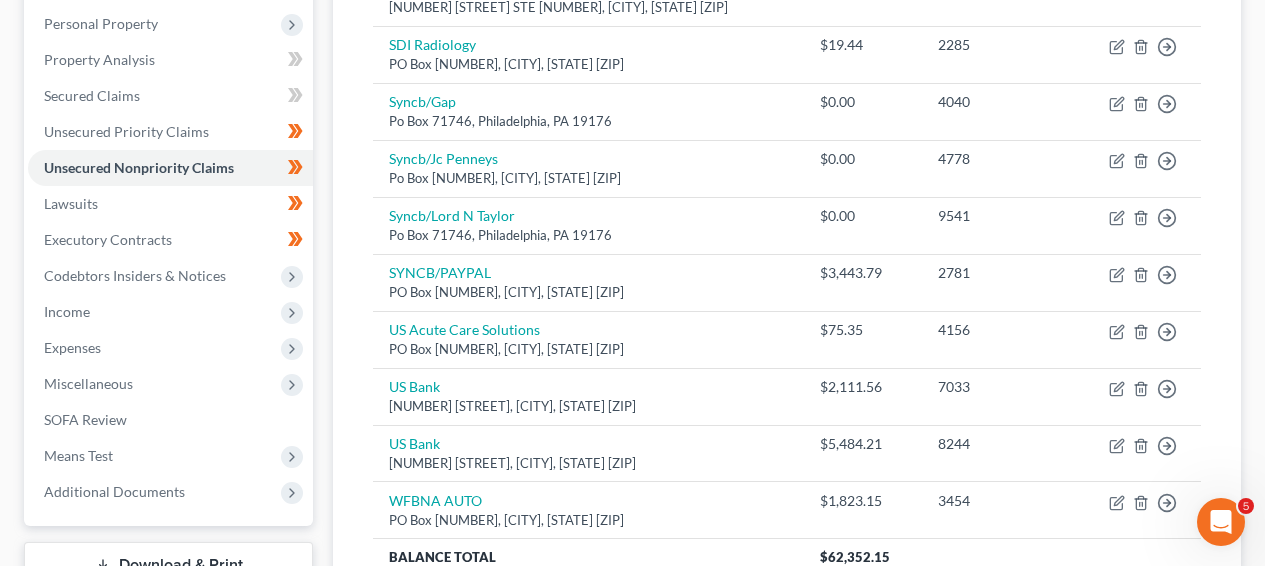 scroll, scrollTop: 397, scrollLeft: 0, axis: vertical 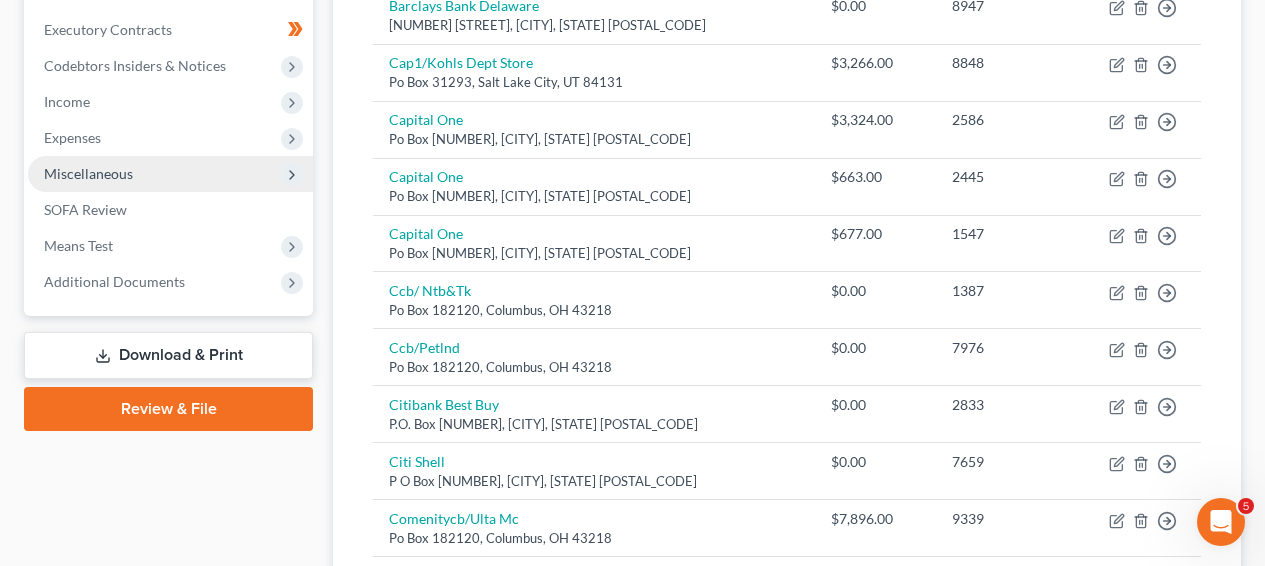 click on "Miscellaneous" at bounding box center (170, 174) 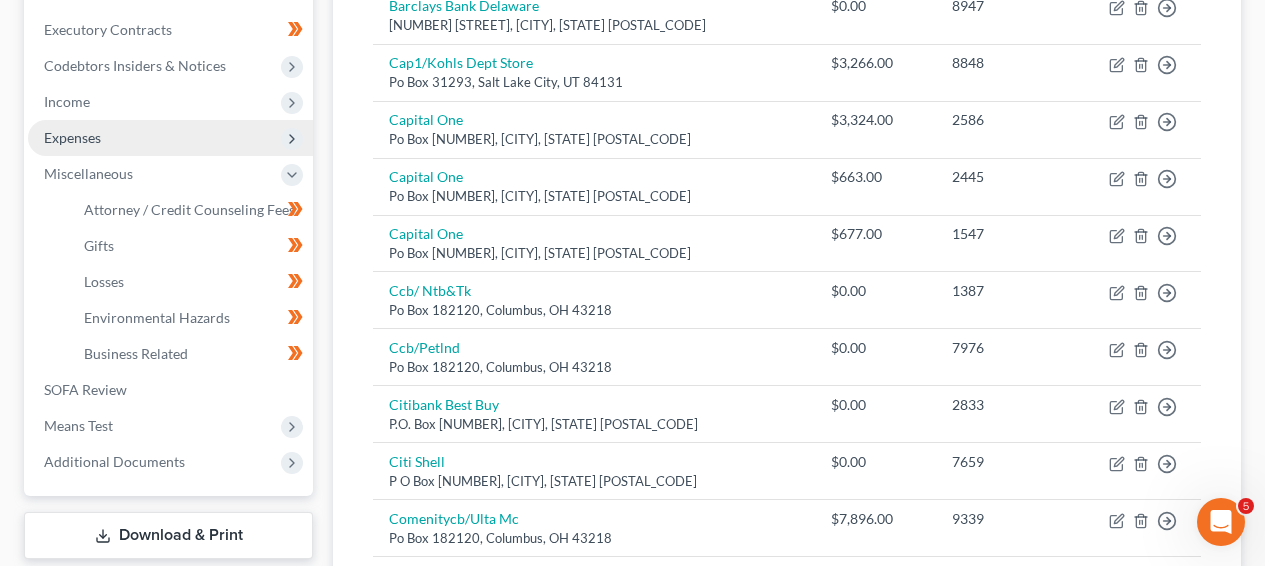 click on "Expenses" at bounding box center [170, 138] 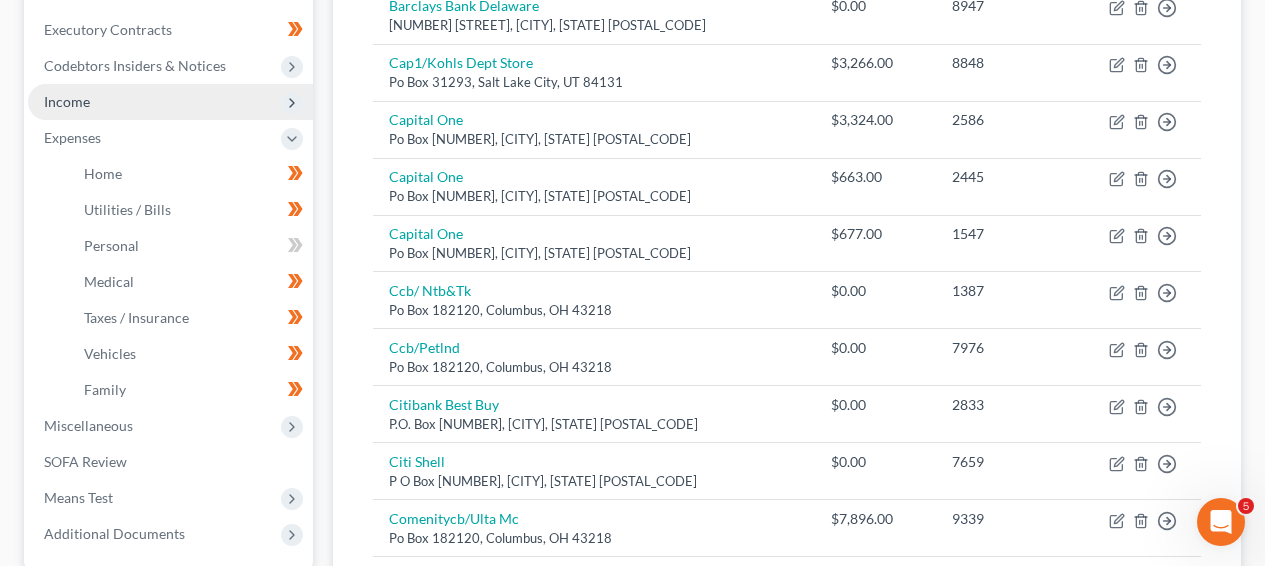 click on "Income" at bounding box center (170, 102) 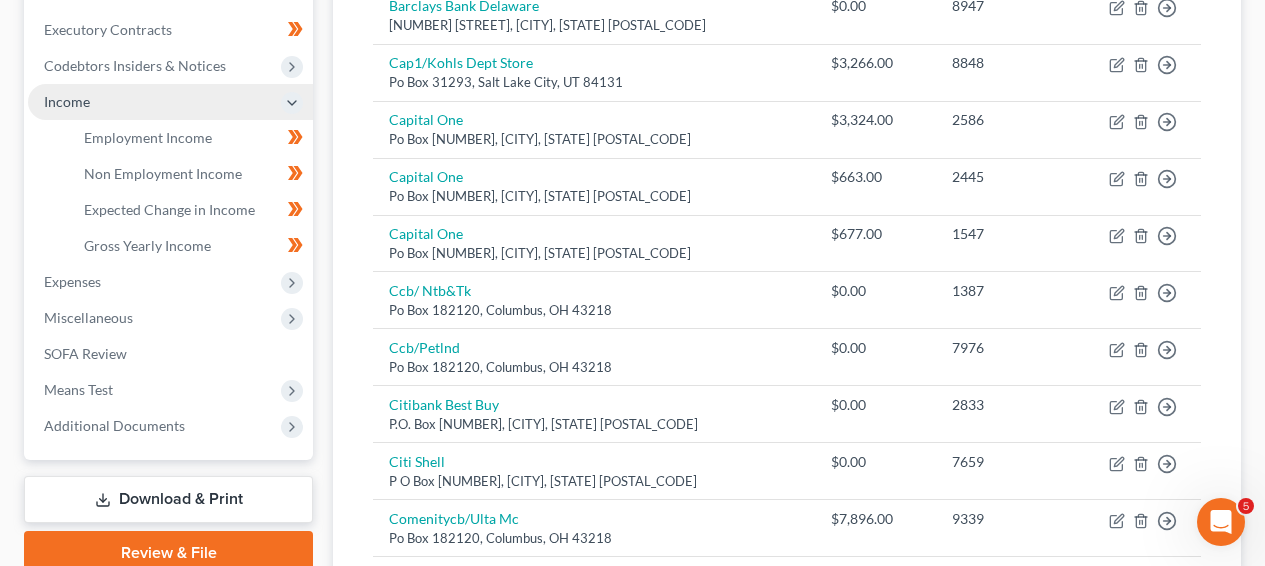 click on "Income" at bounding box center (170, 102) 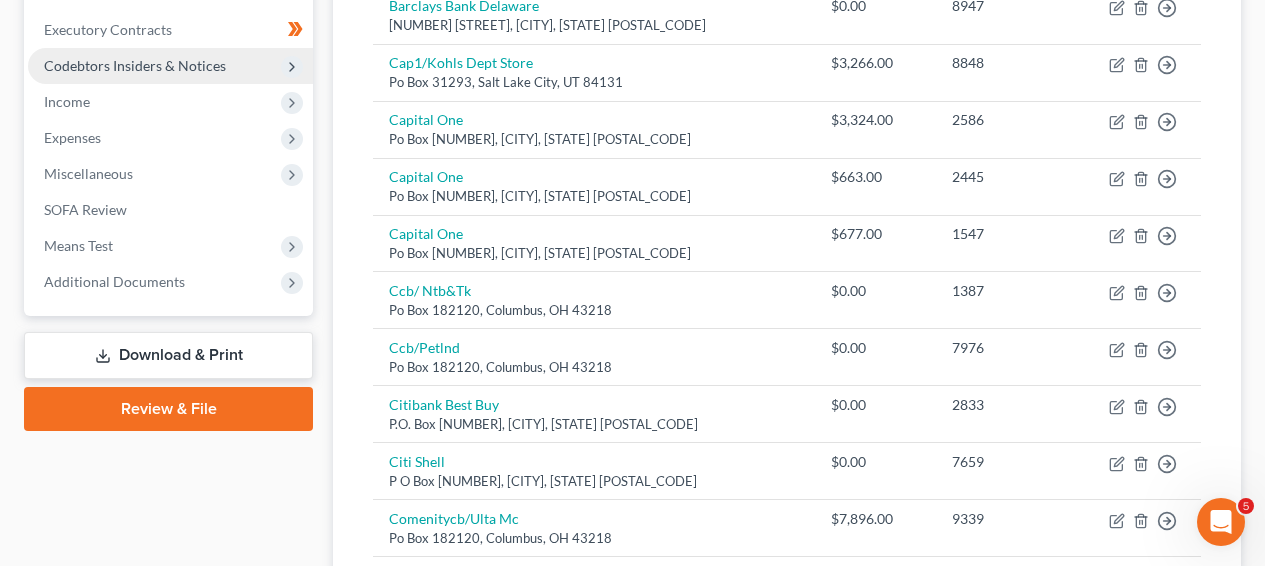 click on "Codebtors Insiders & Notices" at bounding box center [170, 66] 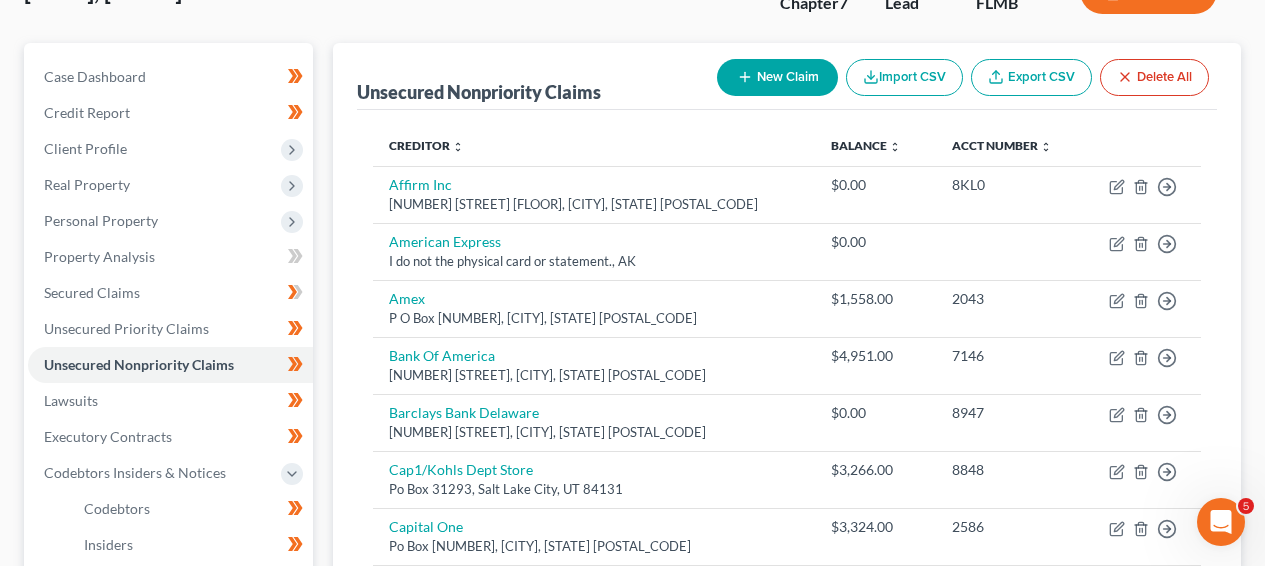 scroll, scrollTop: 183, scrollLeft: 0, axis: vertical 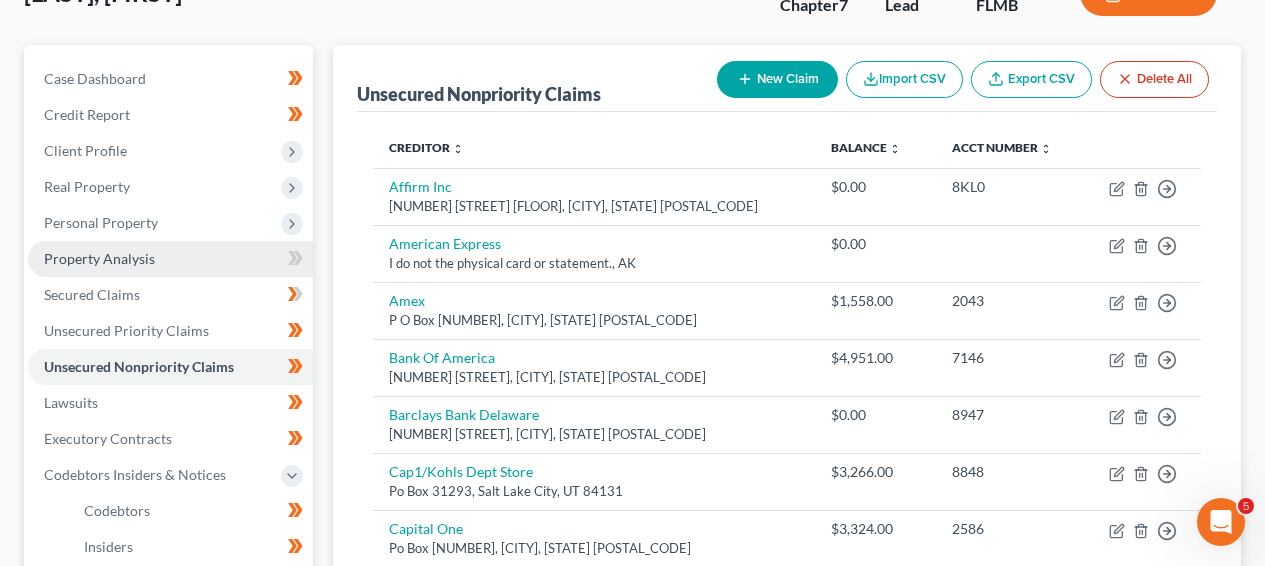 click on "Property Analysis" at bounding box center (170, 259) 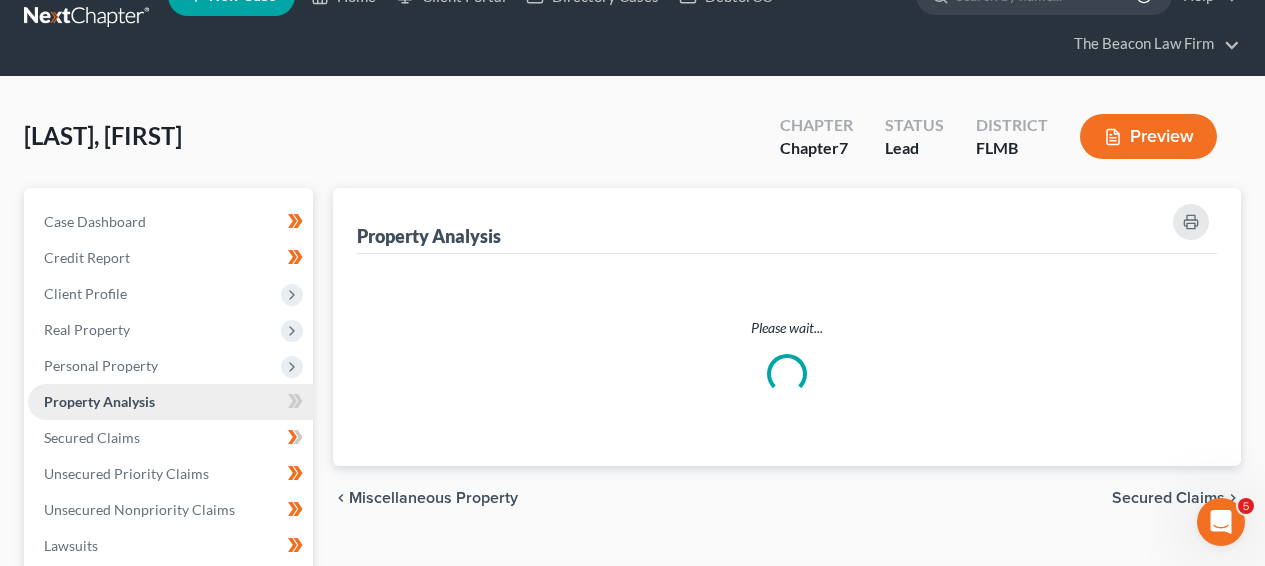 scroll, scrollTop: 0, scrollLeft: 0, axis: both 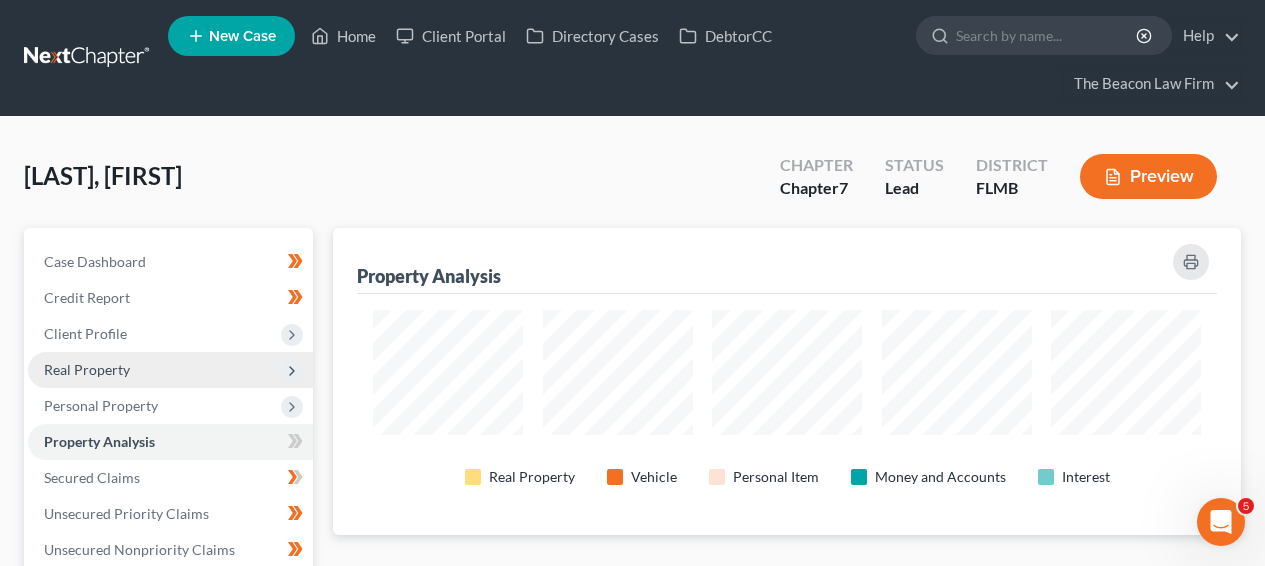 click on "Real Property" at bounding box center [170, 370] 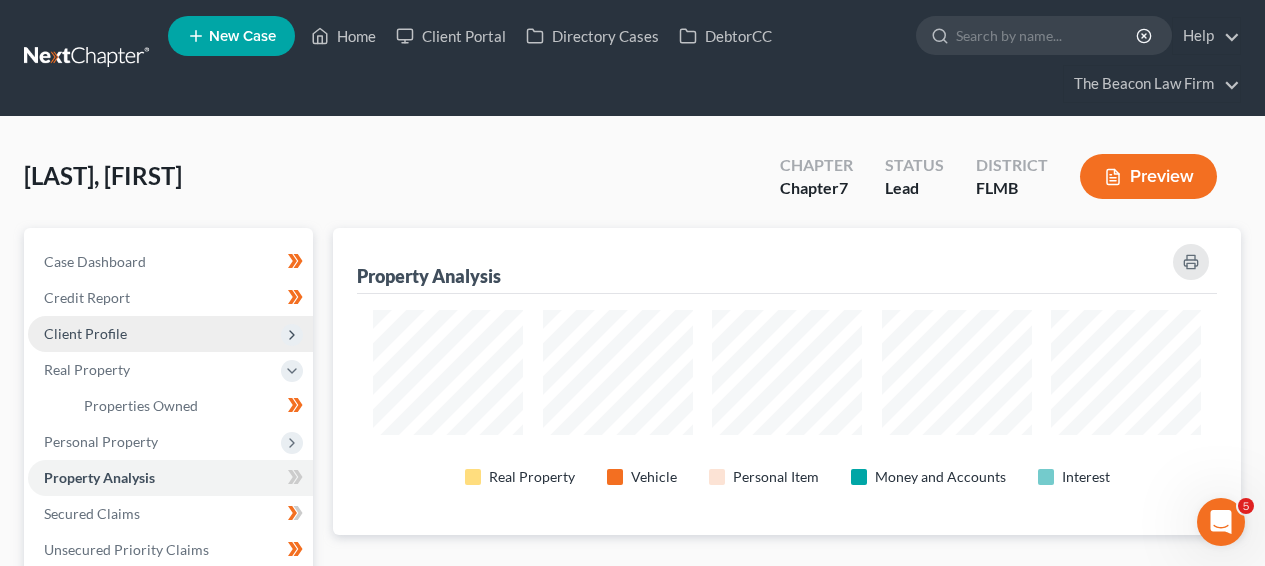 click on "Client Profile" at bounding box center (170, 334) 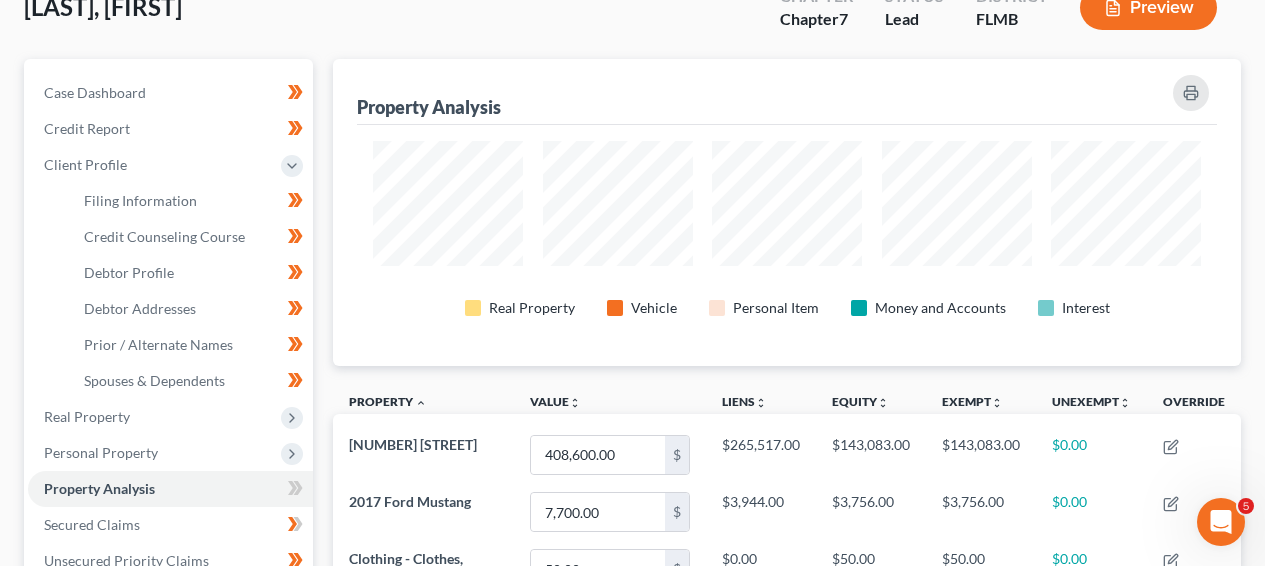 scroll, scrollTop: 179, scrollLeft: 0, axis: vertical 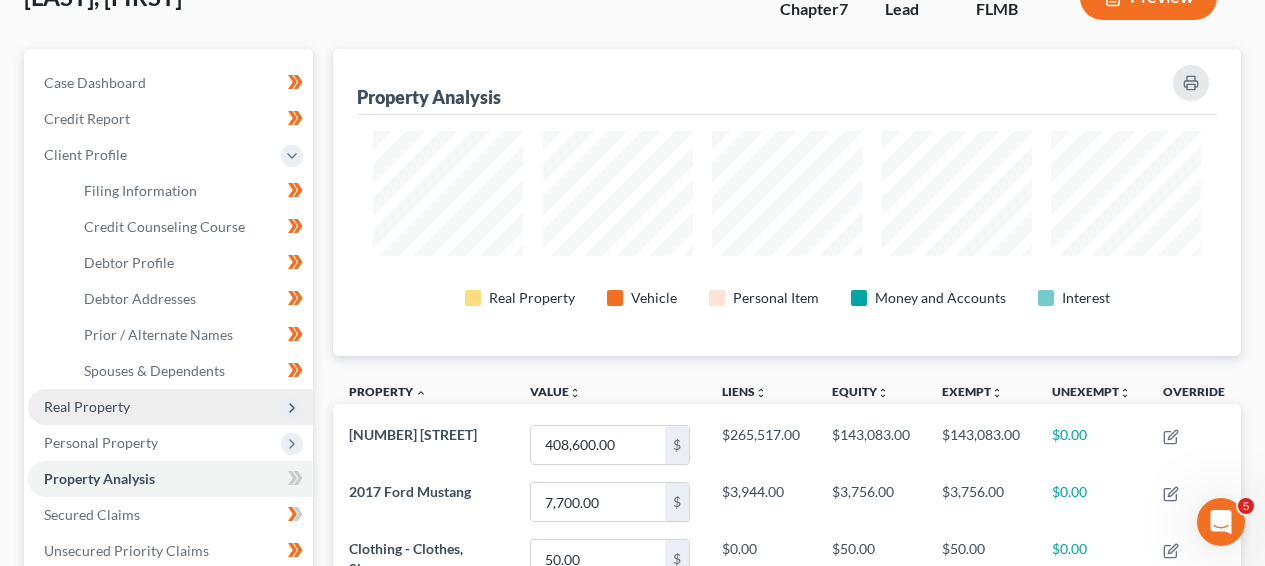 click on "Real Property" at bounding box center (170, 407) 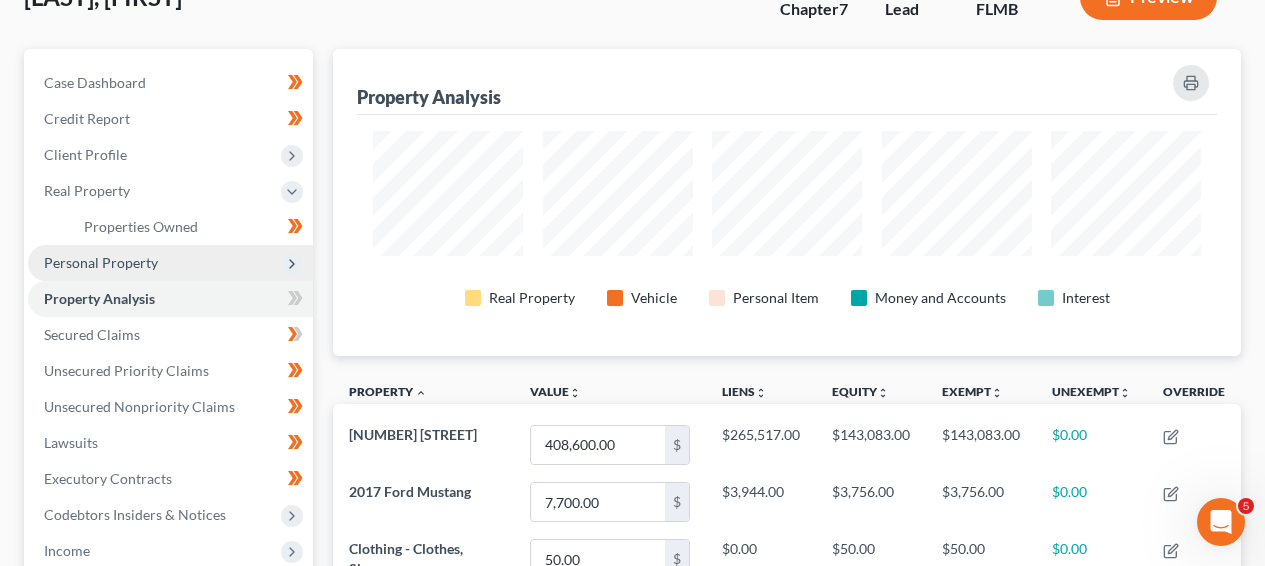 click on "Personal Property" at bounding box center (170, 263) 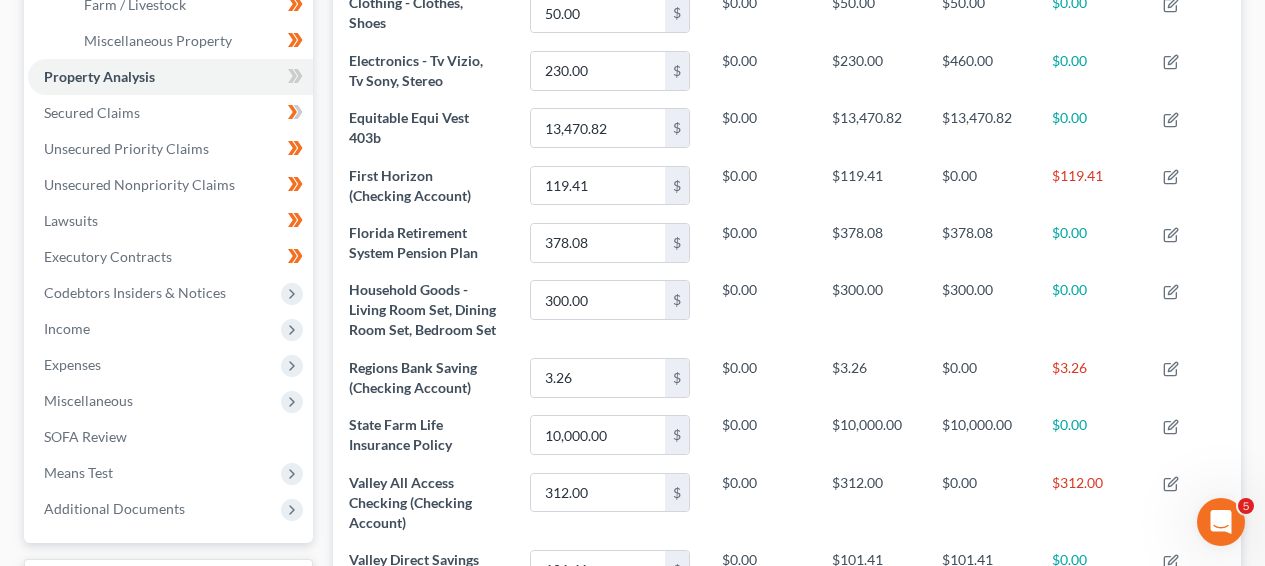scroll, scrollTop: 541, scrollLeft: 0, axis: vertical 